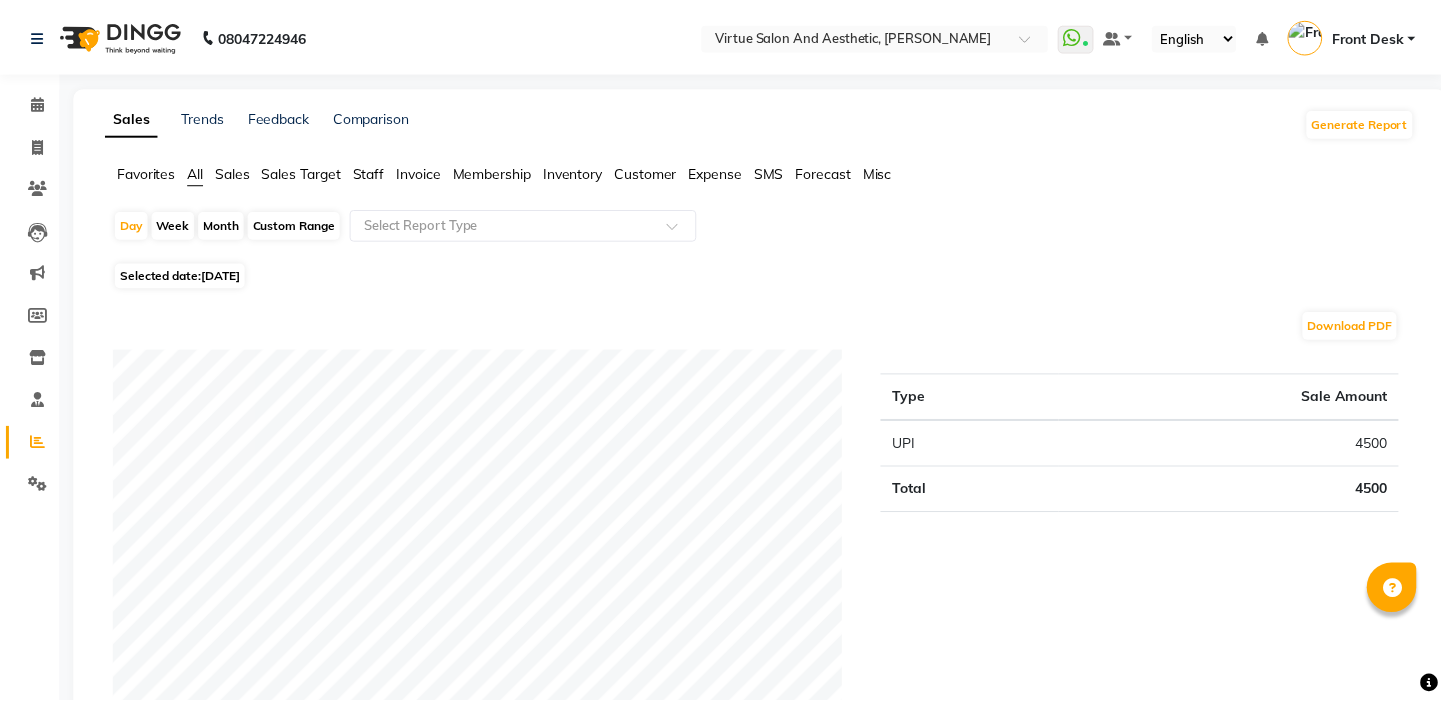 scroll, scrollTop: 0, scrollLeft: 0, axis: both 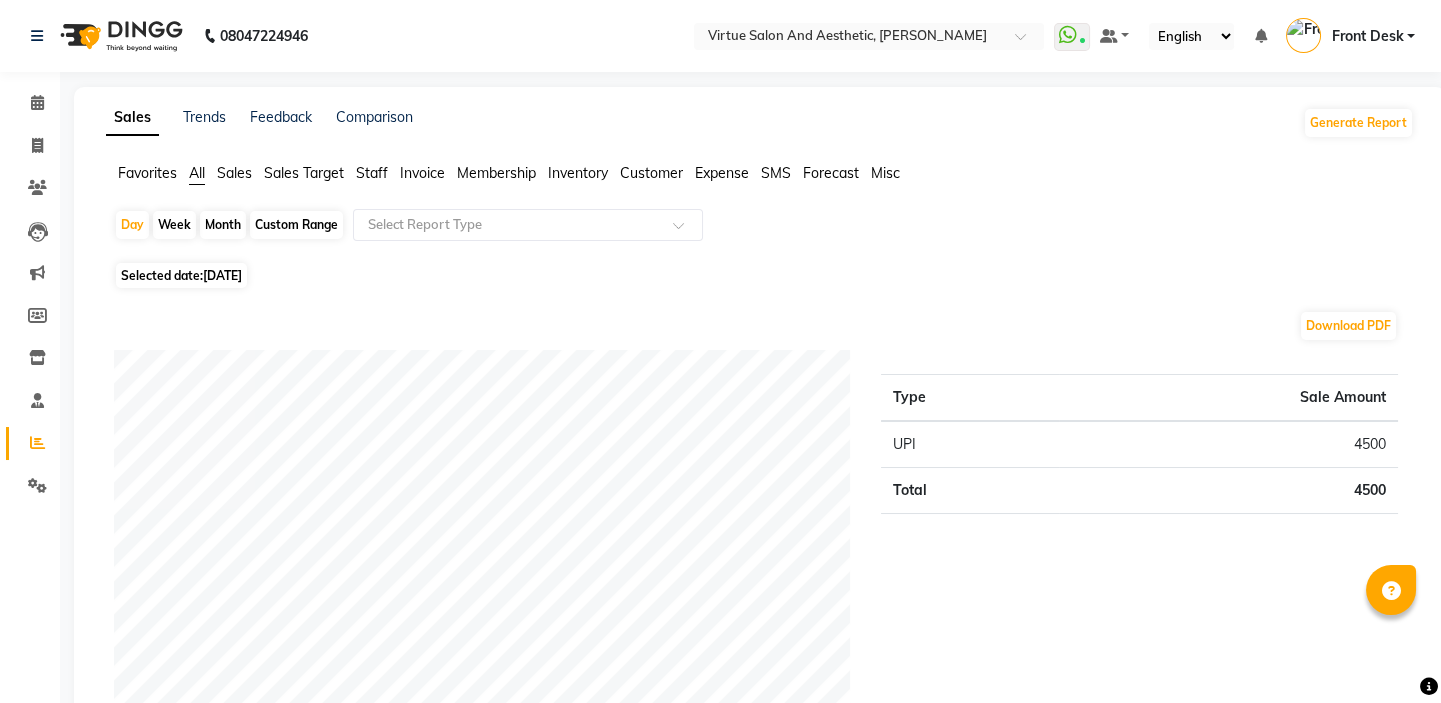 click on "Staff" 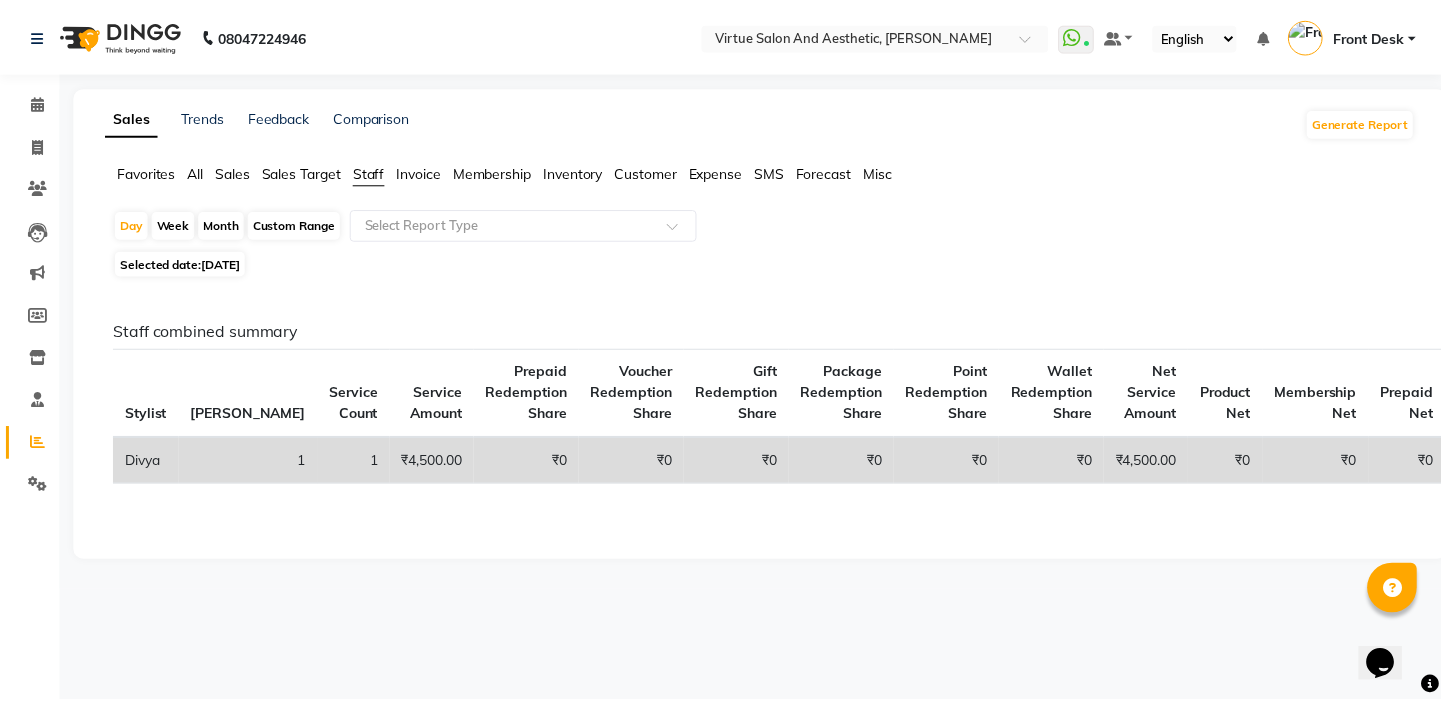scroll, scrollTop: 0, scrollLeft: 0, axis: both 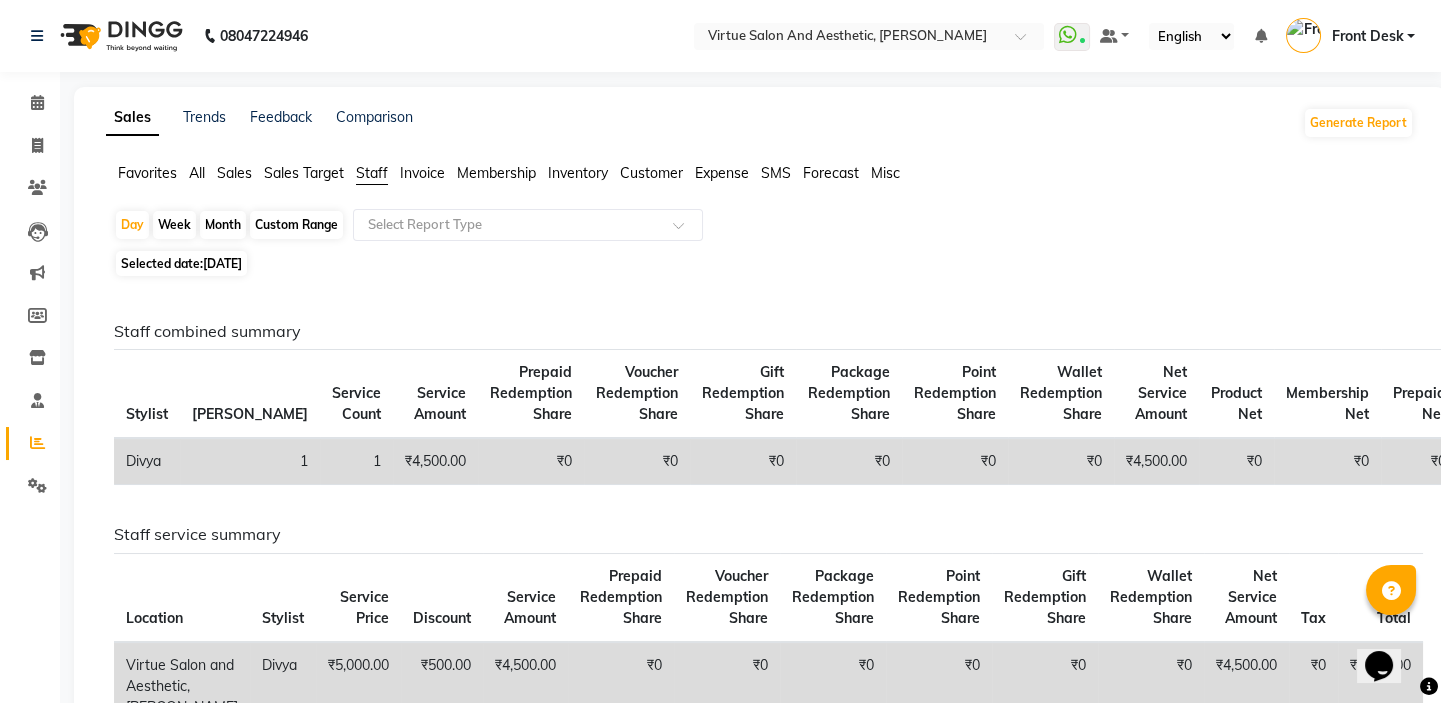 click on "Custom Range" 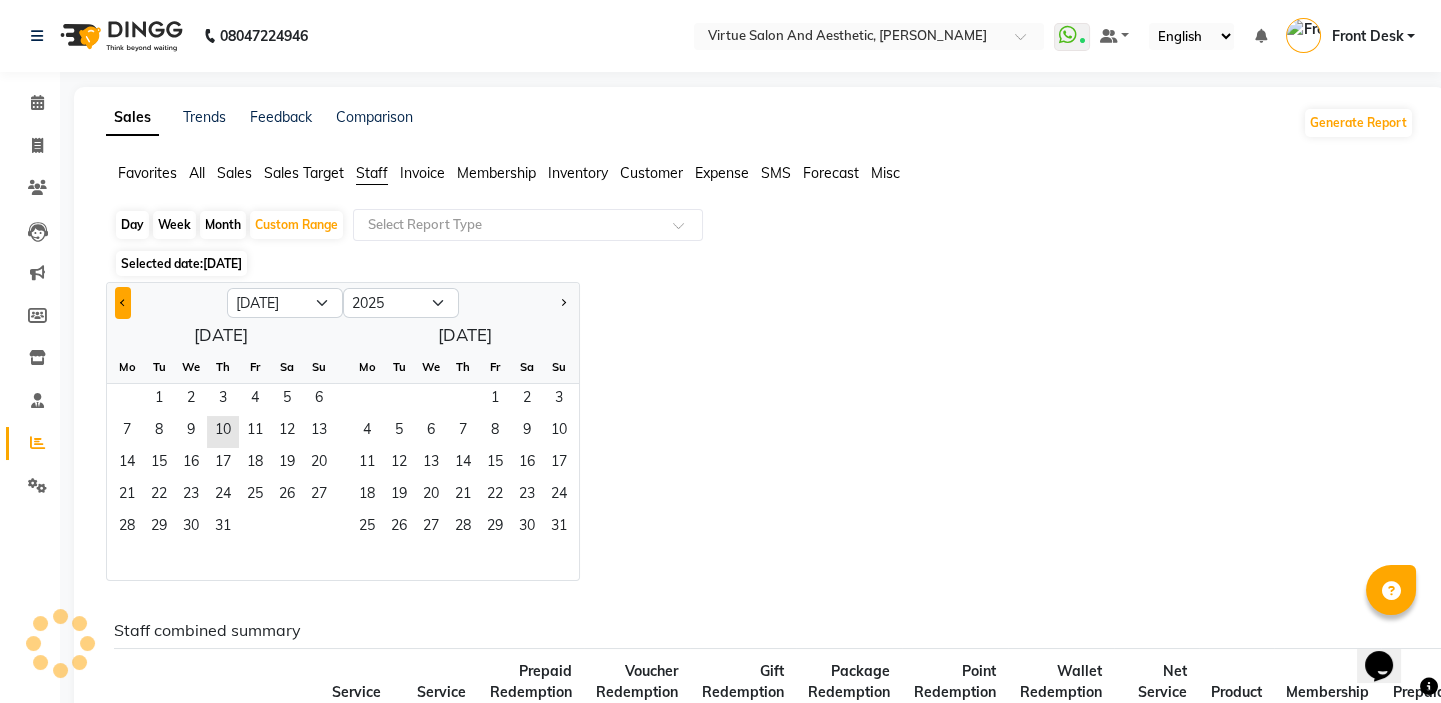 click 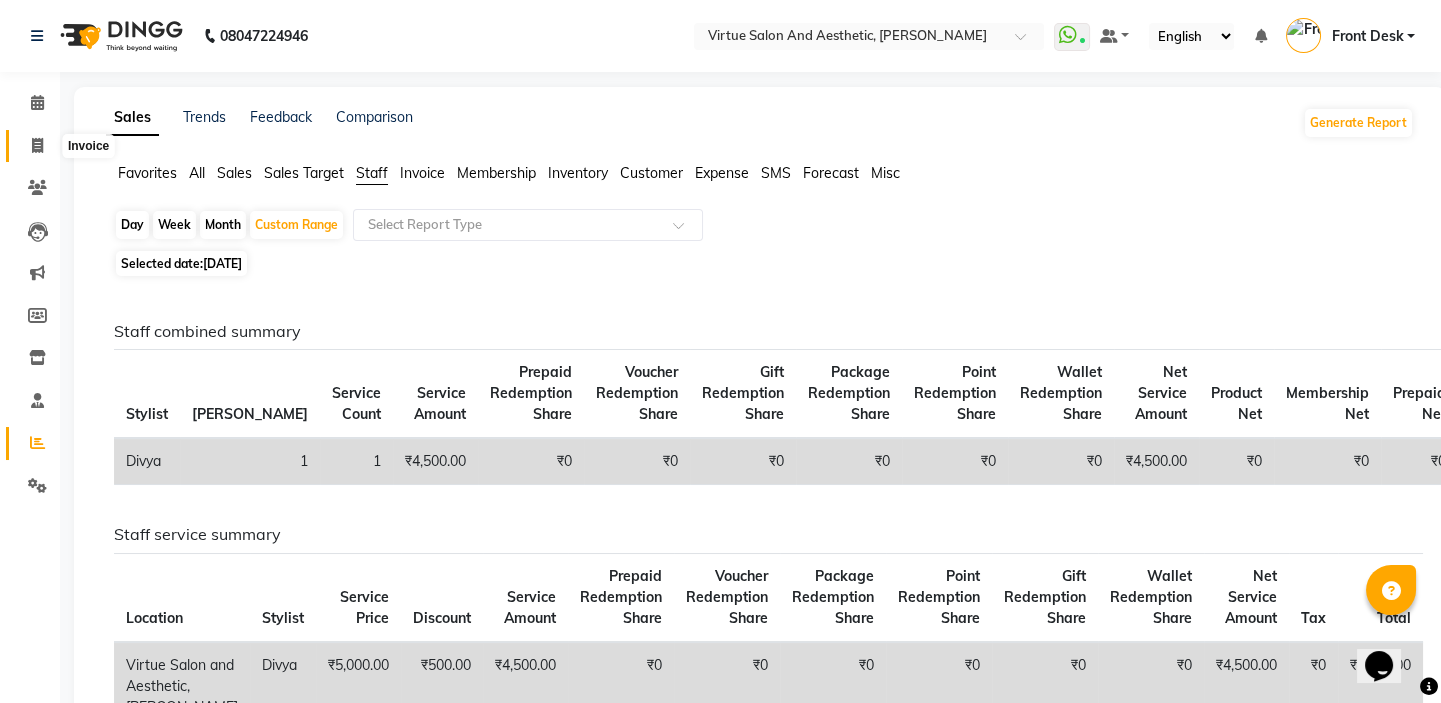 click 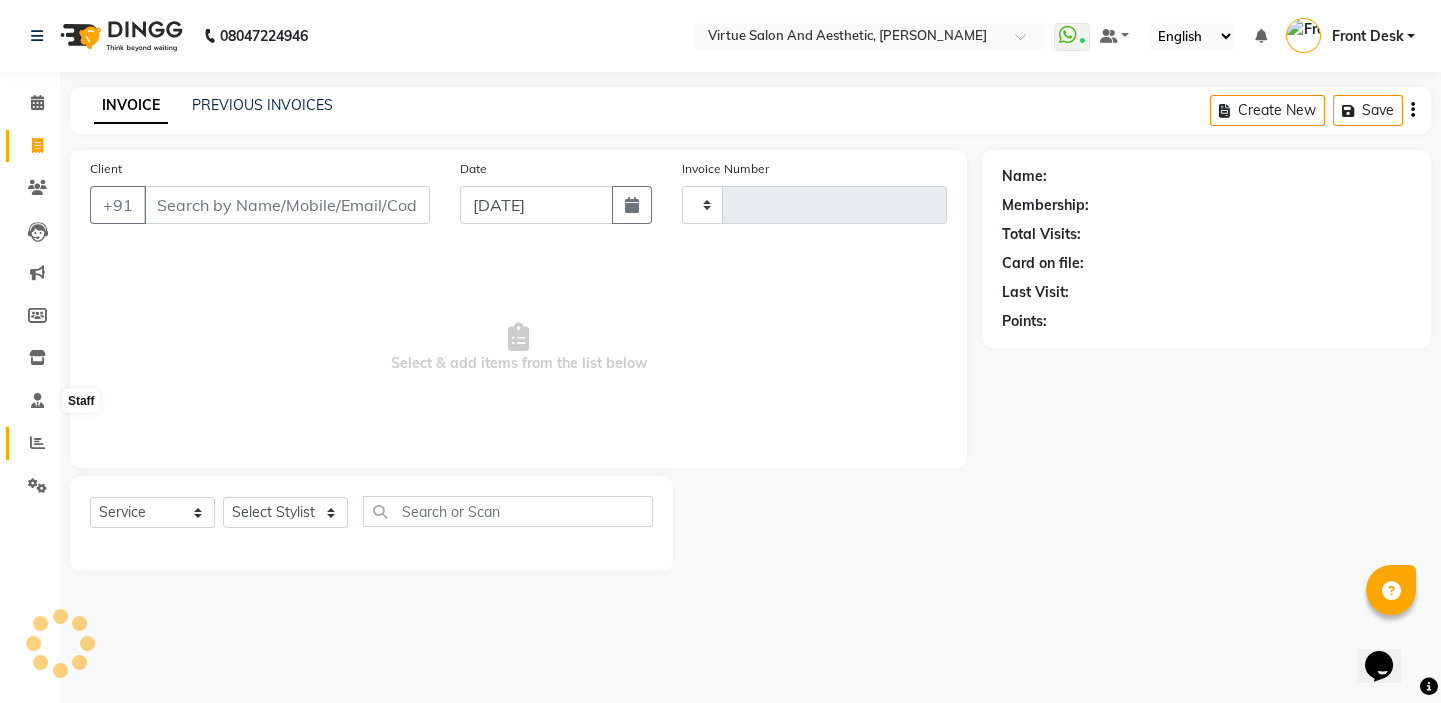 click 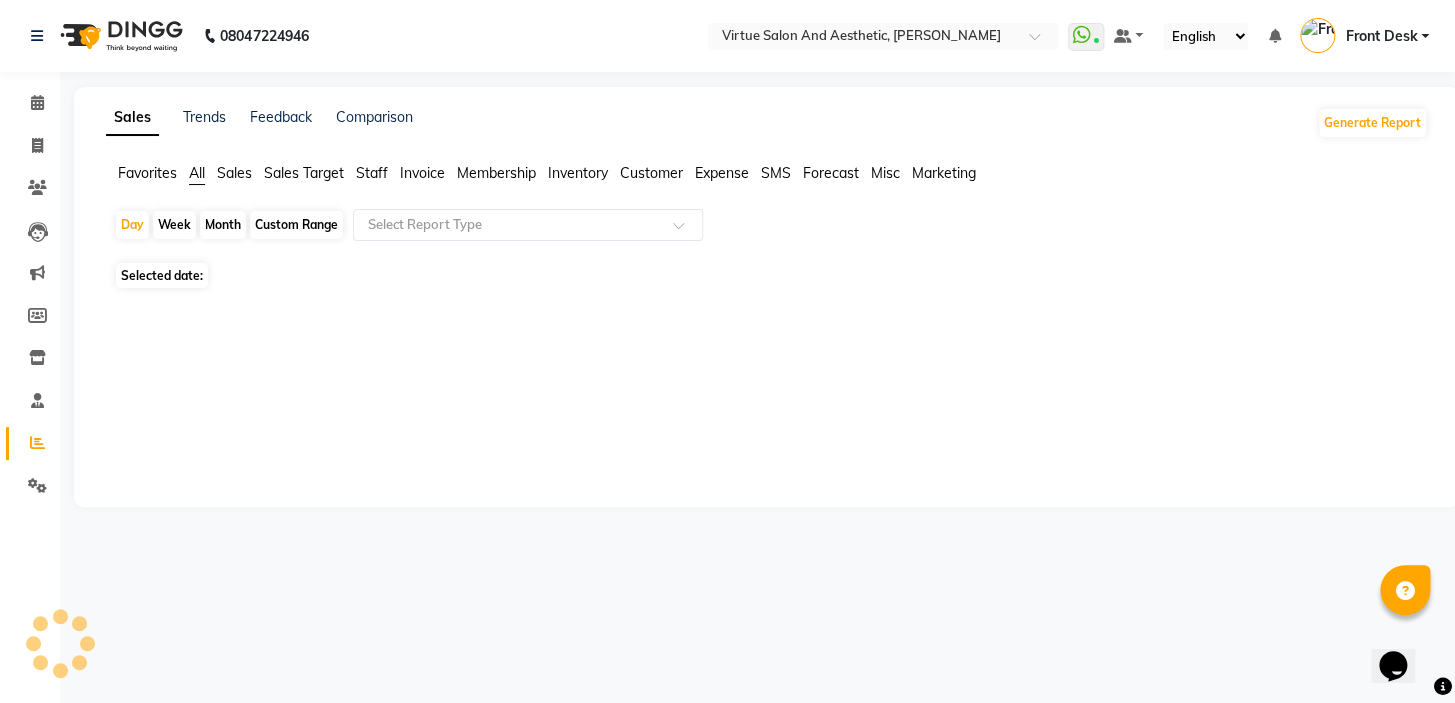 click on "Sales" 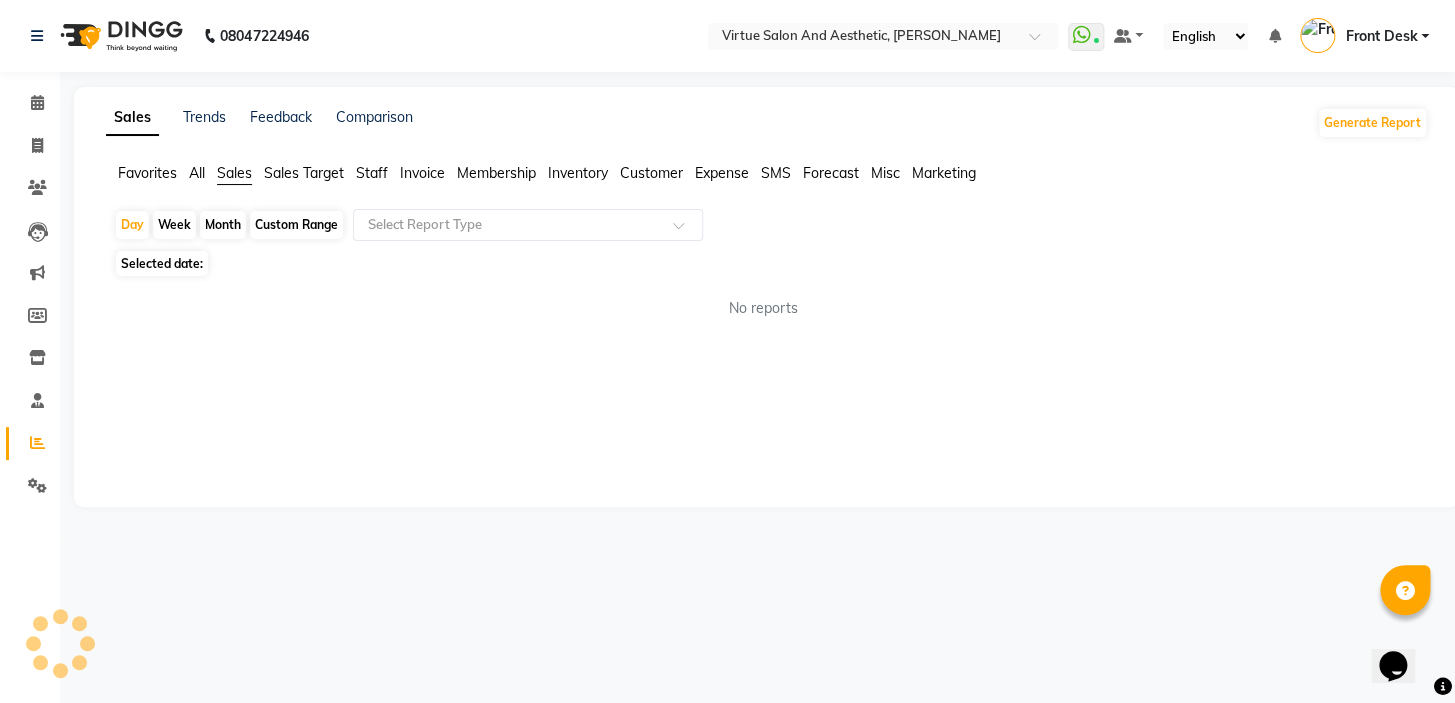 click on "Staff" 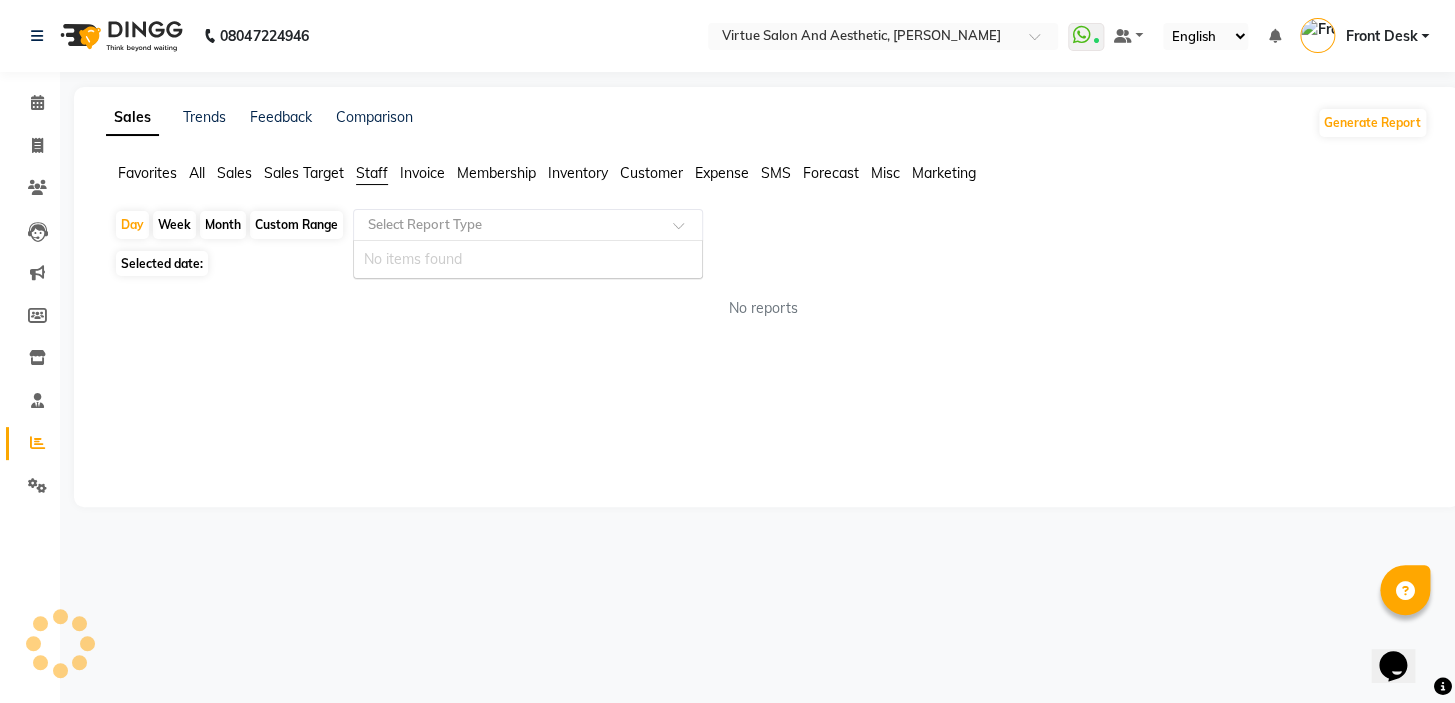click 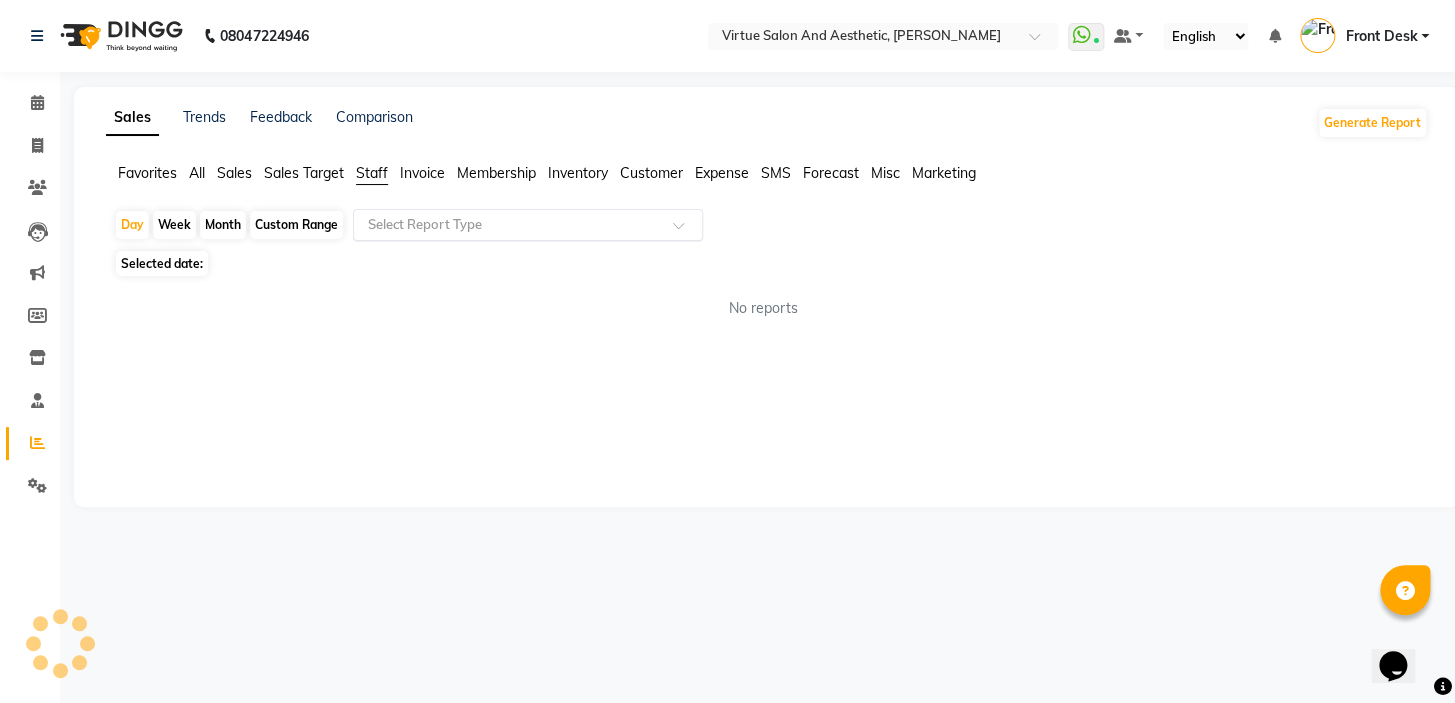 click 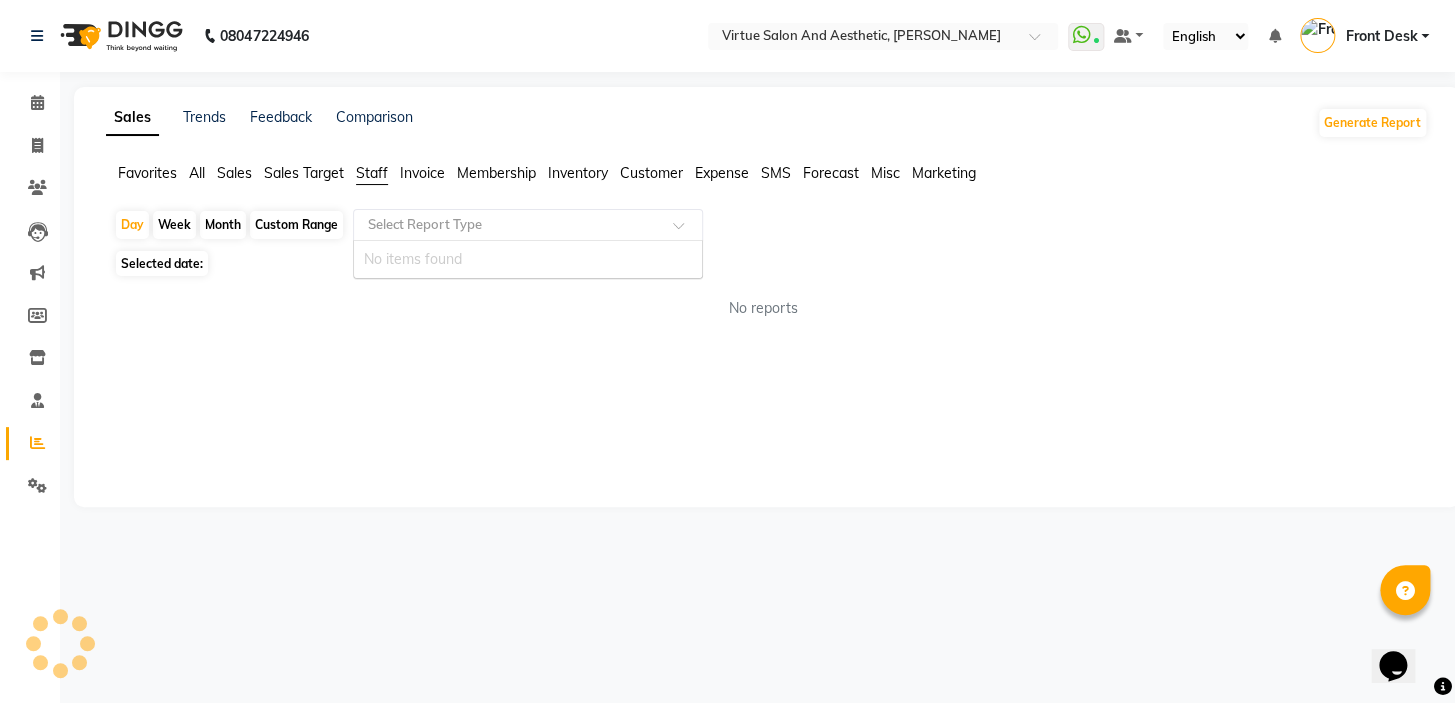 click 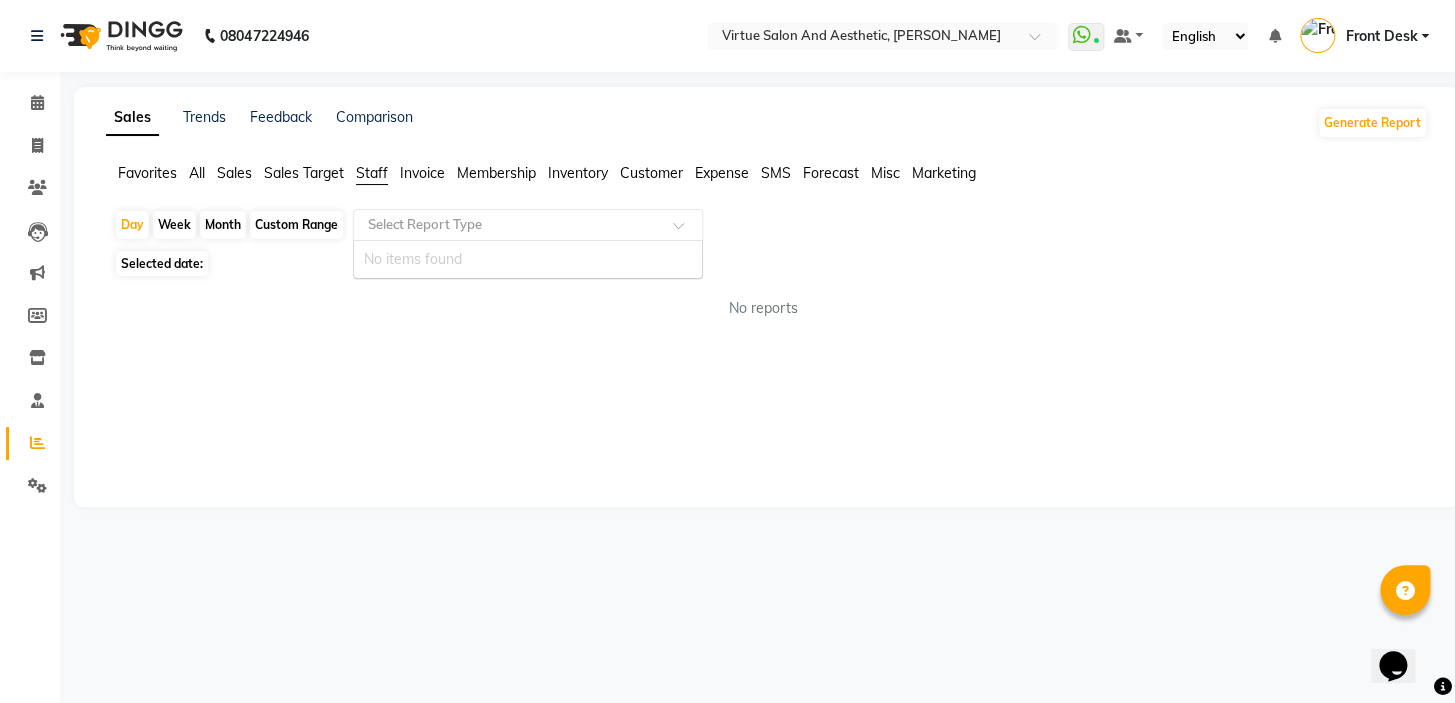 click 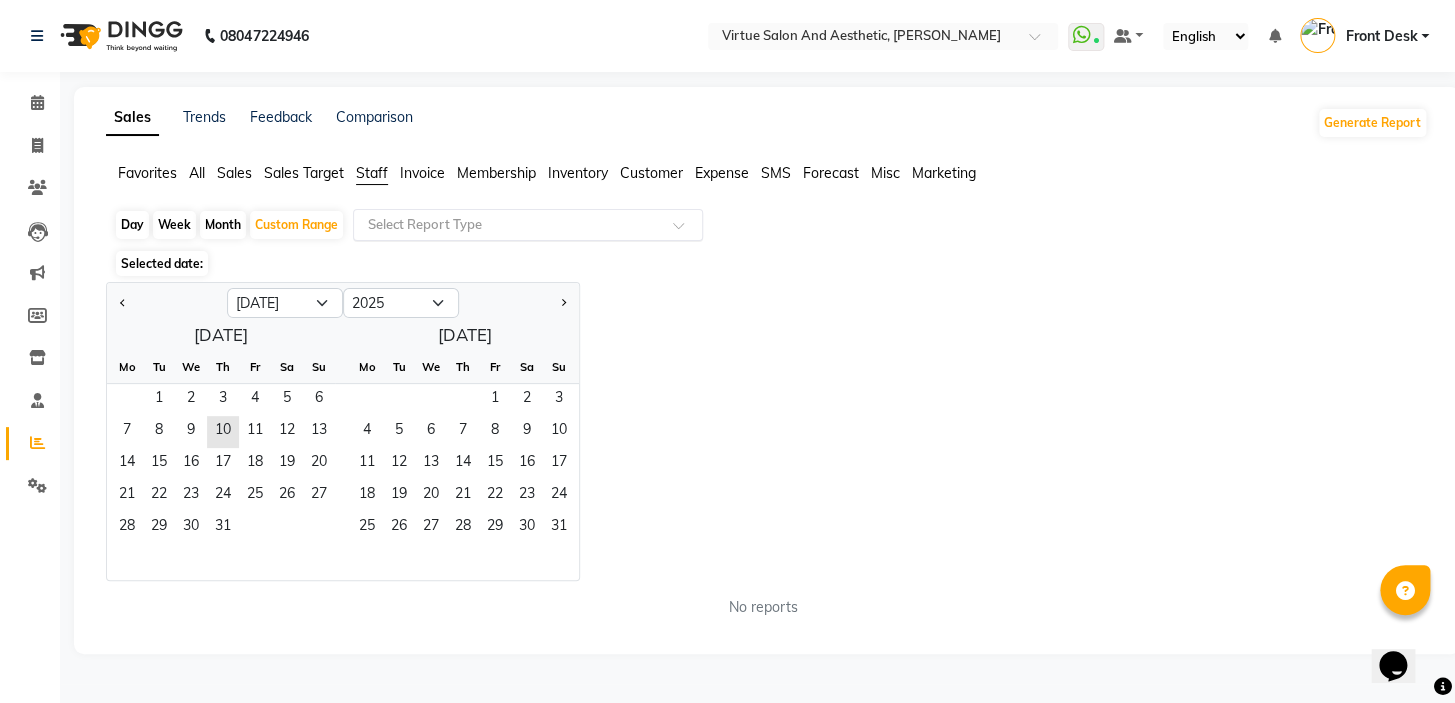 click 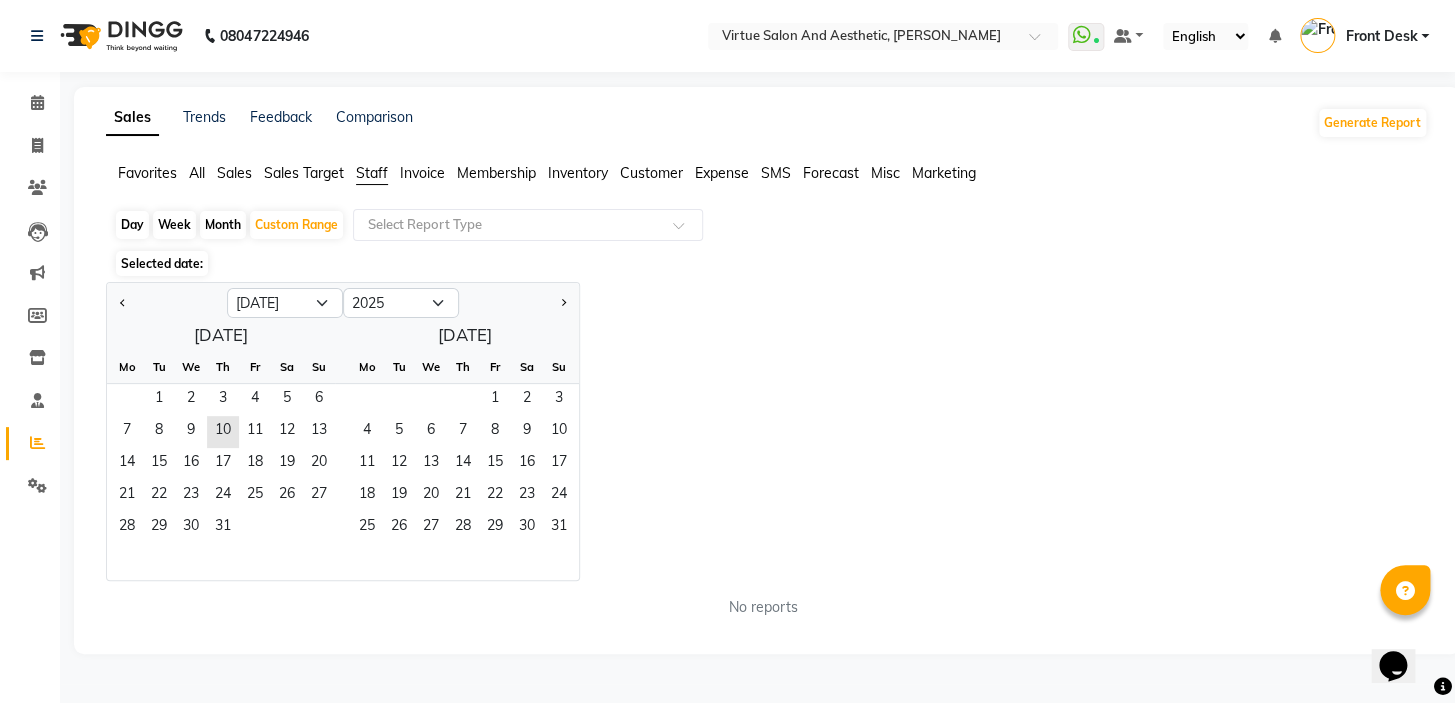 click on "Day" 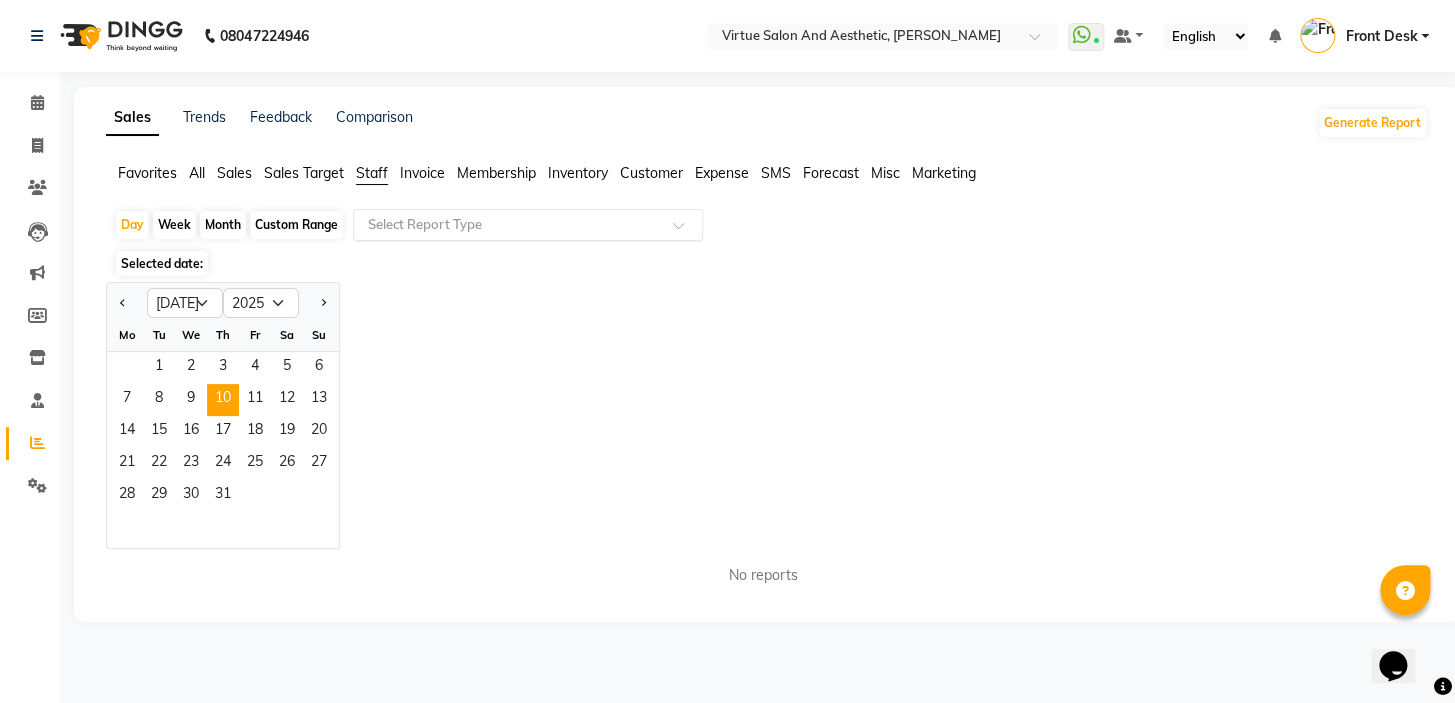 click 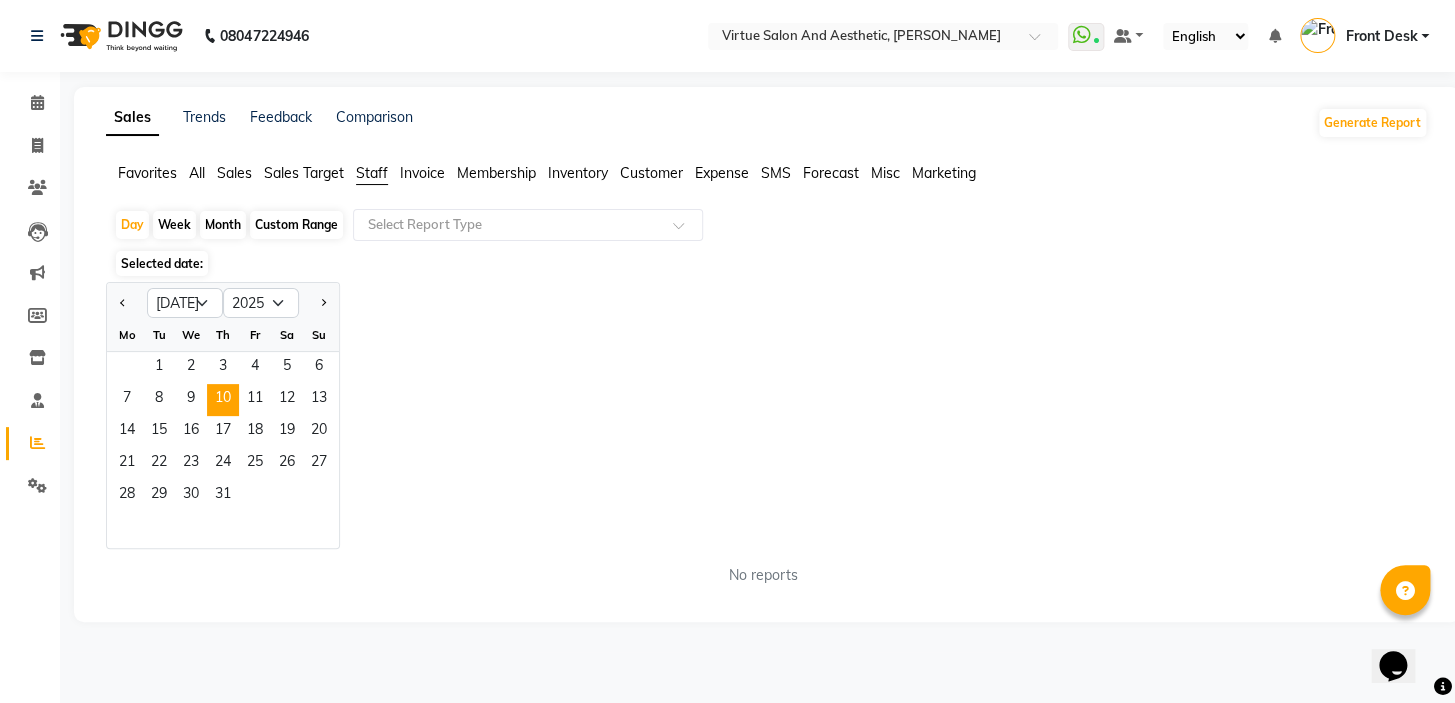 click on "Invoice" 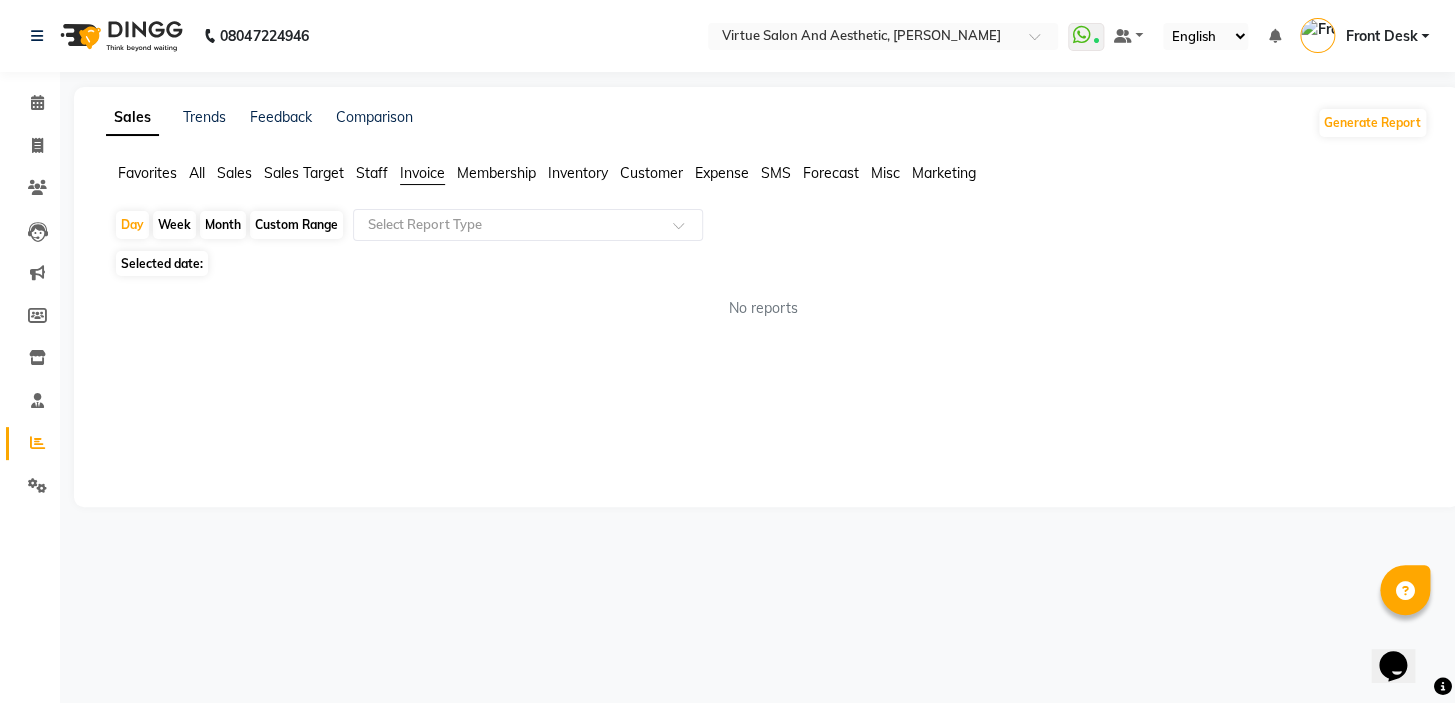 click on "Staff" 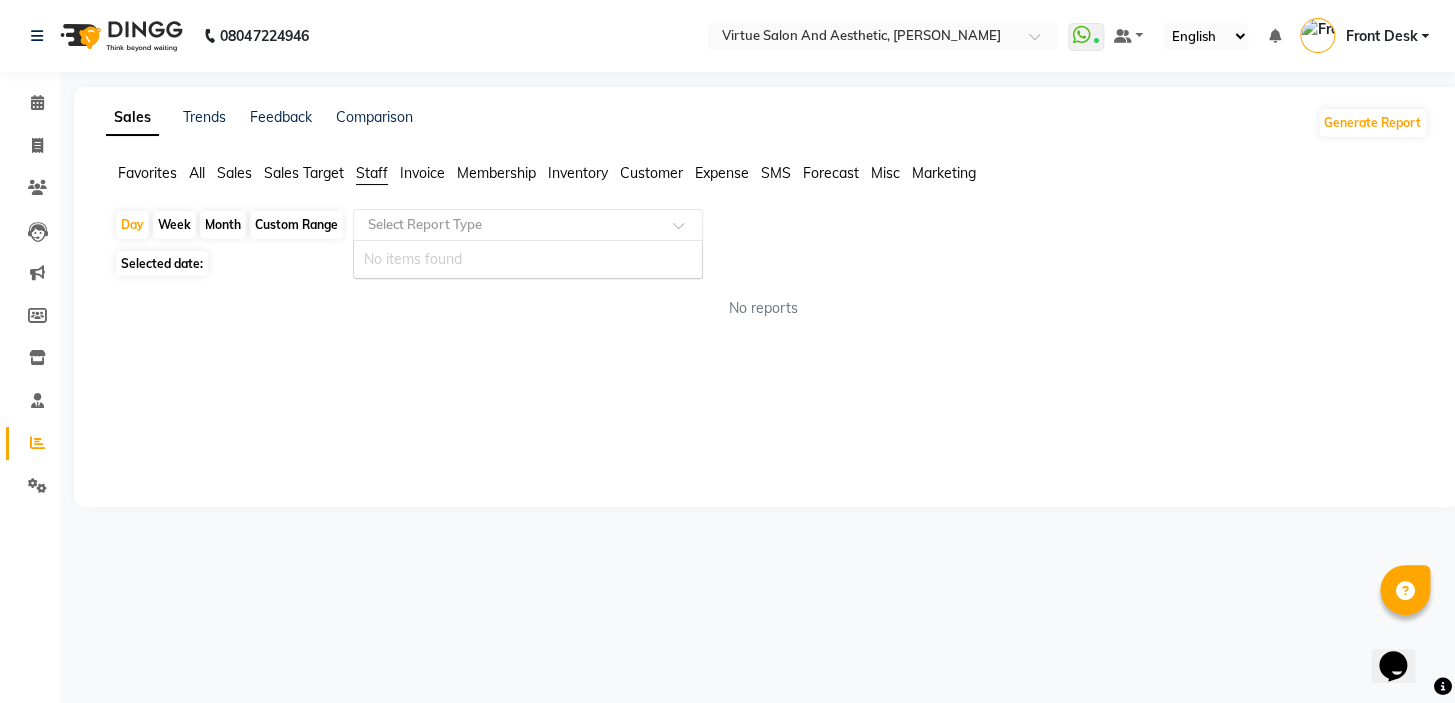 click 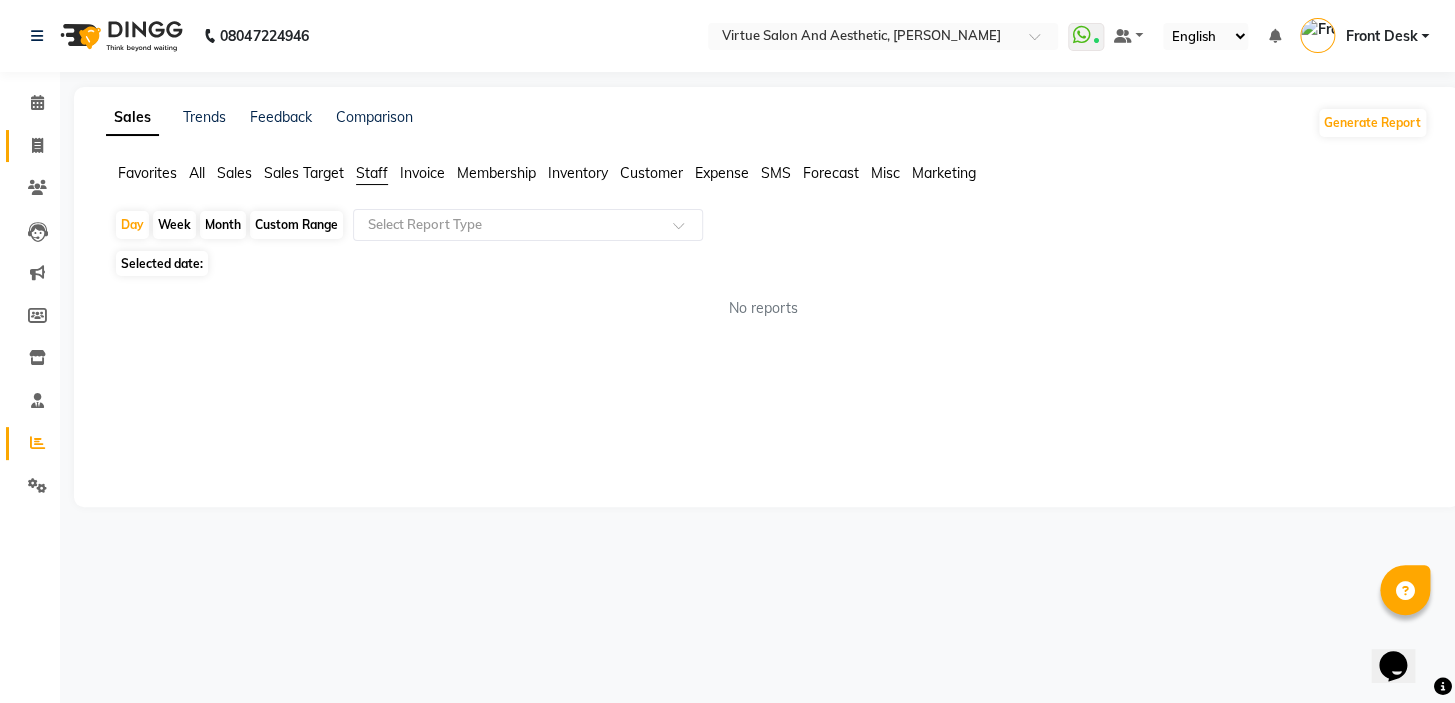 click 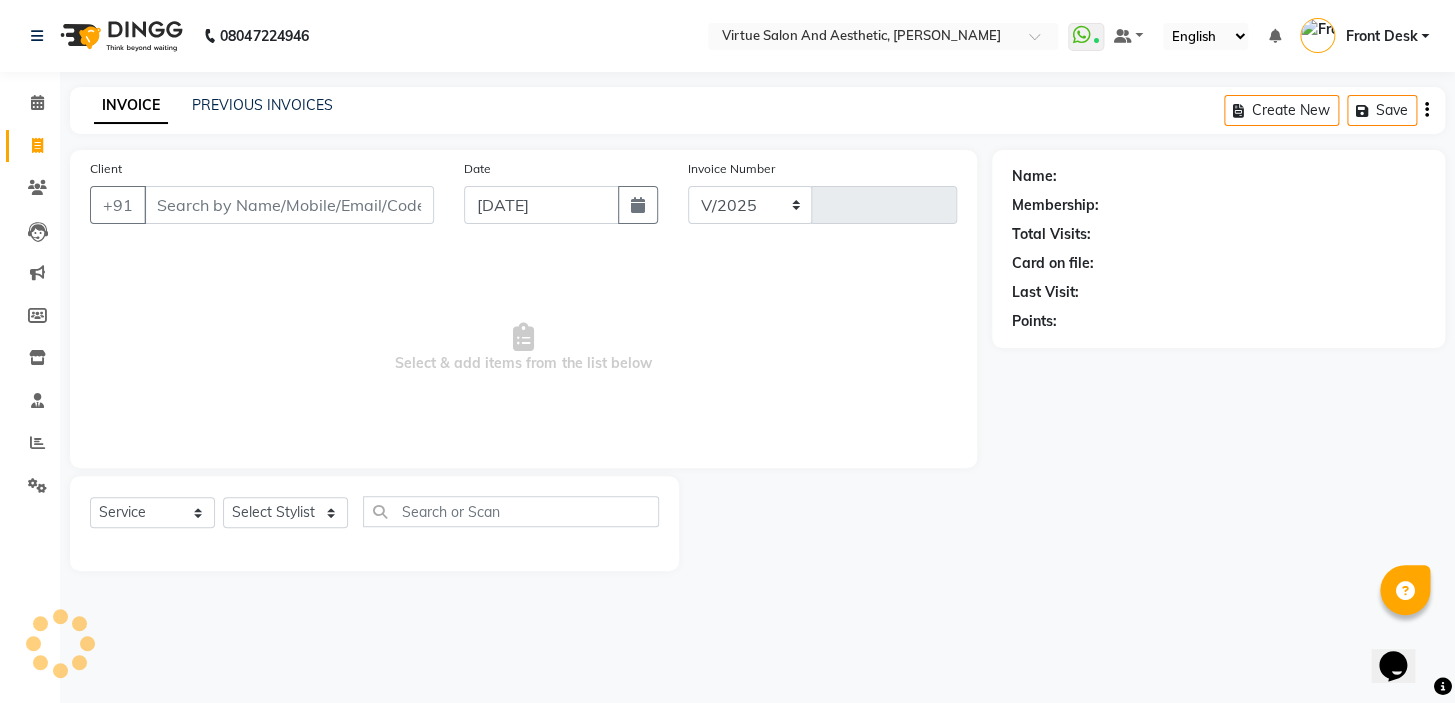 select on "7053" 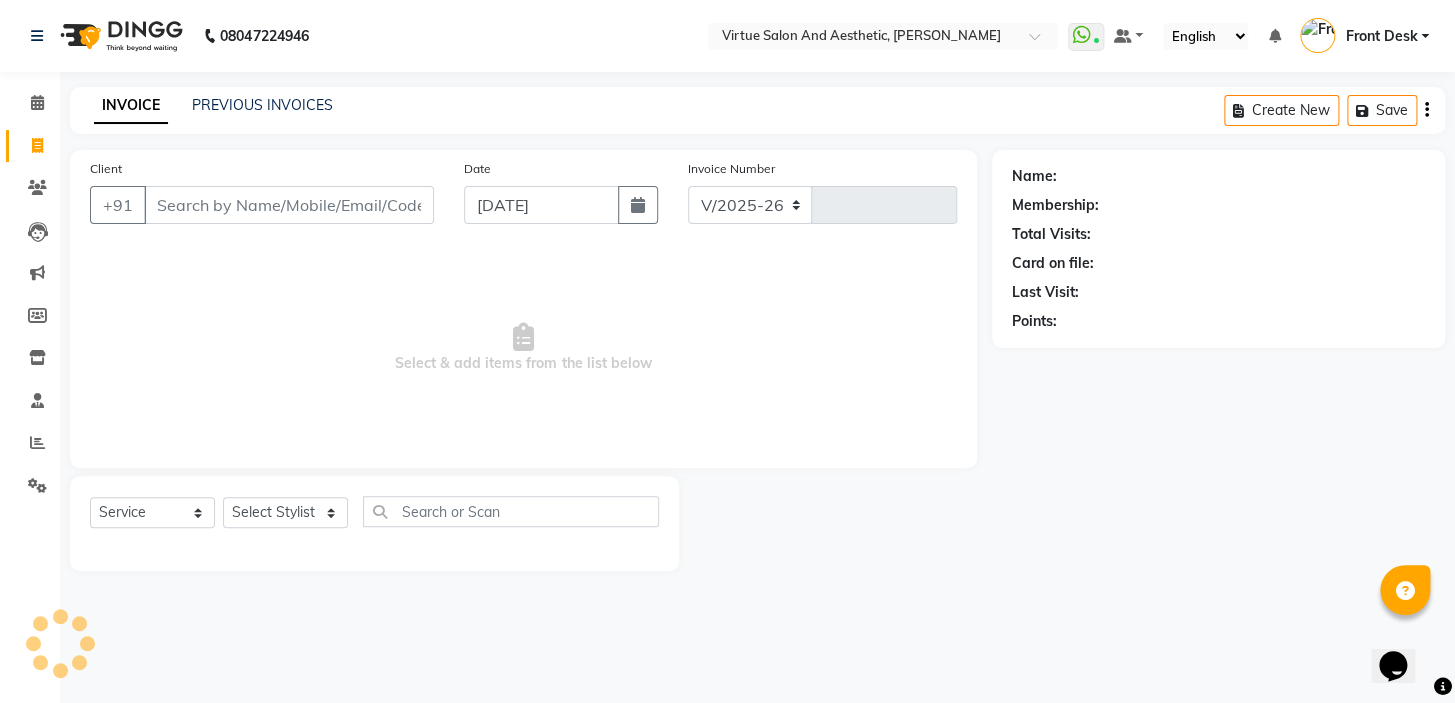 type on "0756" 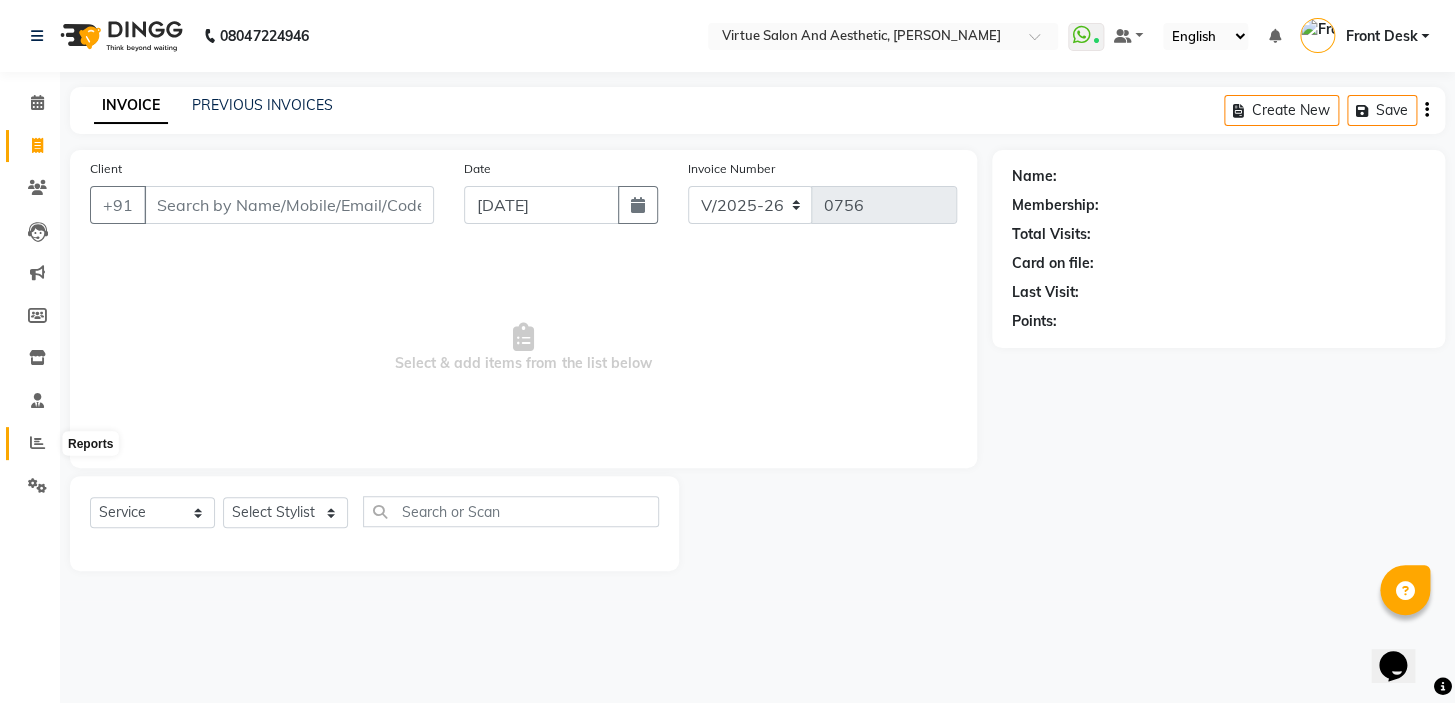 click 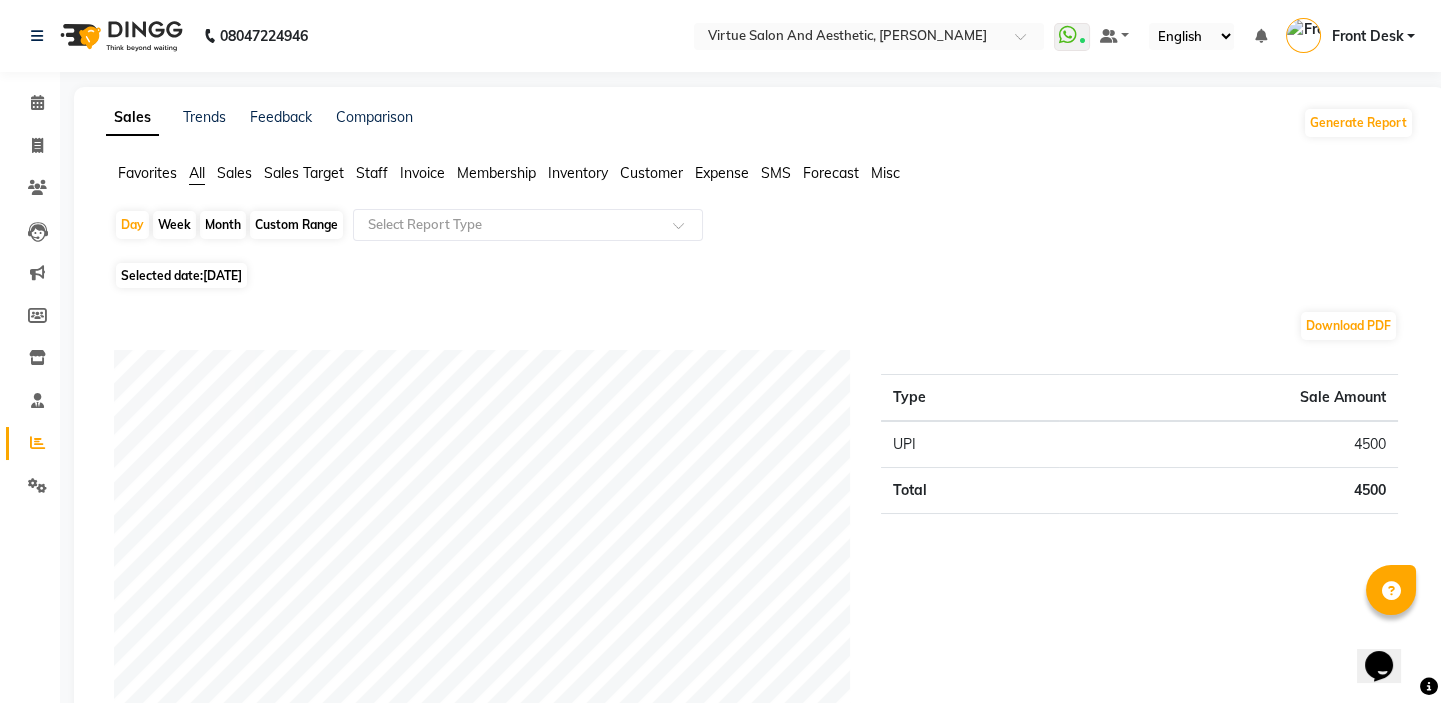 click on "Sales" 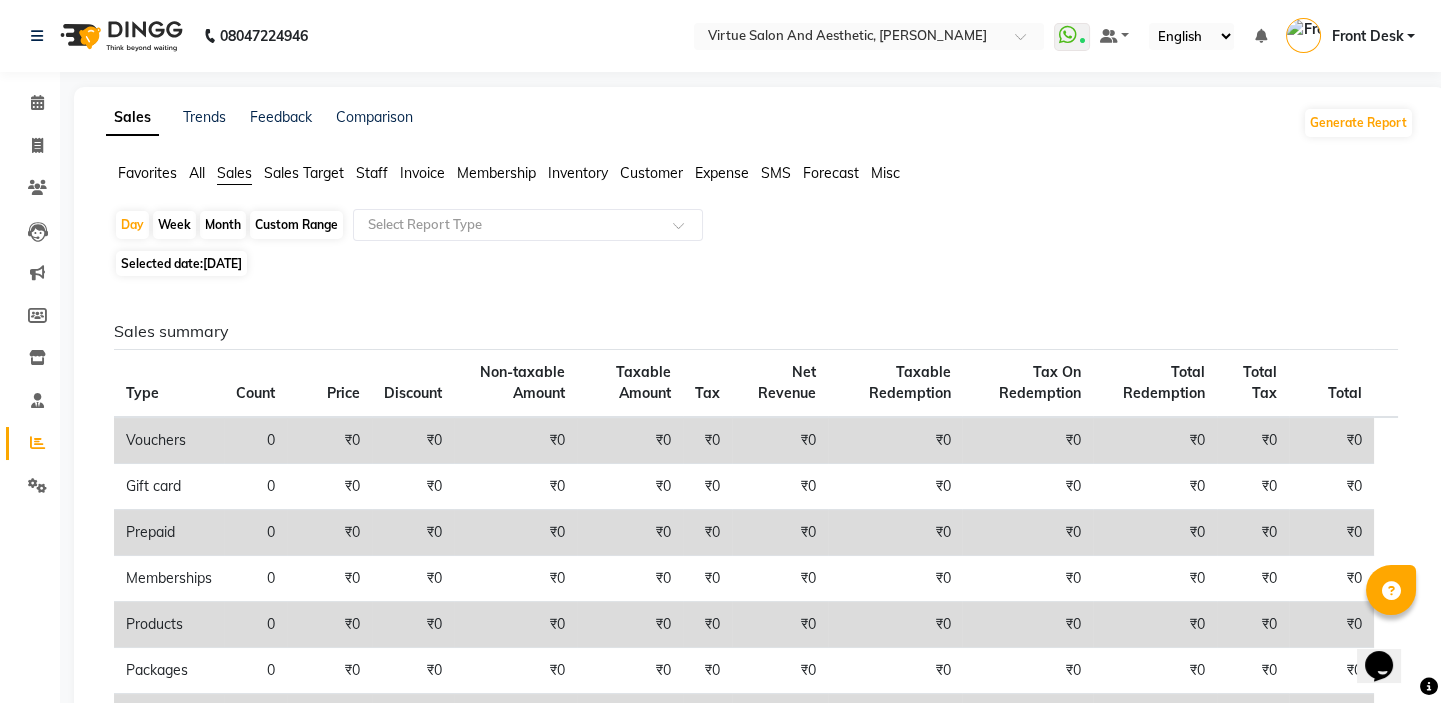 click on "Staff" 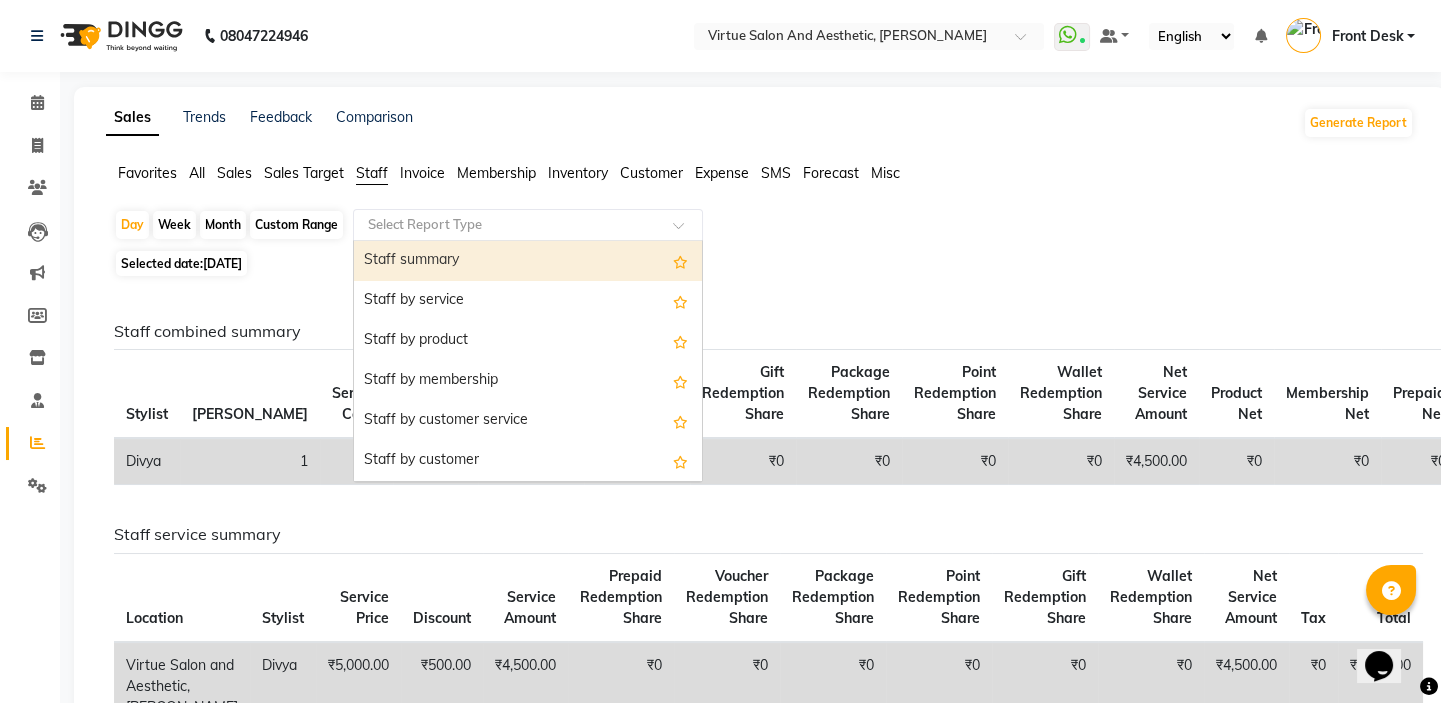 click 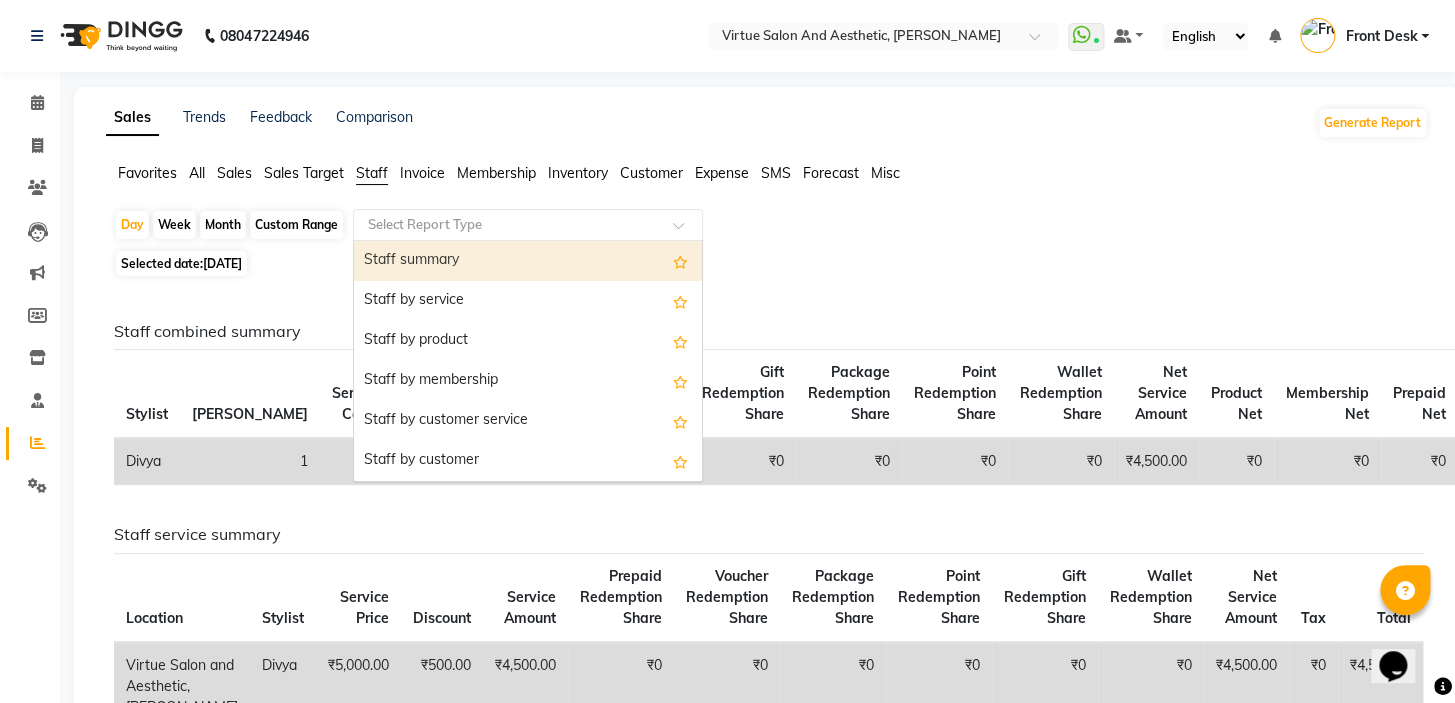select on "full_report" 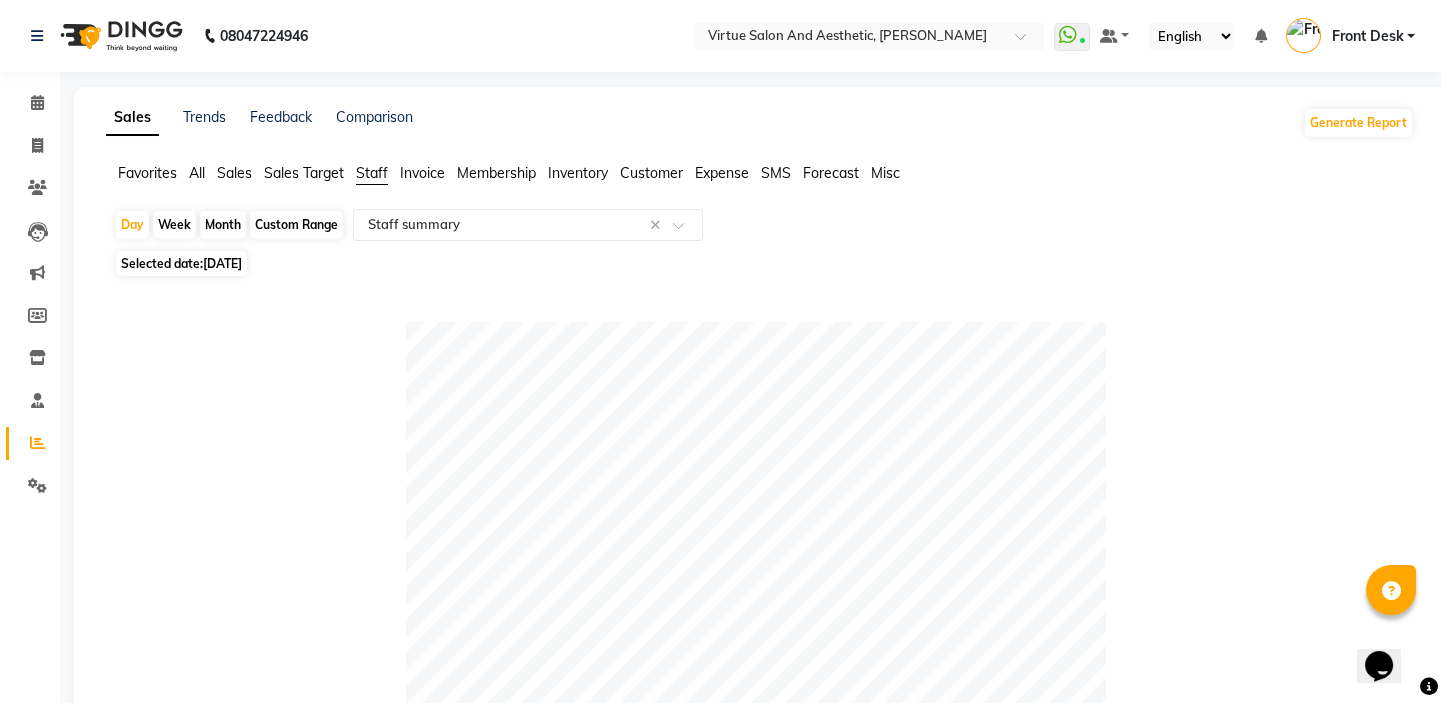 click on "[DATE]" 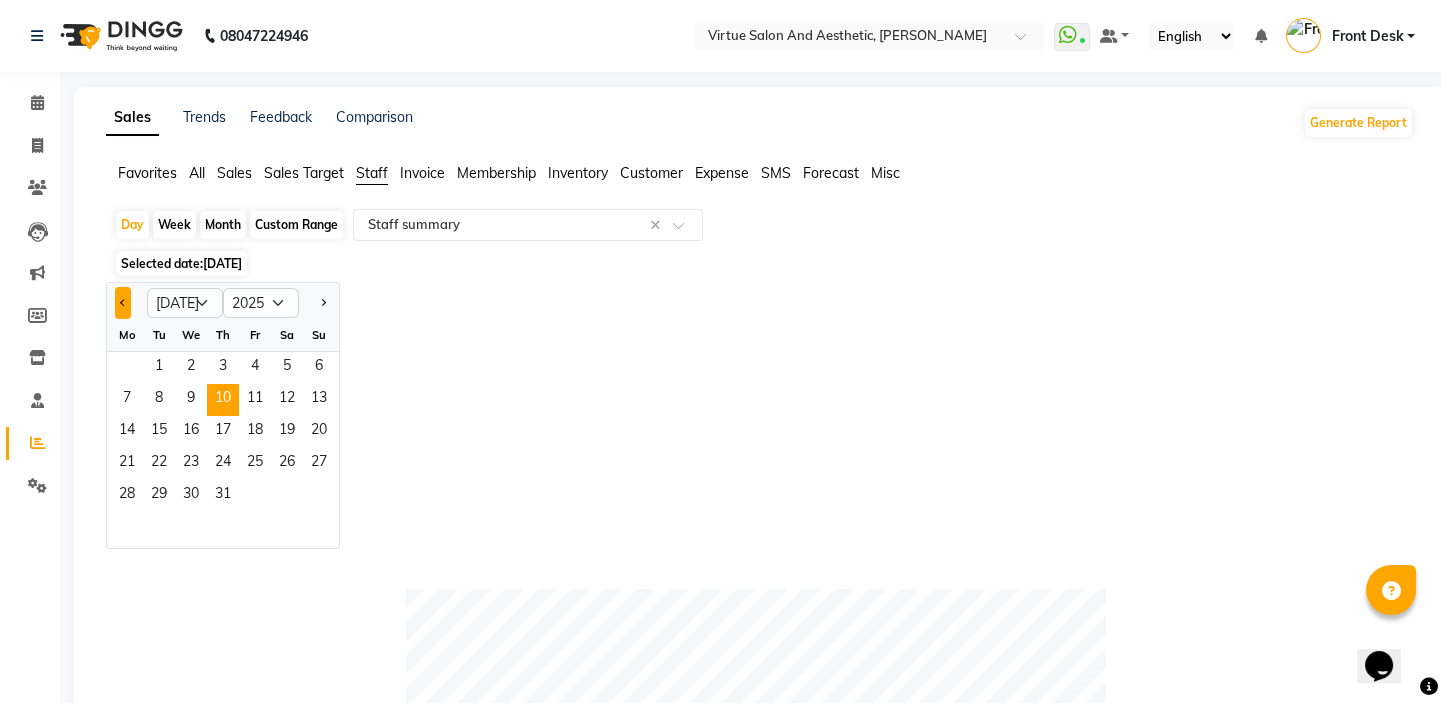 click 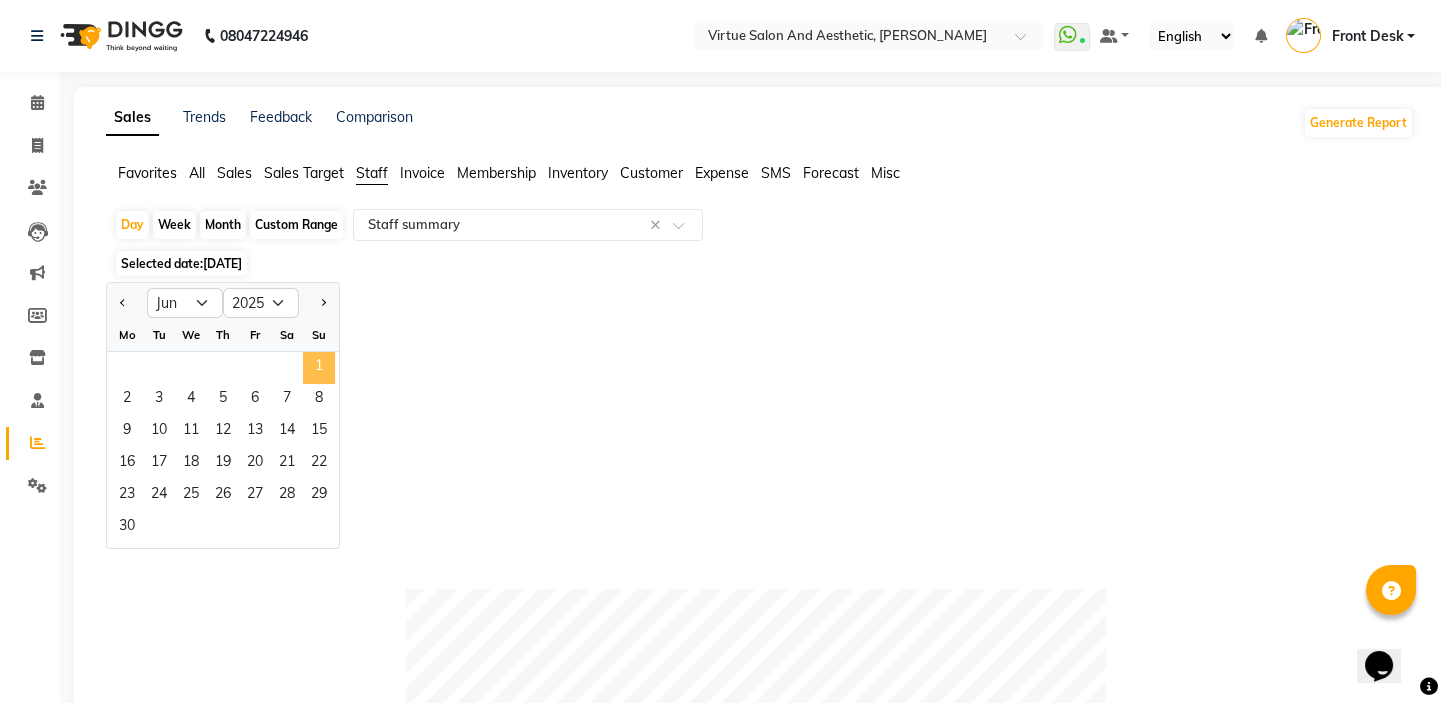 click on "1" 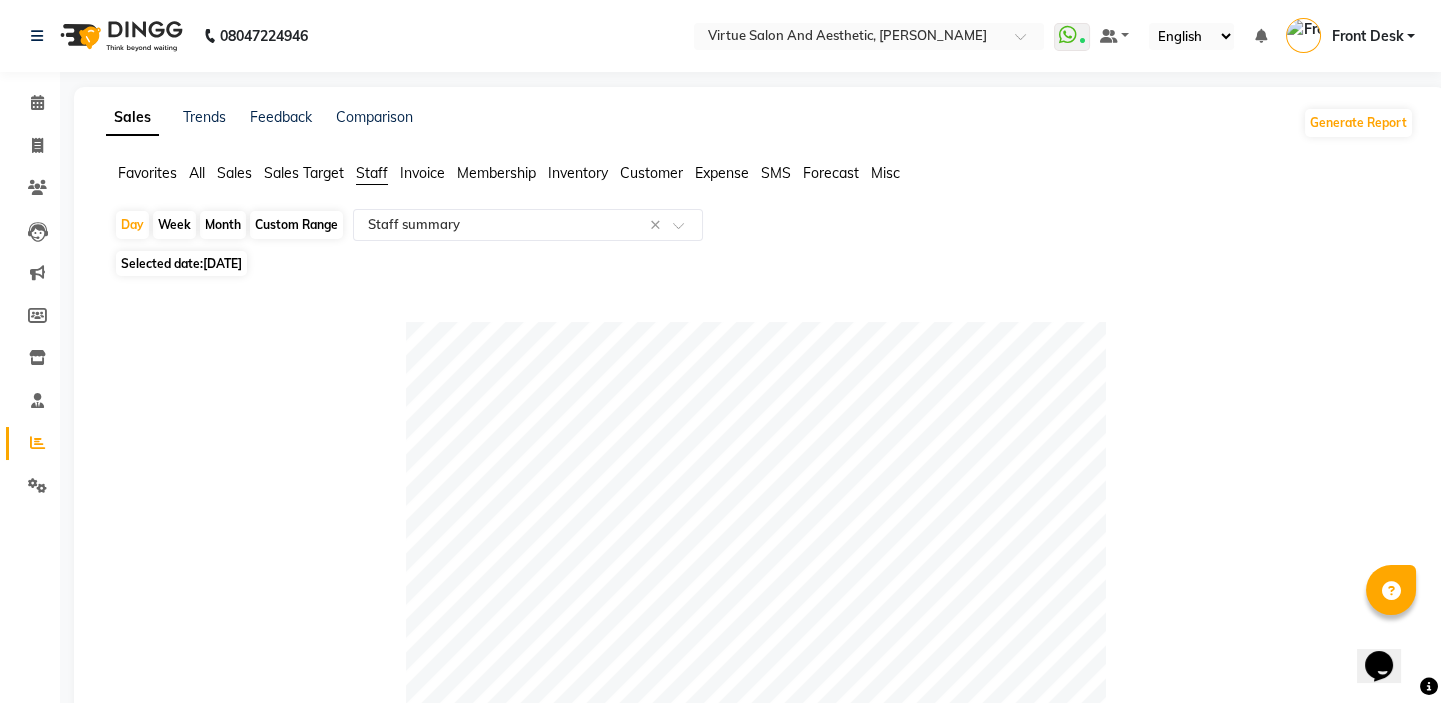 click on "Custom Range" 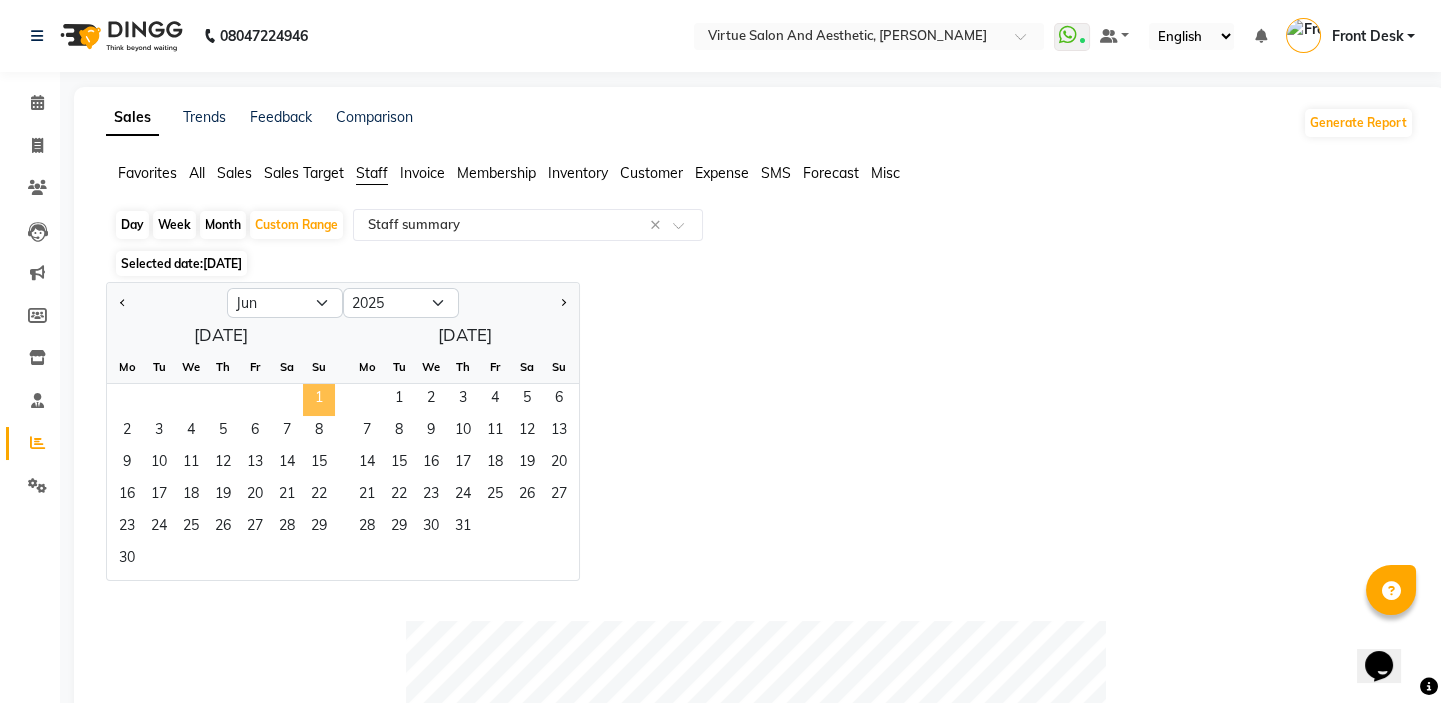 click on "1" 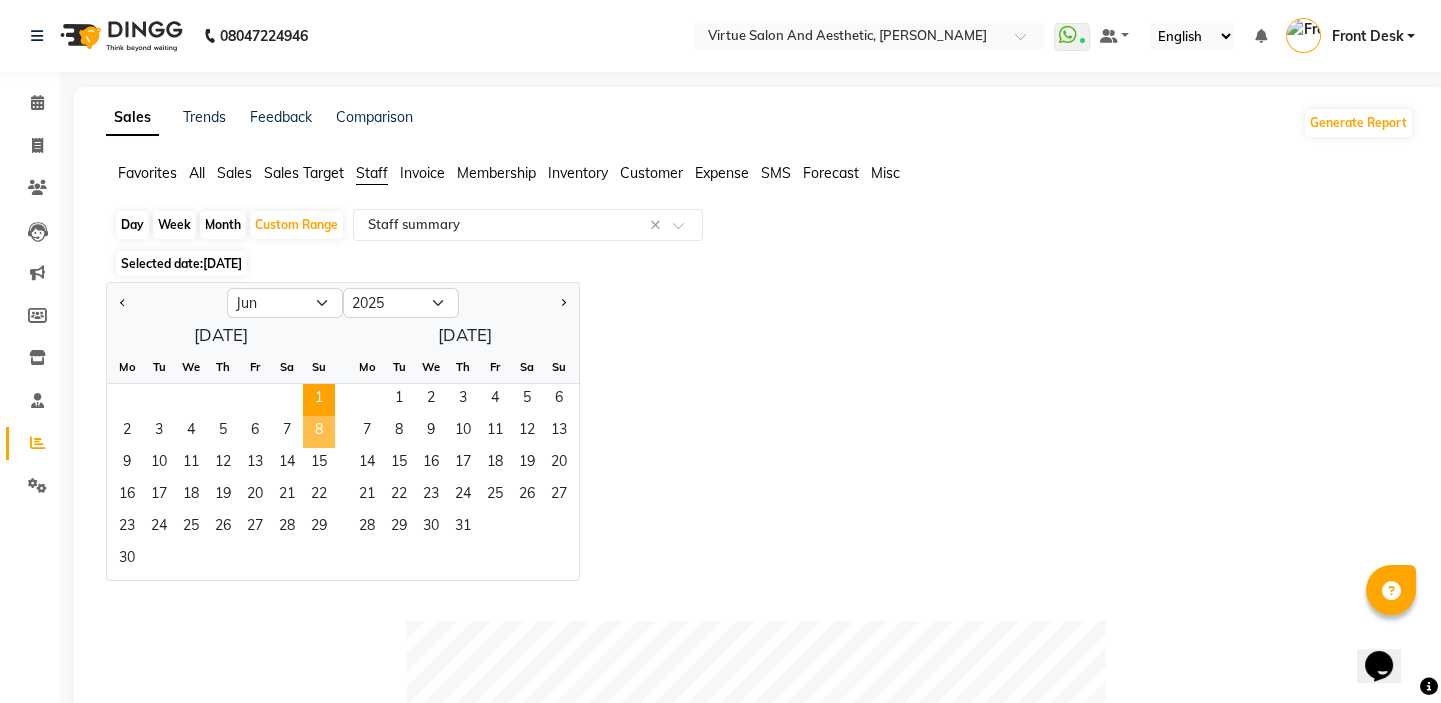 click on "8" 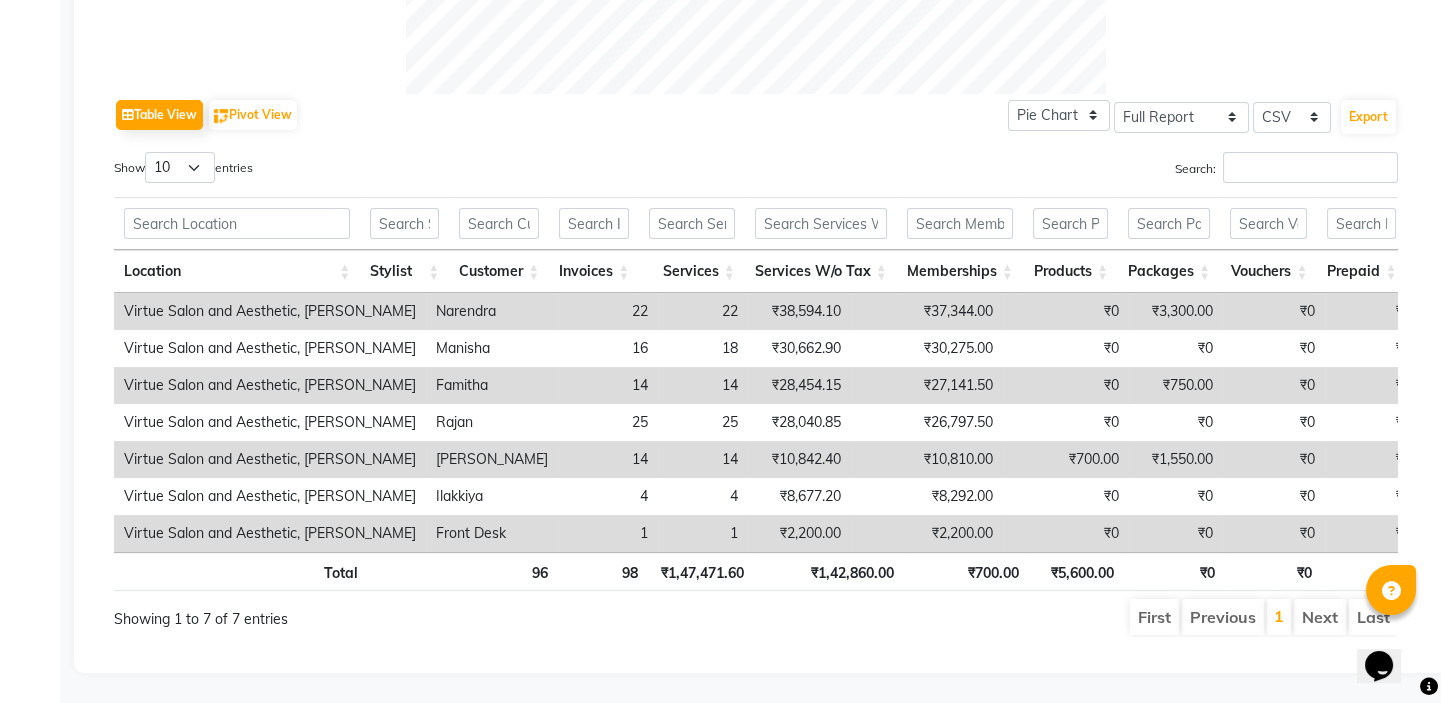 scroll, scrollTop: 954, scrollLeft: 0, axis: vertical 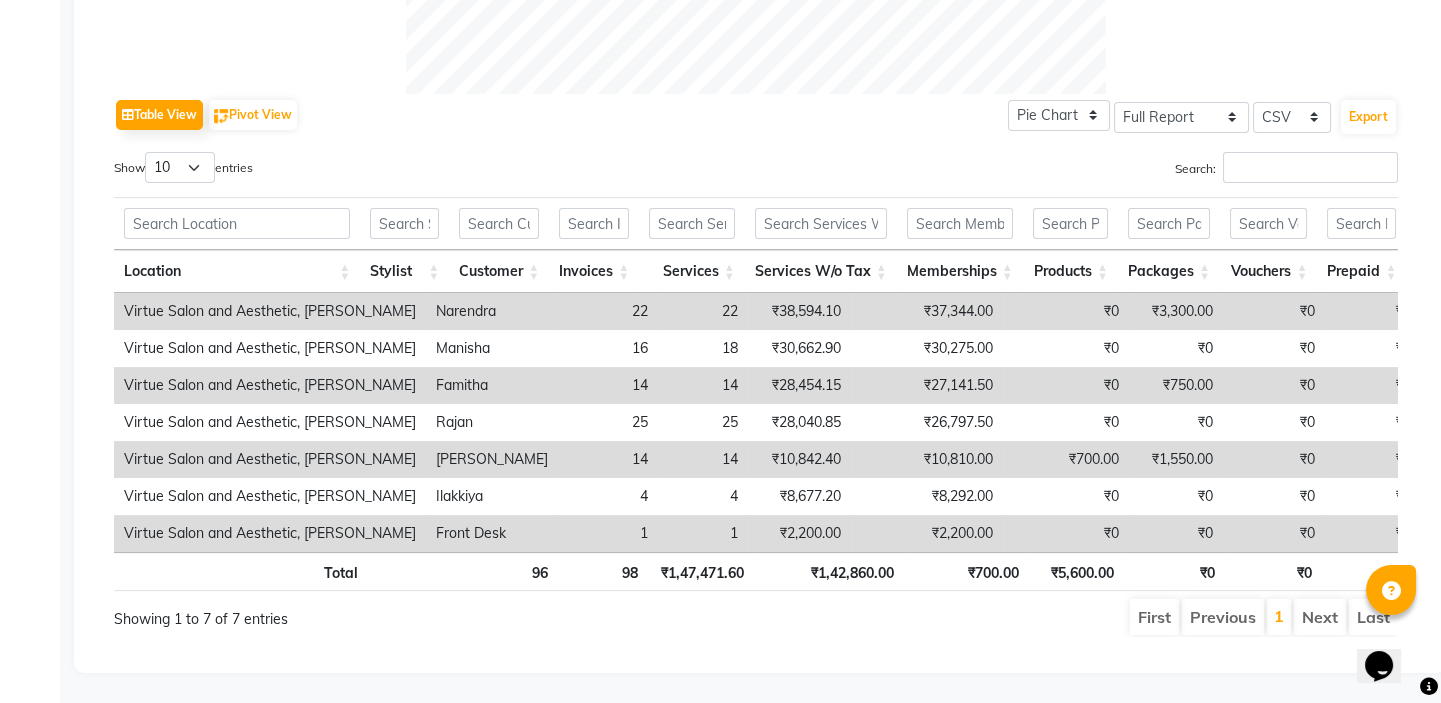 click on "Services W/o Tax" at bounding box center [821, 271] 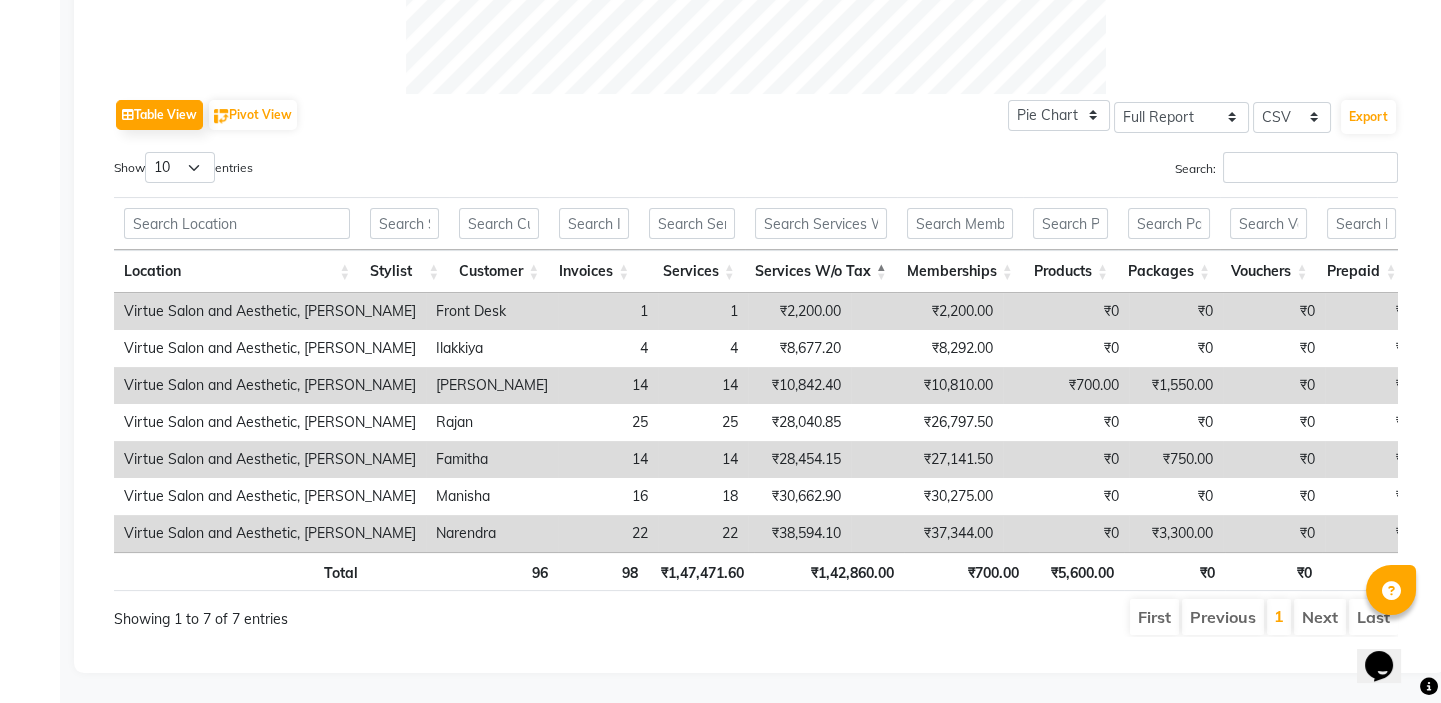 click on "Services W/o Tax" at bounding box center (821, 271) 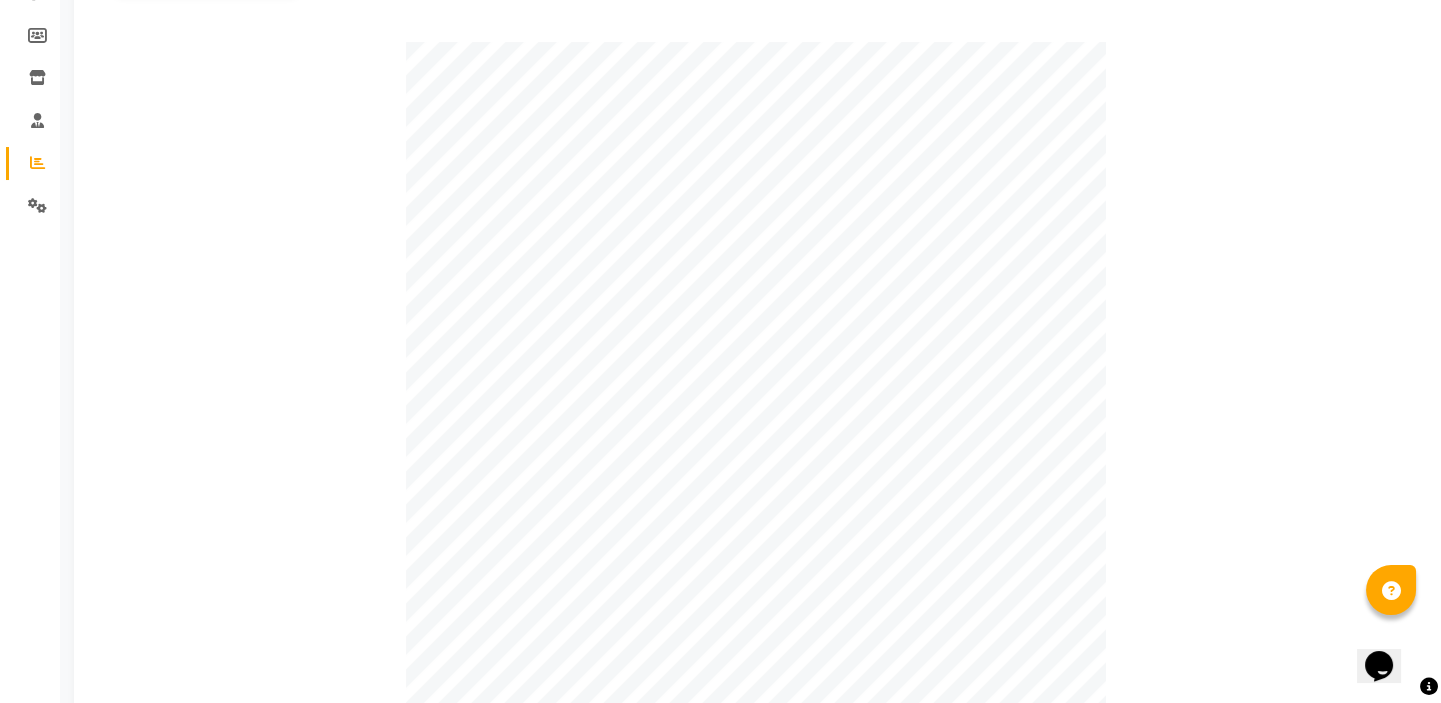 scroll, scrollTop: 0, scrollLeft: 0, axis: both 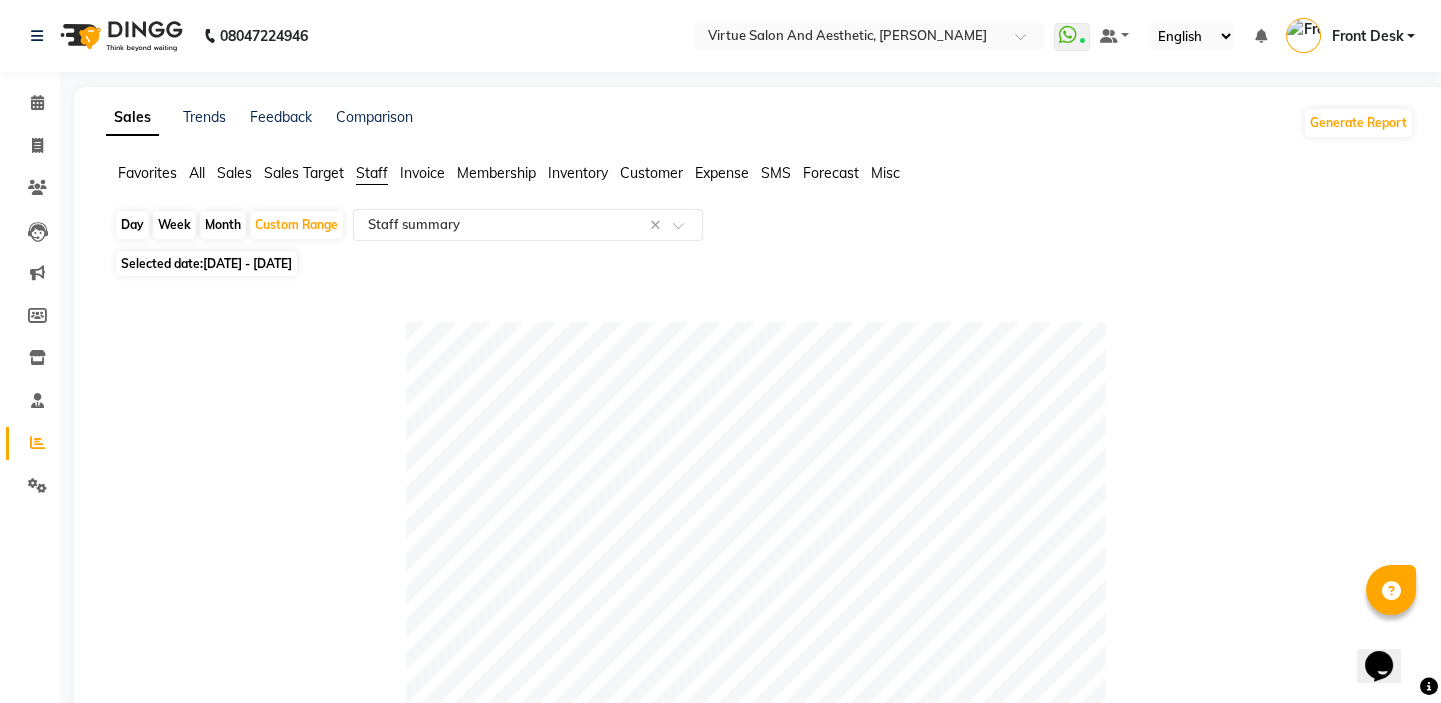 click on "01-06-2025 - 08-06-2025" 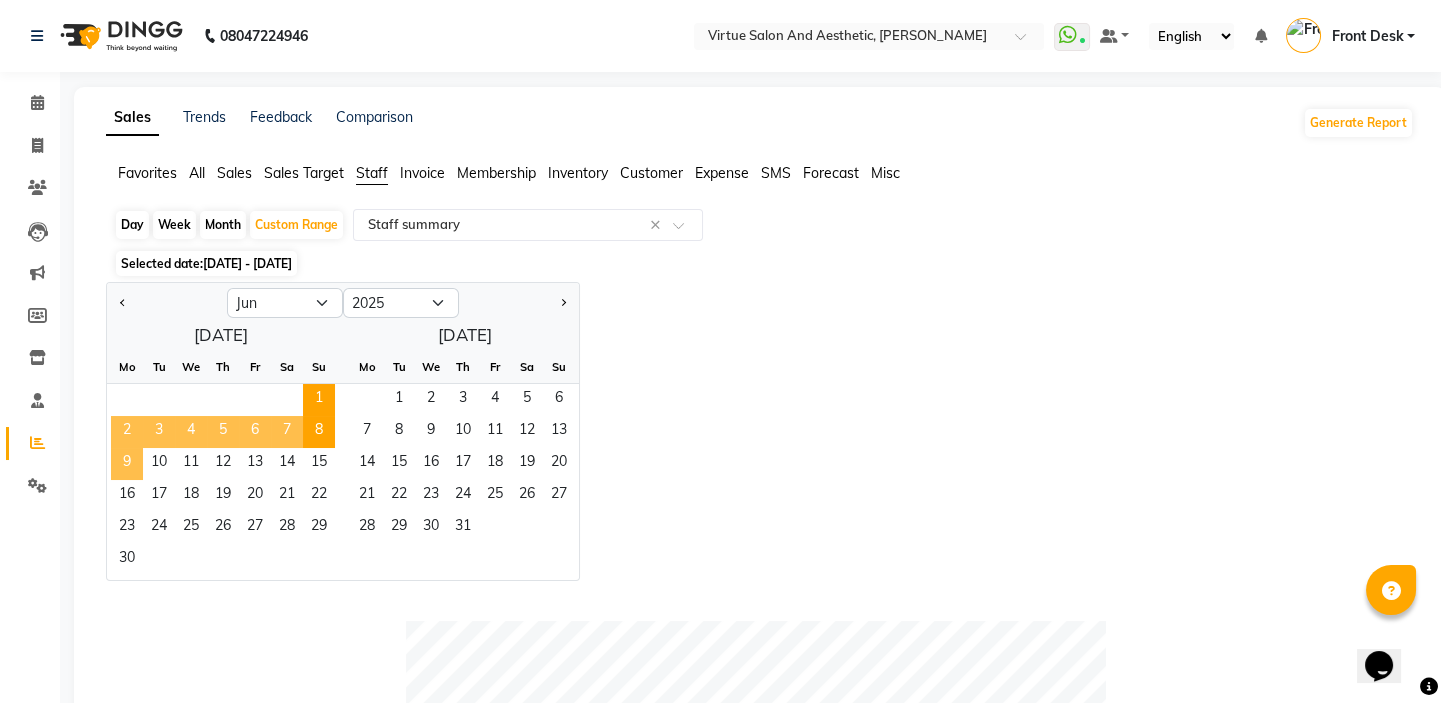 click on "9" 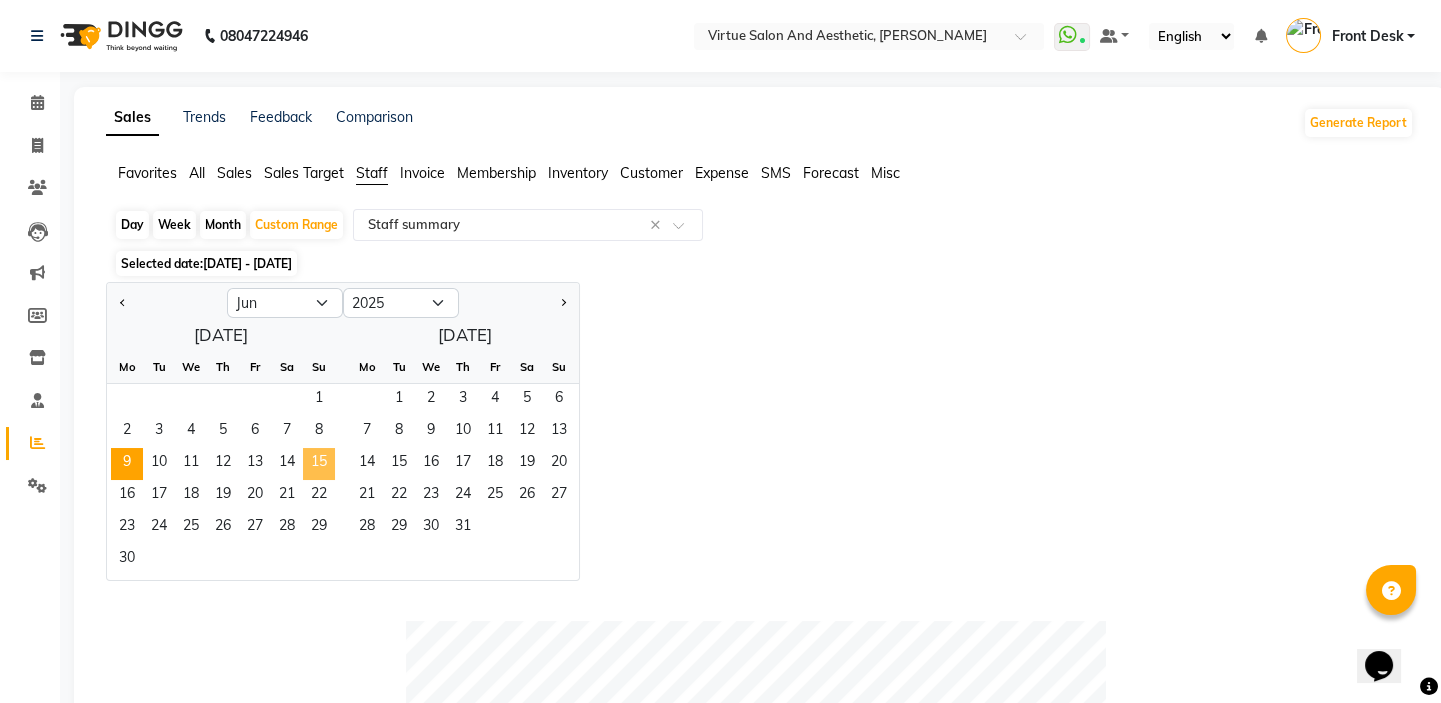 click on "15" 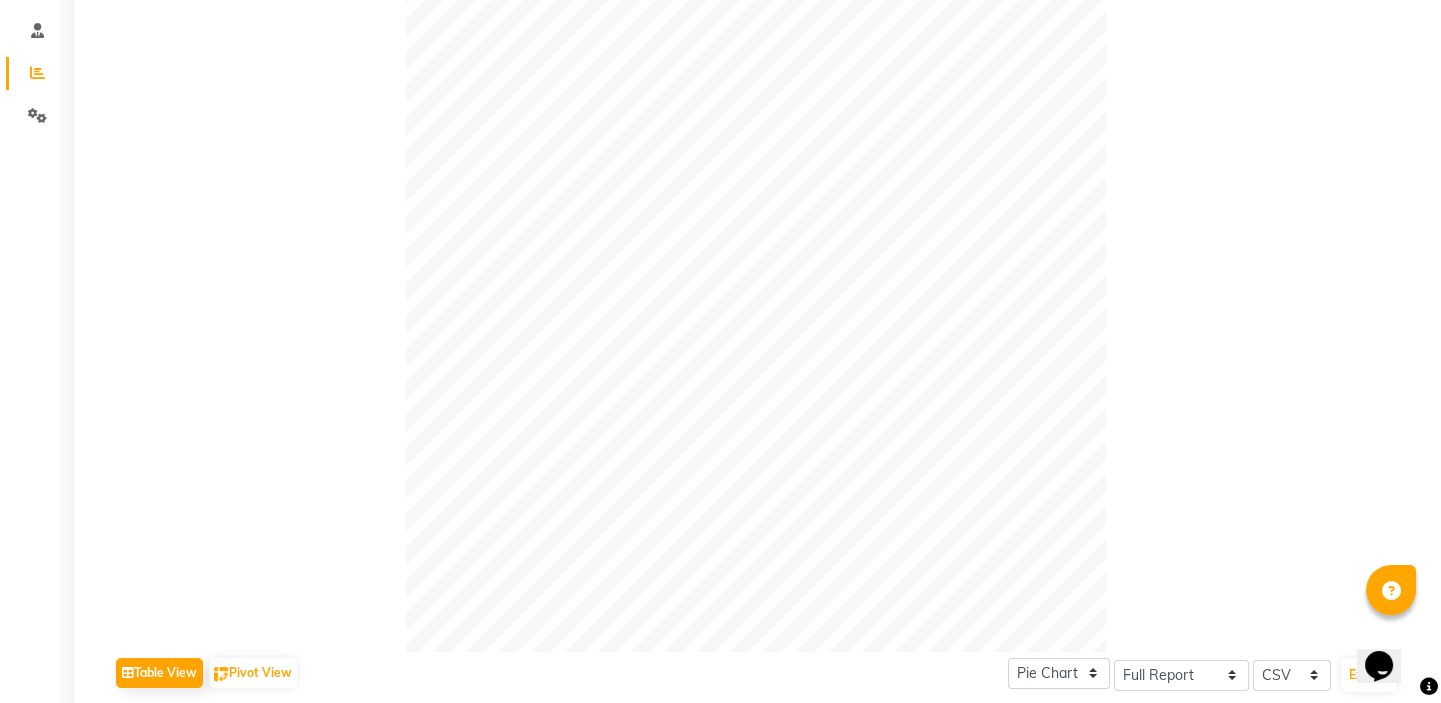 scroll, scrollTop: 727, scrollLeft: 0, axis: vertical 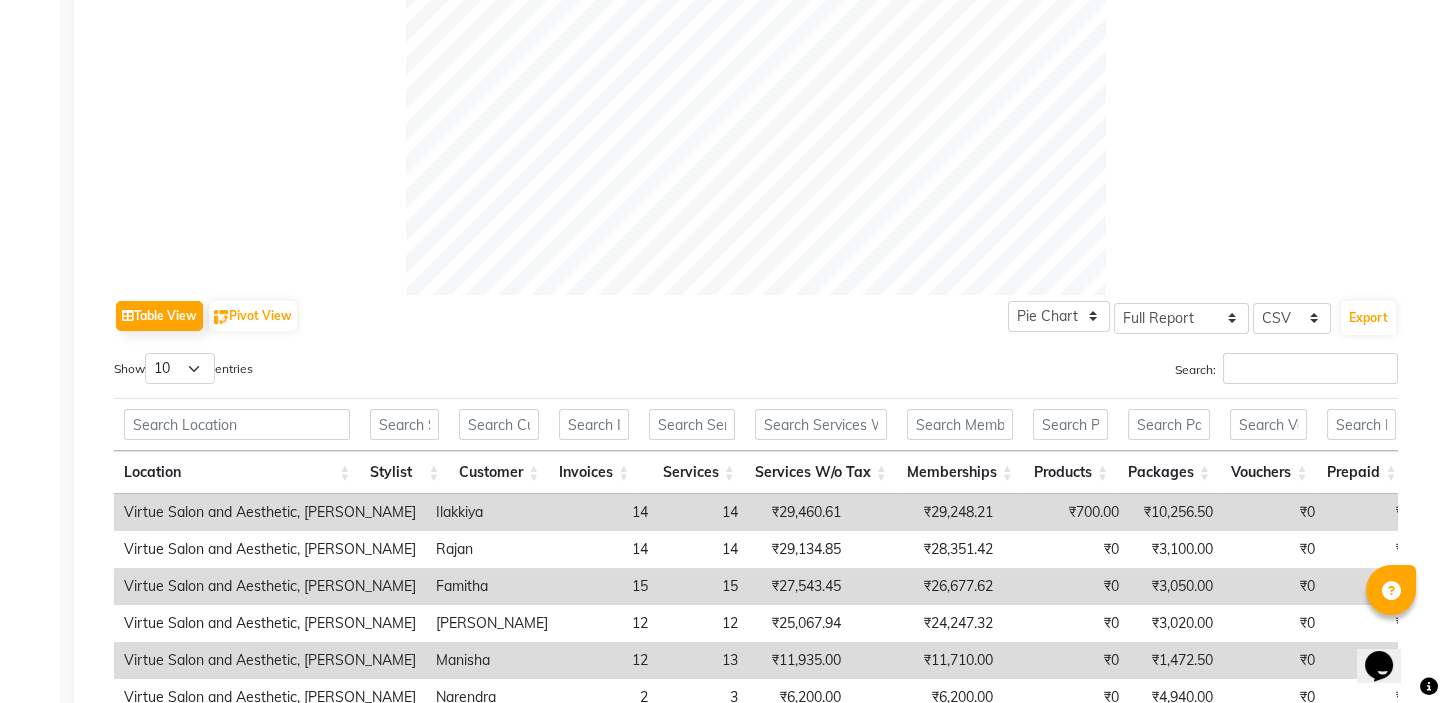 click on "Services W/o Tax" at bounding box center (821, 472) 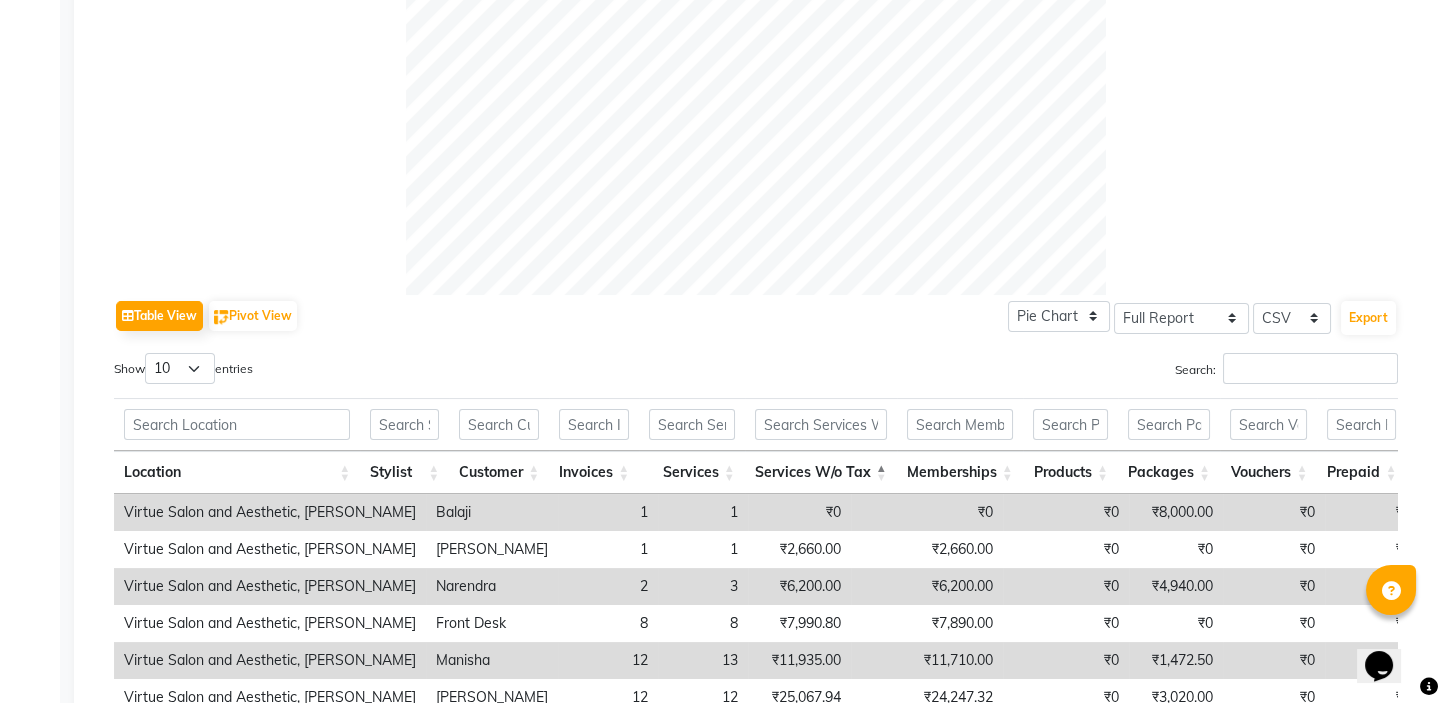 click on "Services W/o Tax" at bounding box center [821, 472] 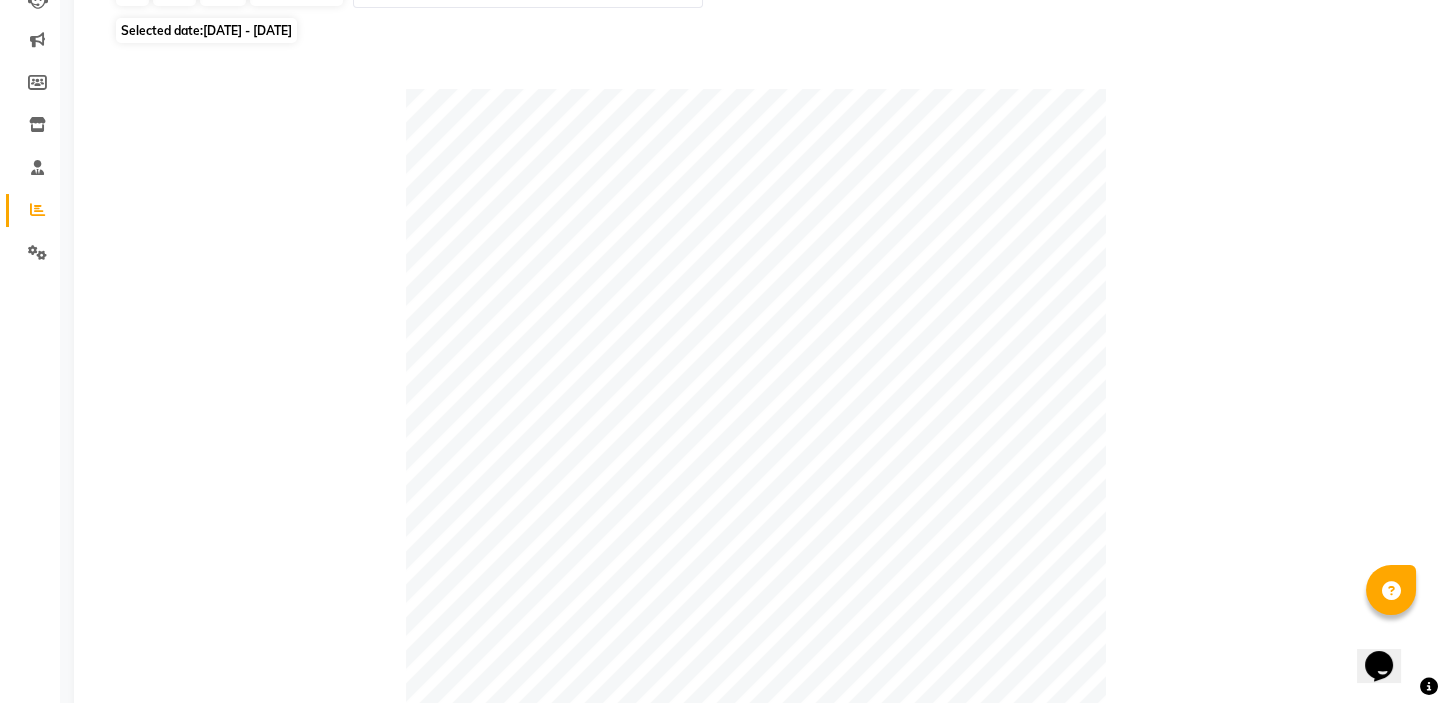 scroll, scrollTop: 0, scrollLeft: 0, axis: both 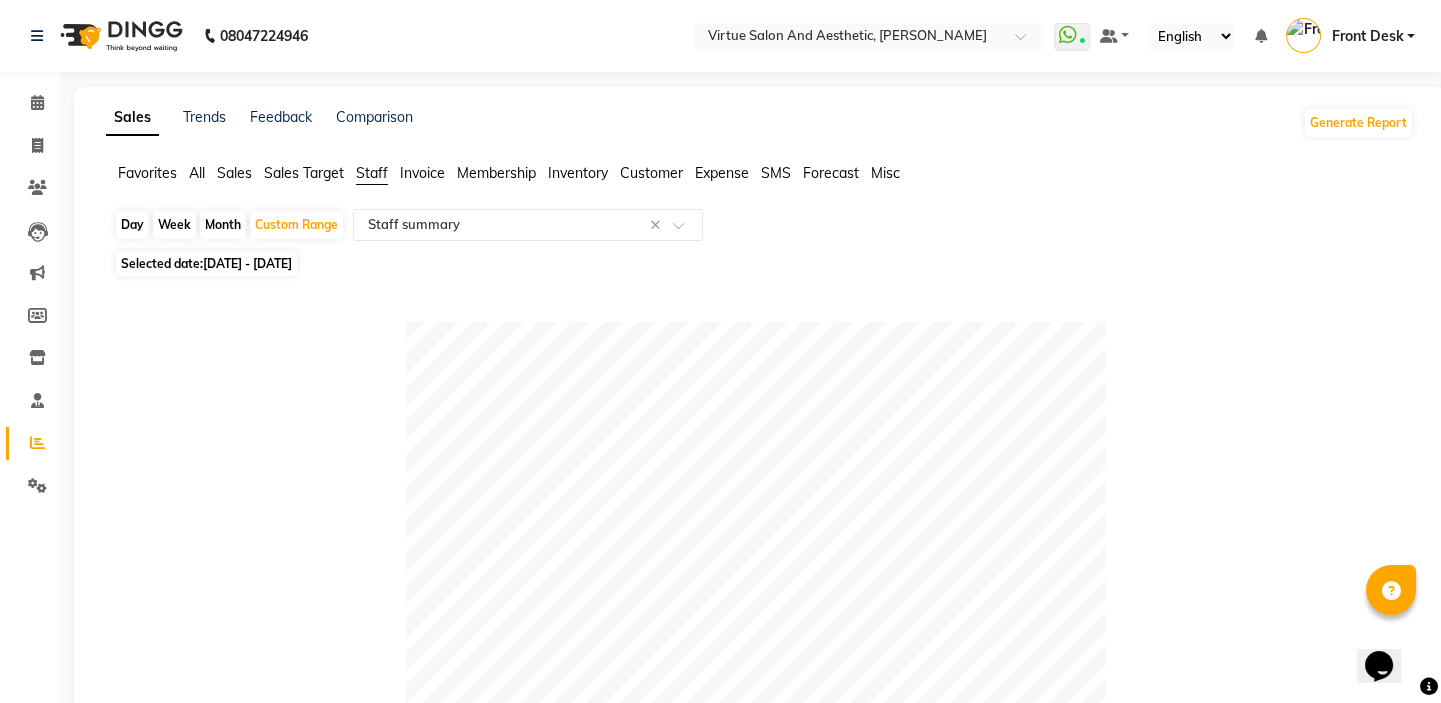 click on "09-06-2025 - 15-06-2025" 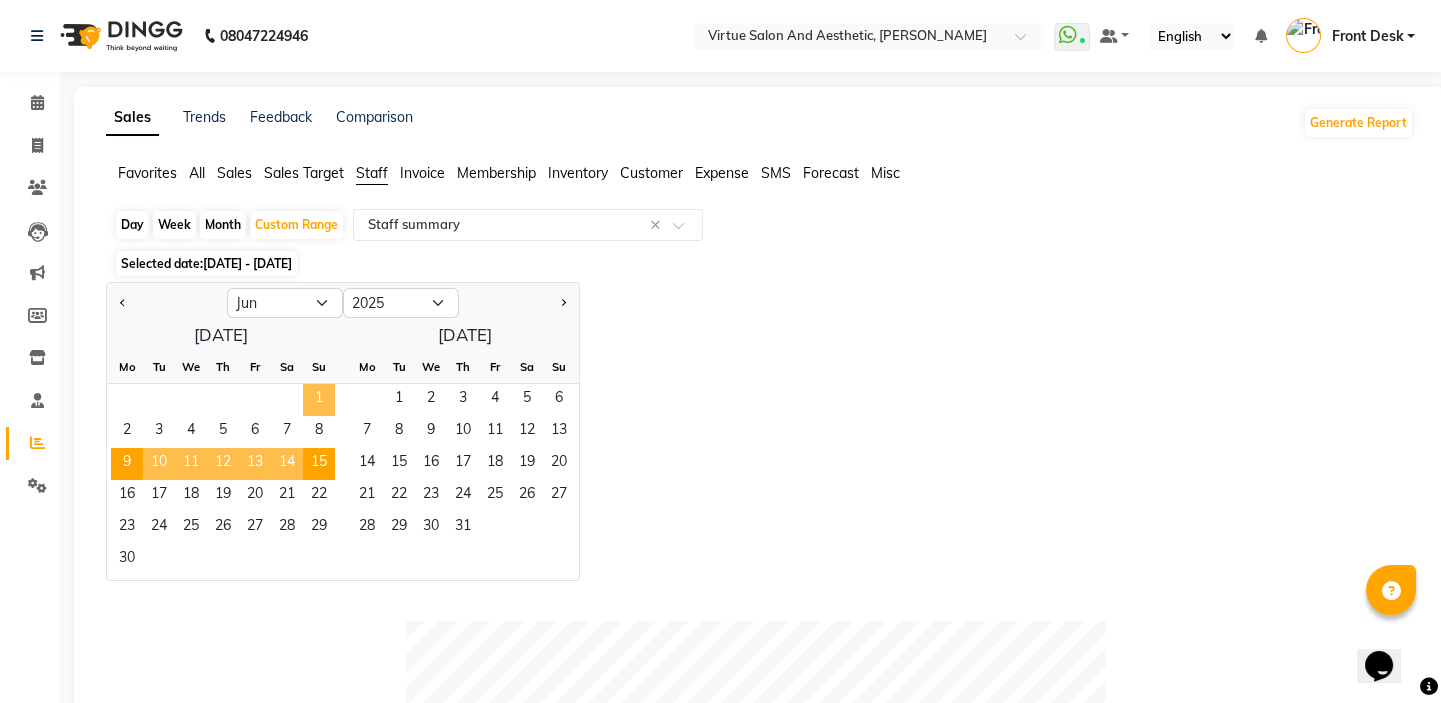 click on "1" 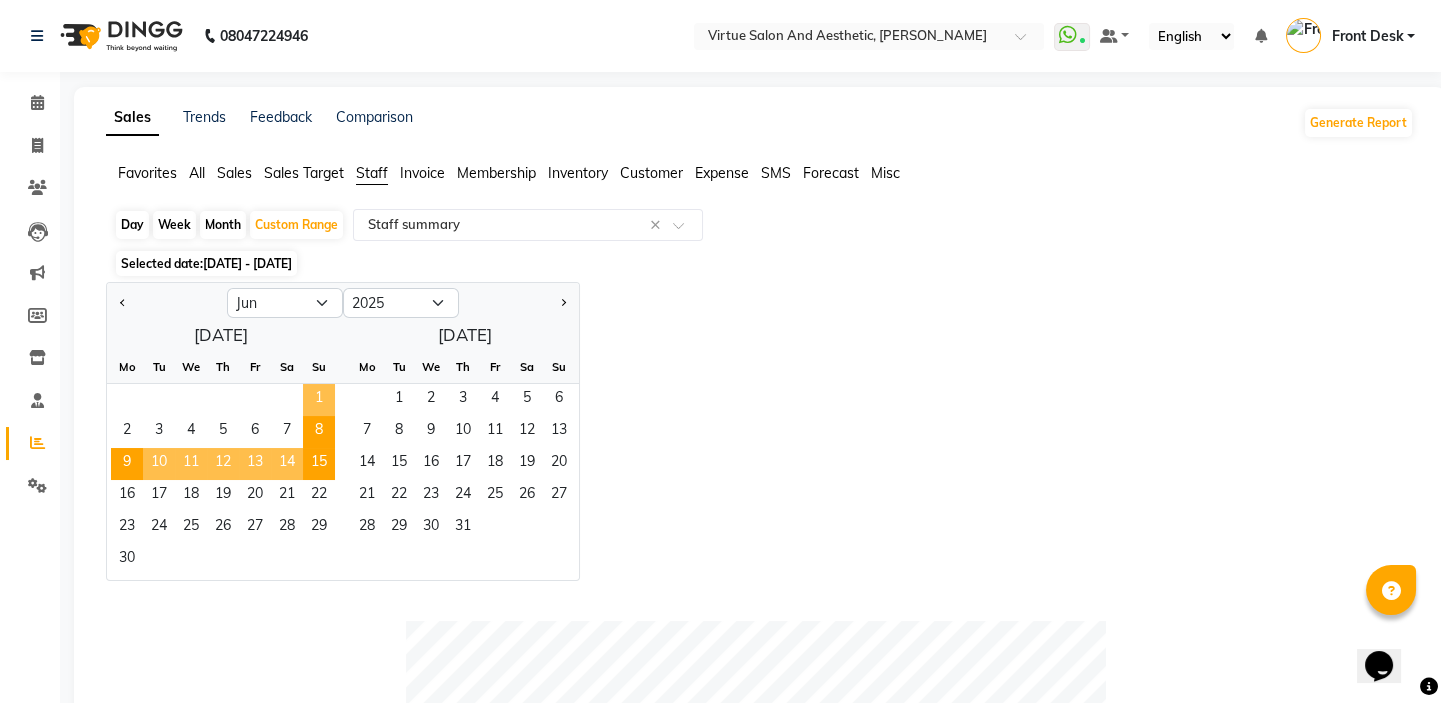 click on "8" 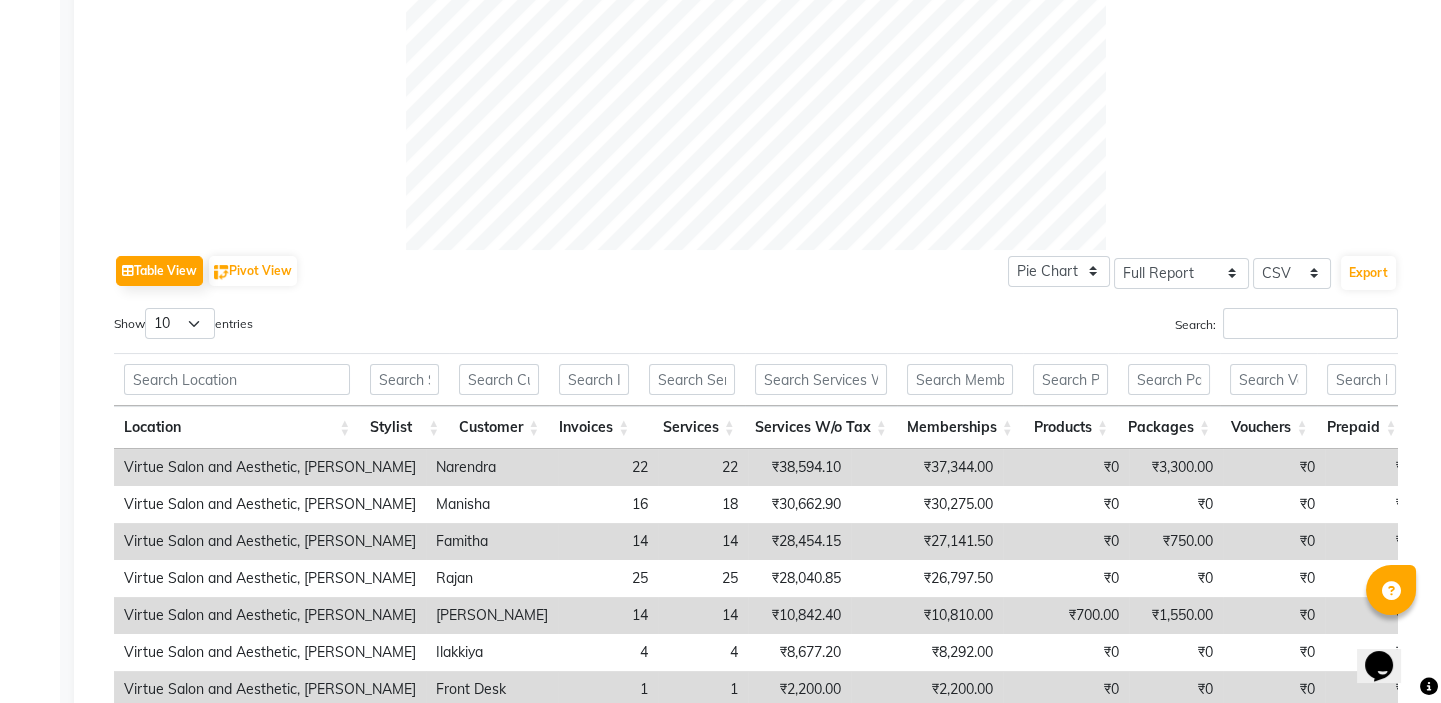 scroll, scrollTop: 0, scrollLeft: 0, axis: both 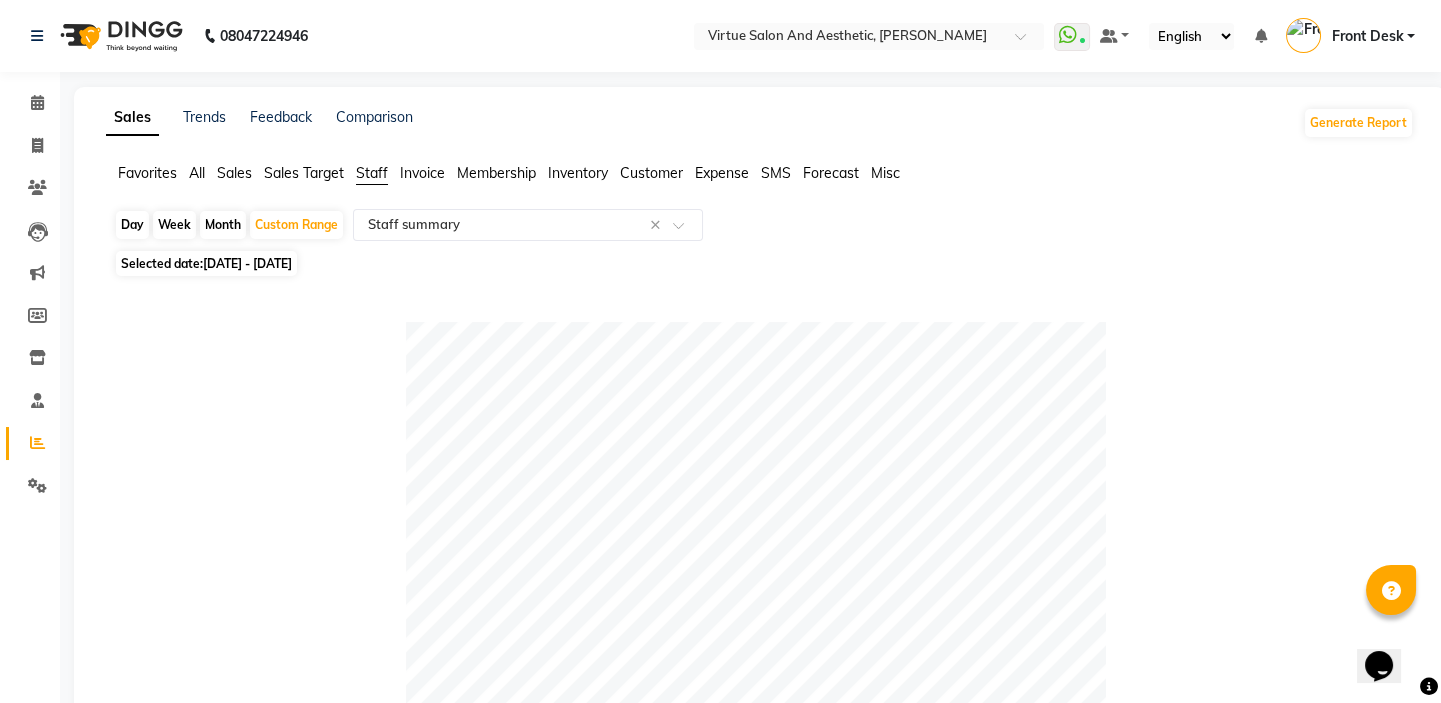 click on "01-06-2025 - 08-06-2025" 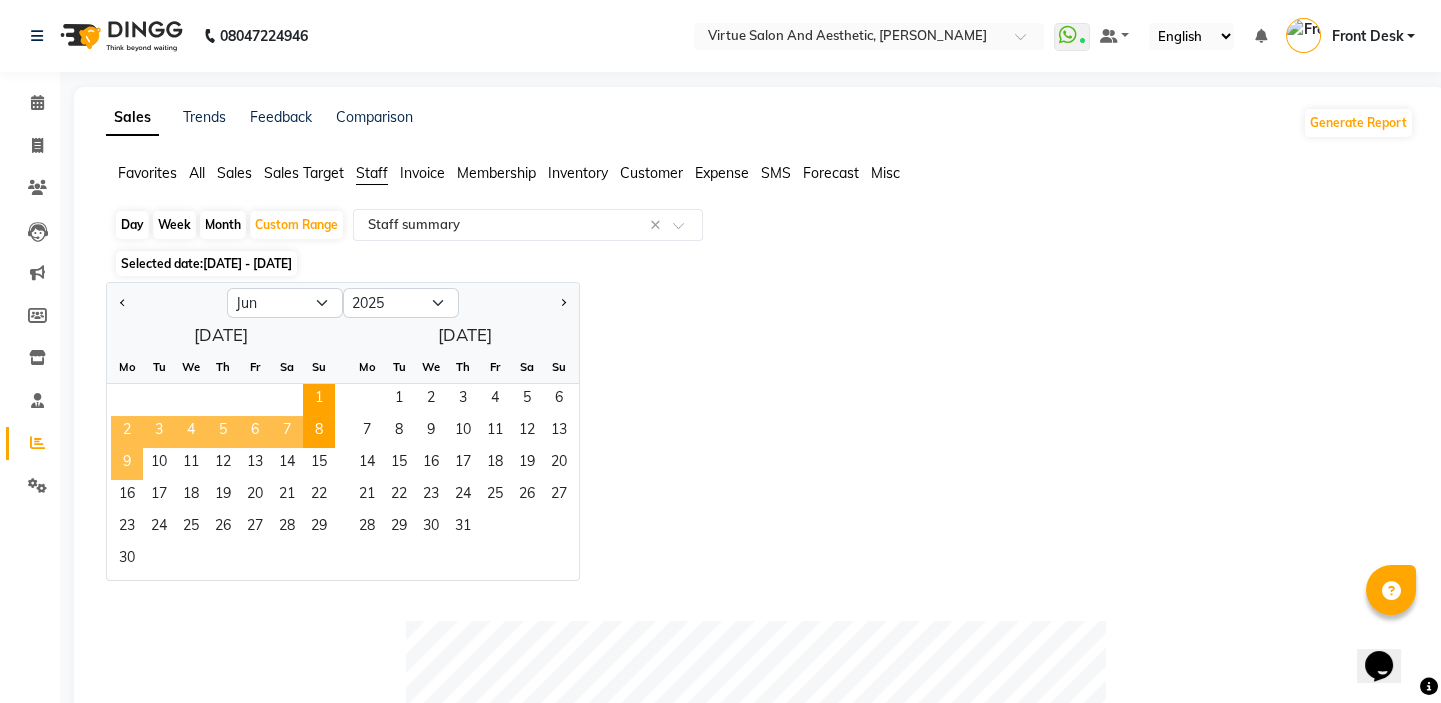 click on "9" 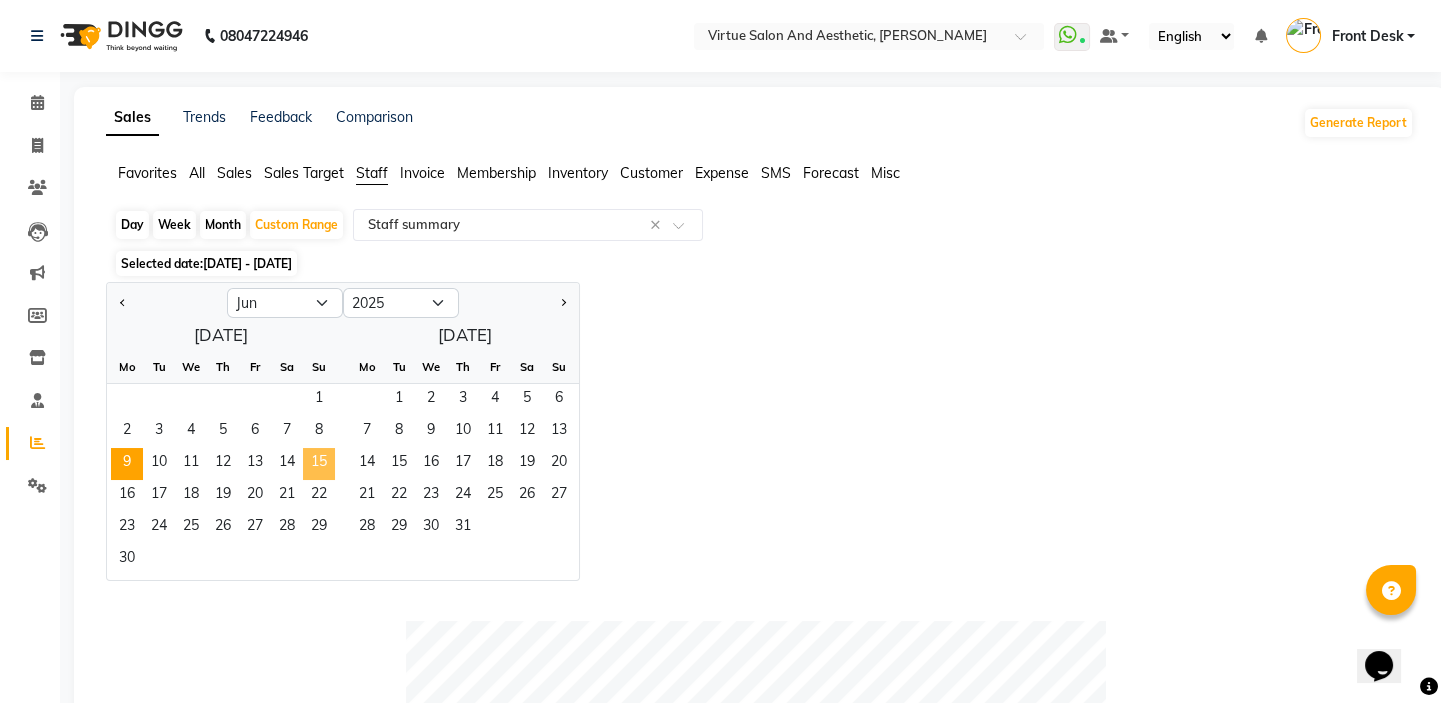 click on "15" 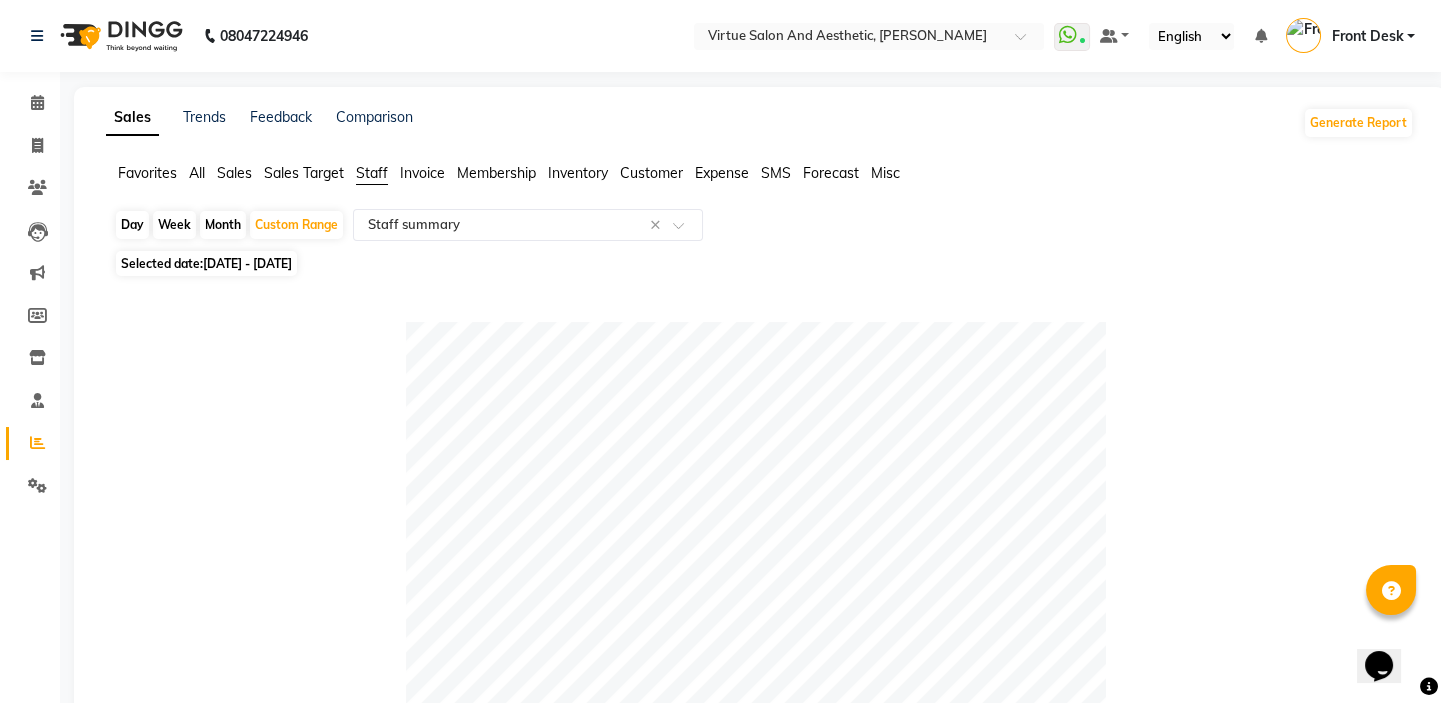 click on "09-06-2025 - 15-06-2025" 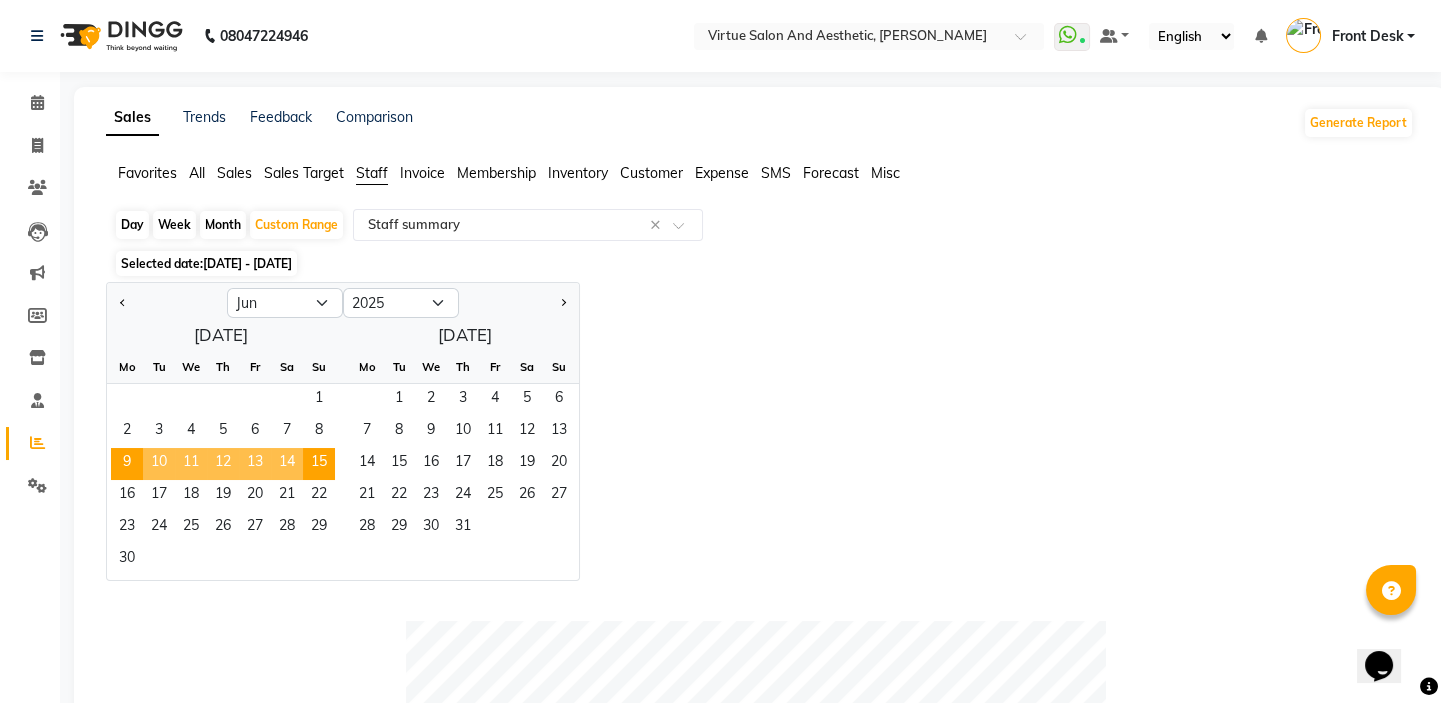 click on "Jan Feb Mar Apr May Jun Jul Aug Sep Oct Nov Dec 2015 2016 2017 2018 2019 2020 2021 2022 2023 2024 2025 2026 2027 2028 2029 2030 2031 2032 2033 2034 2035  June 2025  Mo Tu We Th Fr Sa Su  1   2   3   4   5   6   7   8   9   10   11   12   13   14   15   16   17   18   19   20   21   22   23   24   25   26   27   28   29   30   July 2025  Mo Tu We Th Fr Sa Su  1   2   3   4   5   6   7   8   9   10   11   12   13   14   15   16   17   18   19   20   21   22   23   24   25   26   27   28   29   30   31" 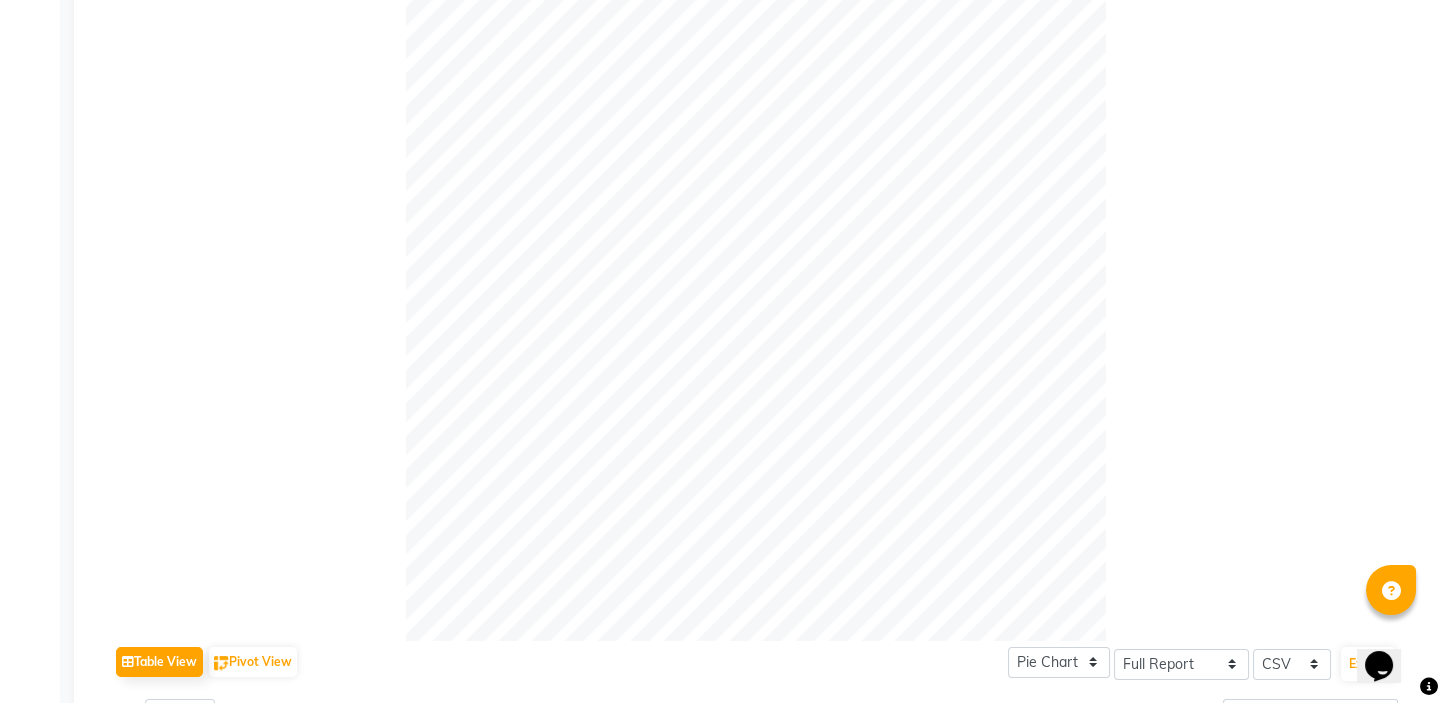 scroll, scrollTop: 363, scrollLeft: 0, axis: vertical 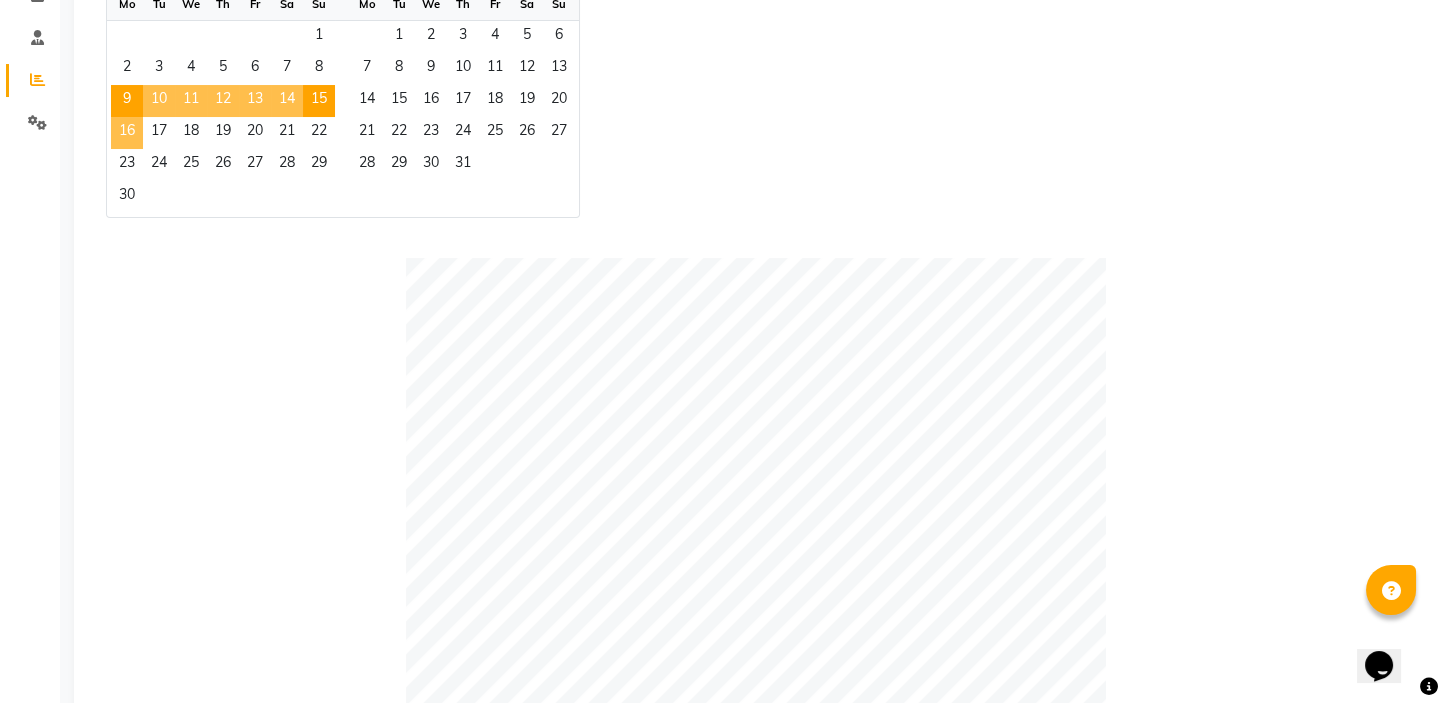 click on "16" 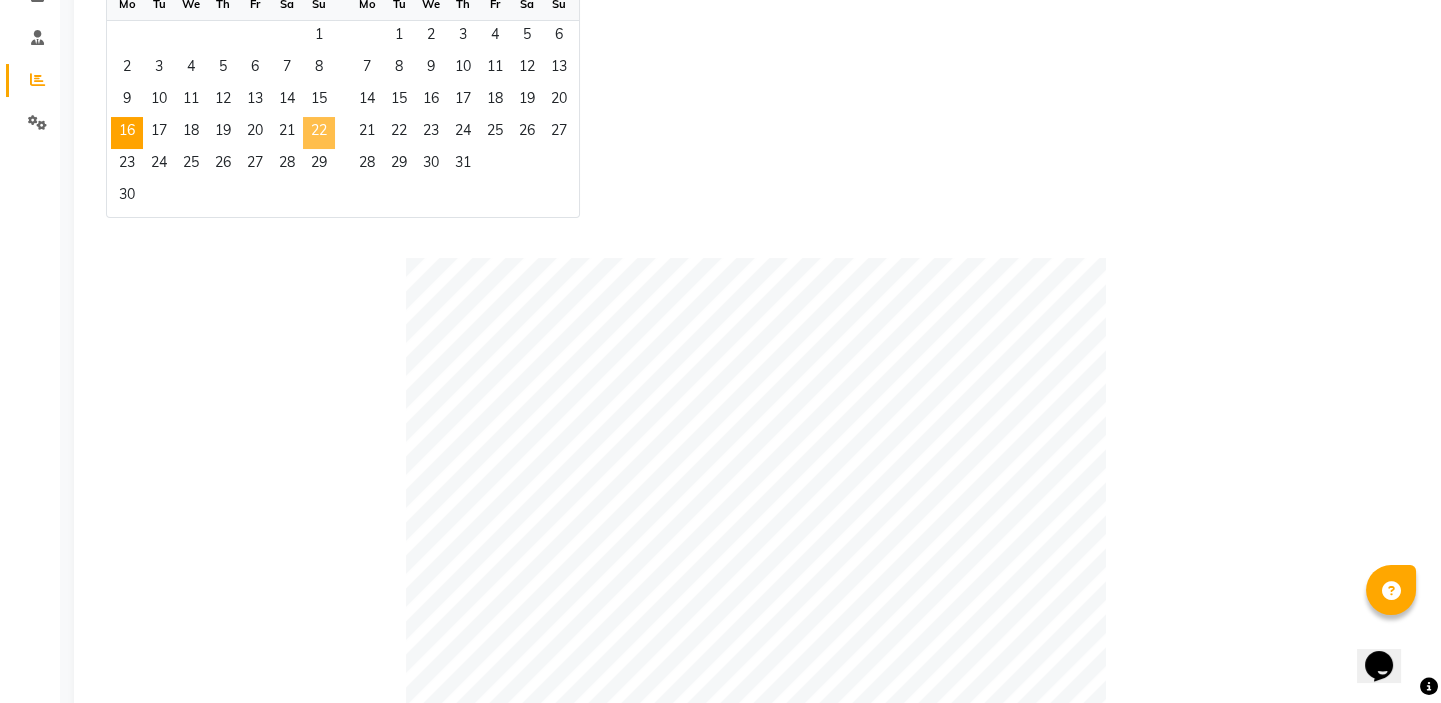 click on "22" 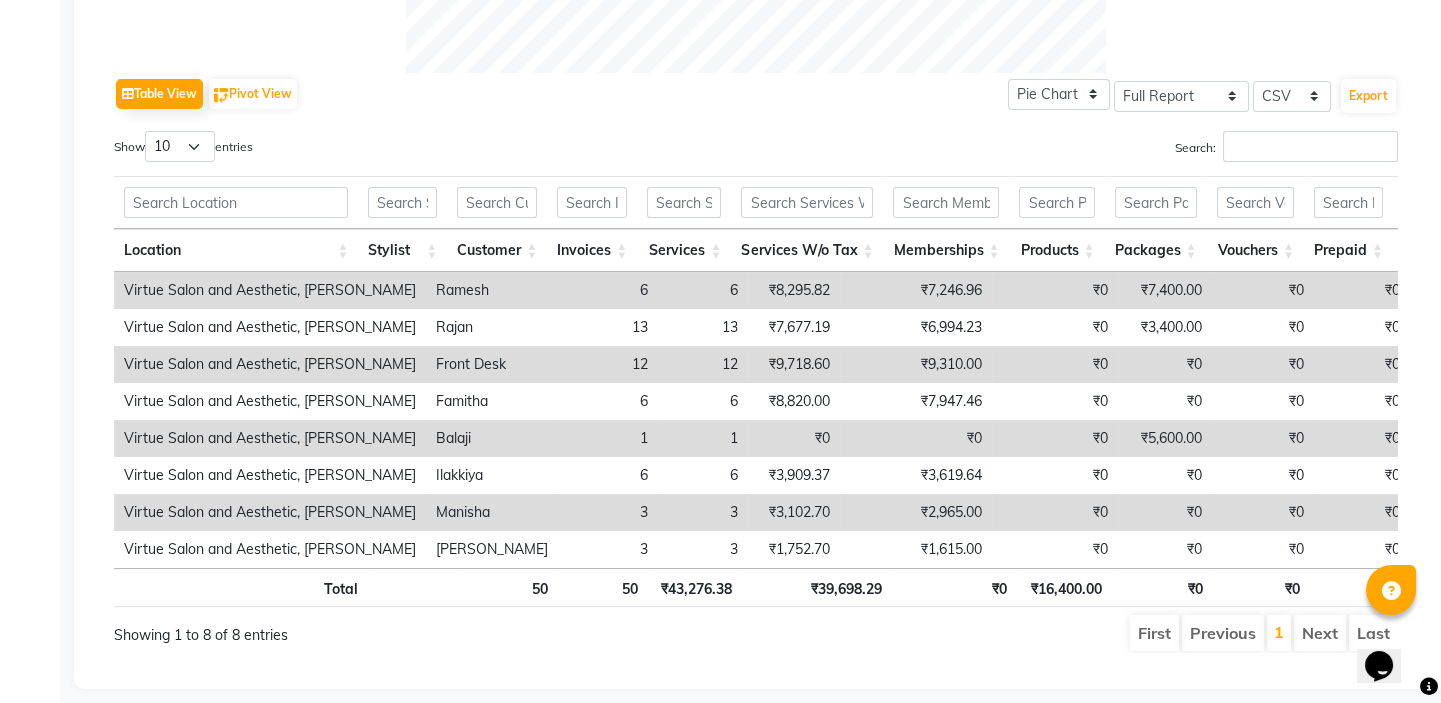 scroll, scrollTop: 990, scrollLeft: 0, axis: vertical 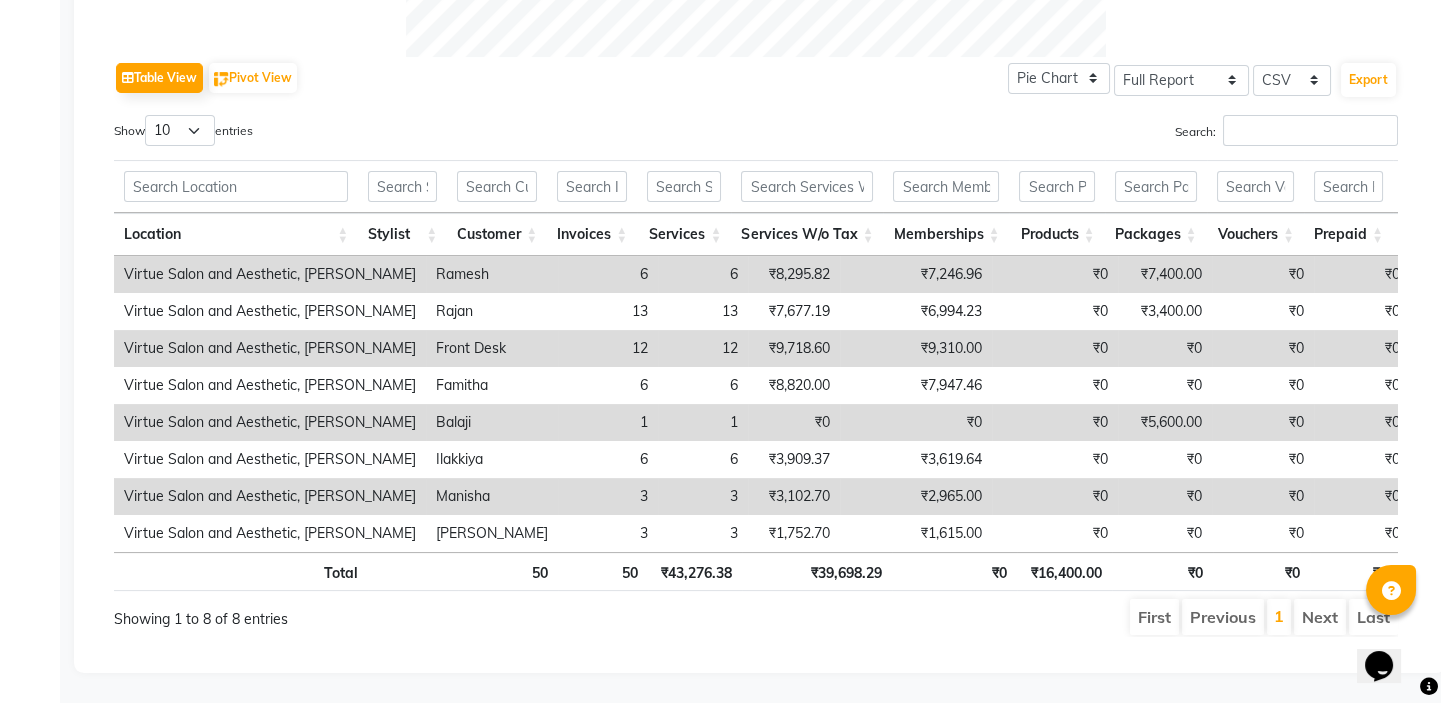 click on "Services W/o Tax" at bounding box center (807, 234) 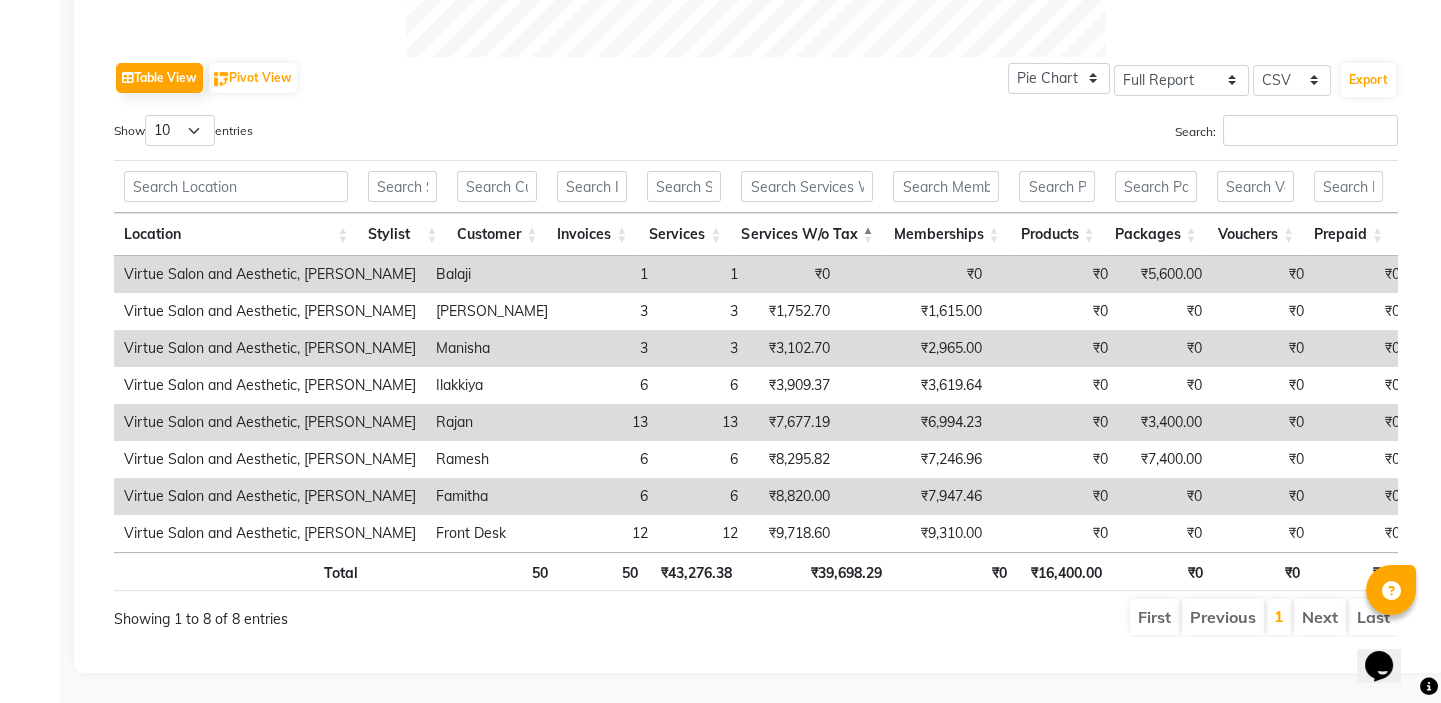 click on "Services W/o Tax" at bounding box center (807, 234) 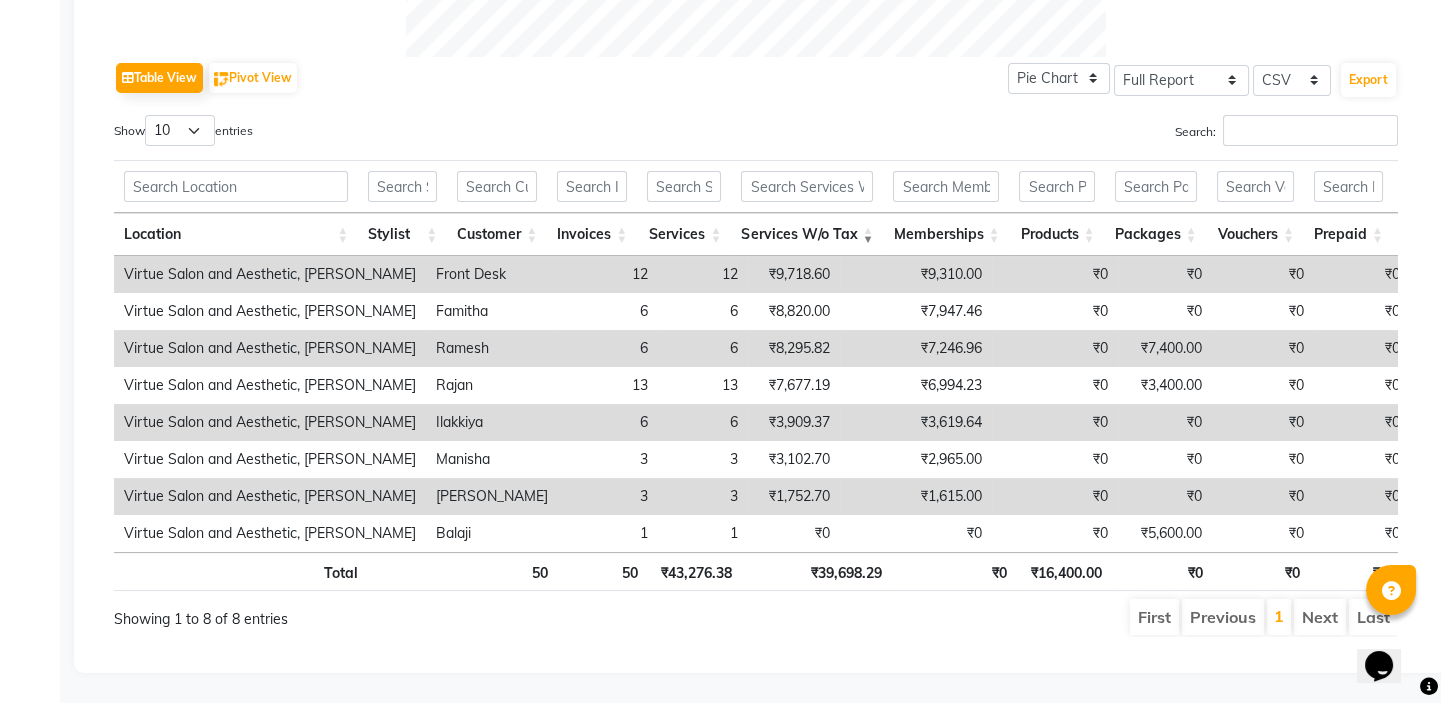 click on "Search:" at bounding box center (1084, 134) 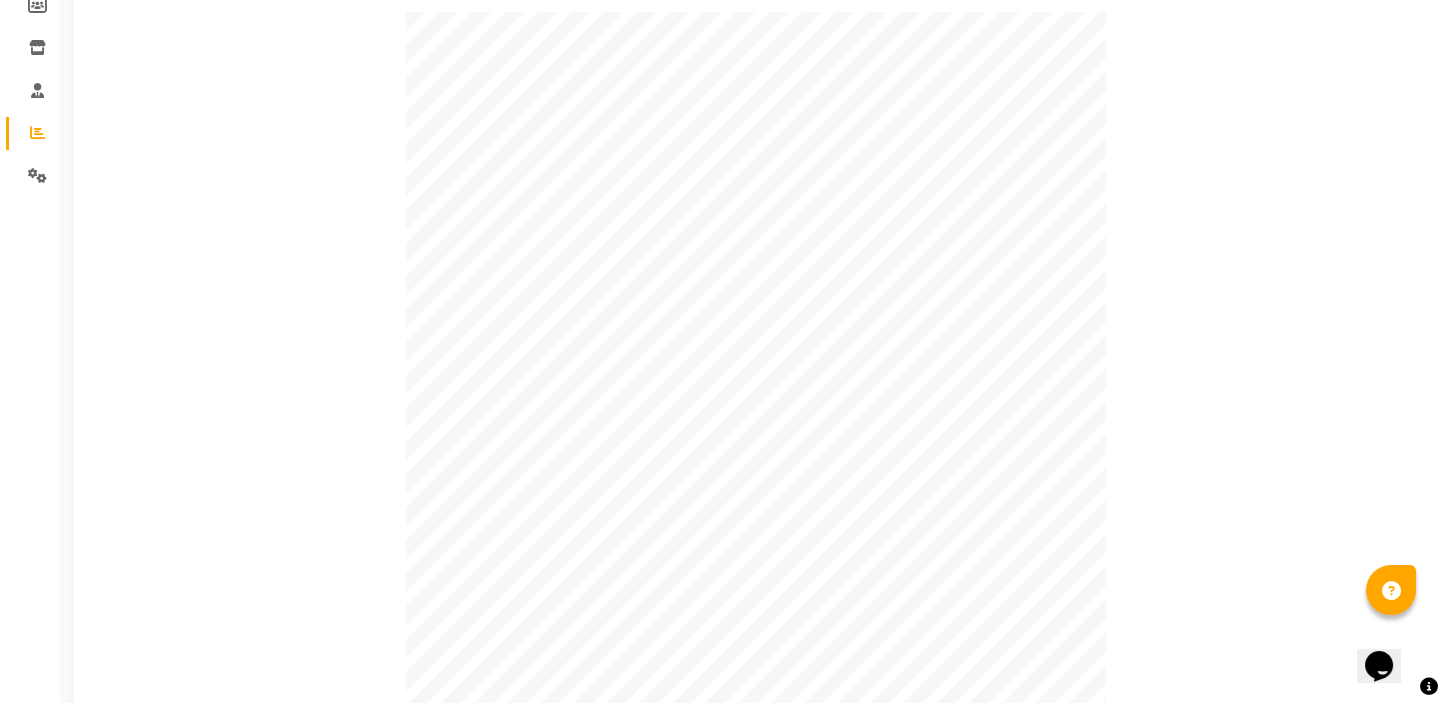 scroll, scrollTop: 0, scrollLeft: 0, axis: both 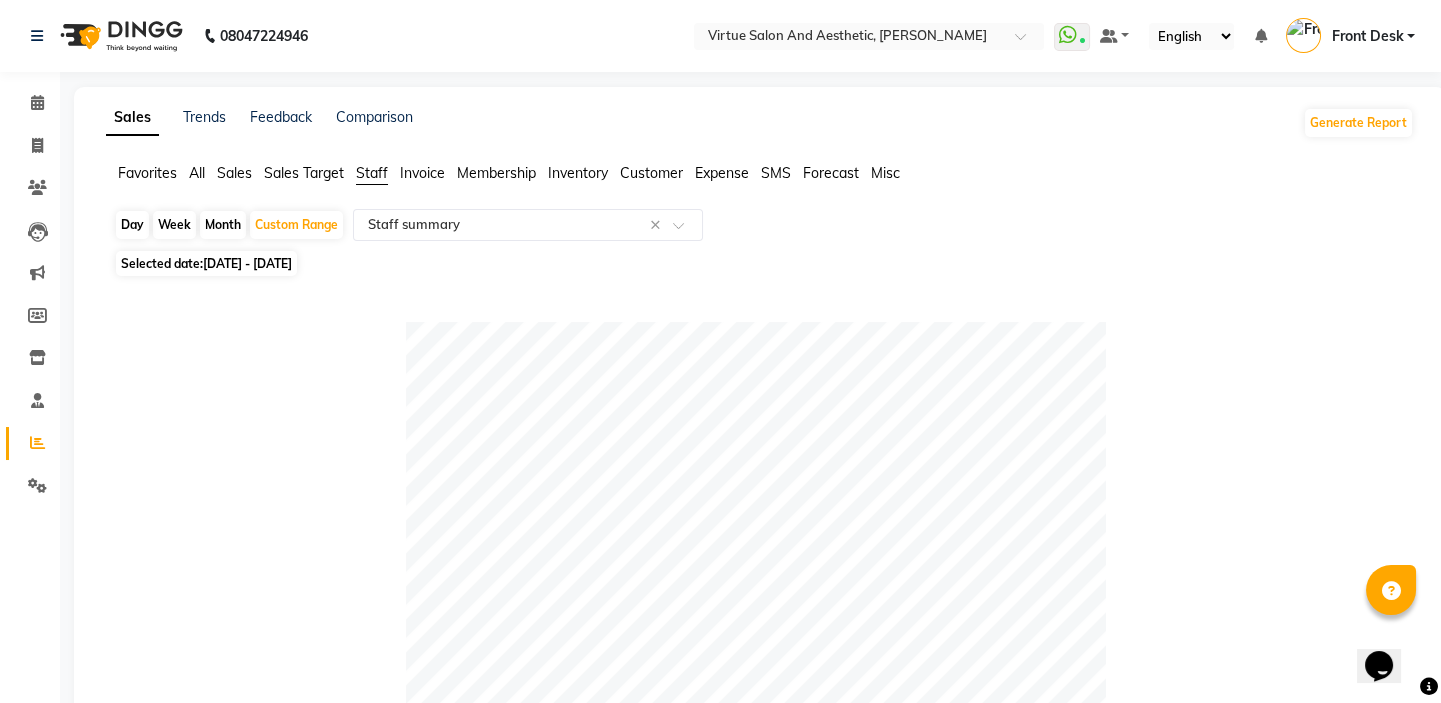 click on "16-06-2025 - 22-06-2025" 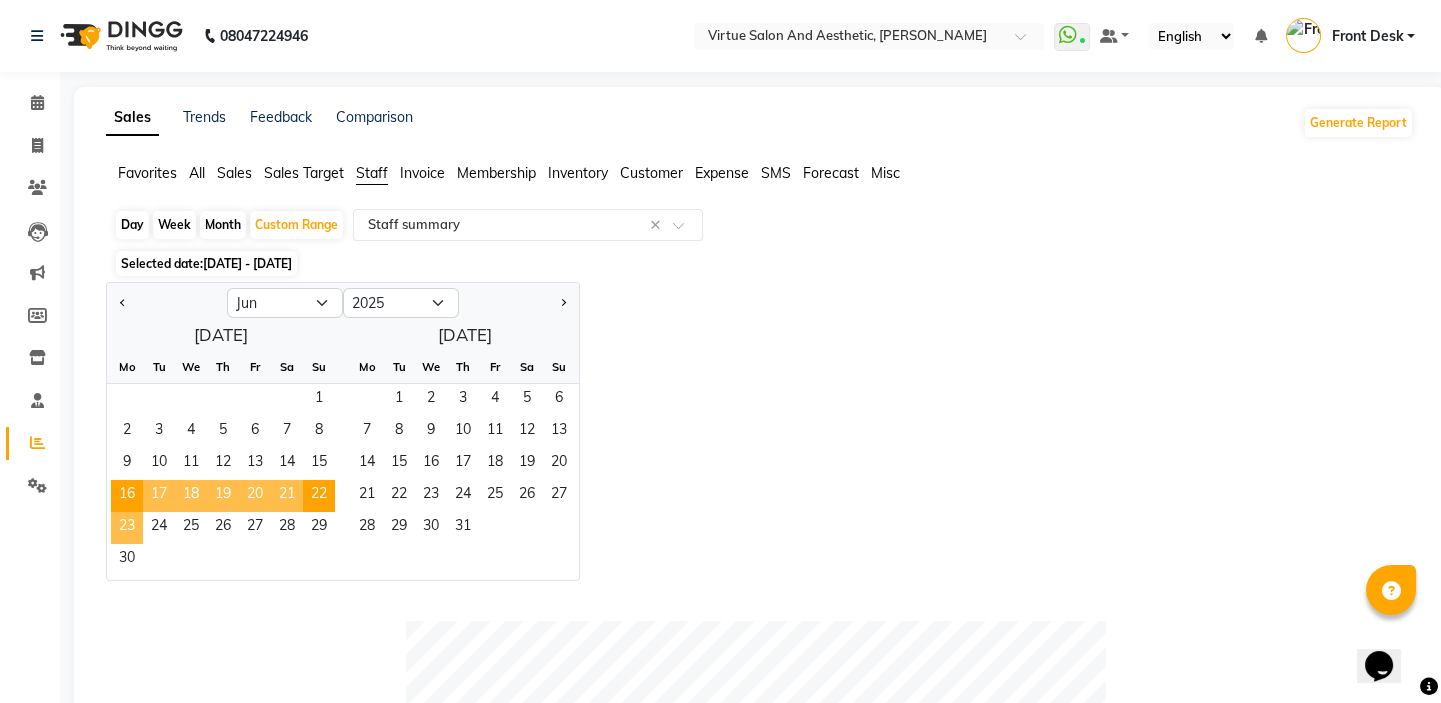 click on "23" 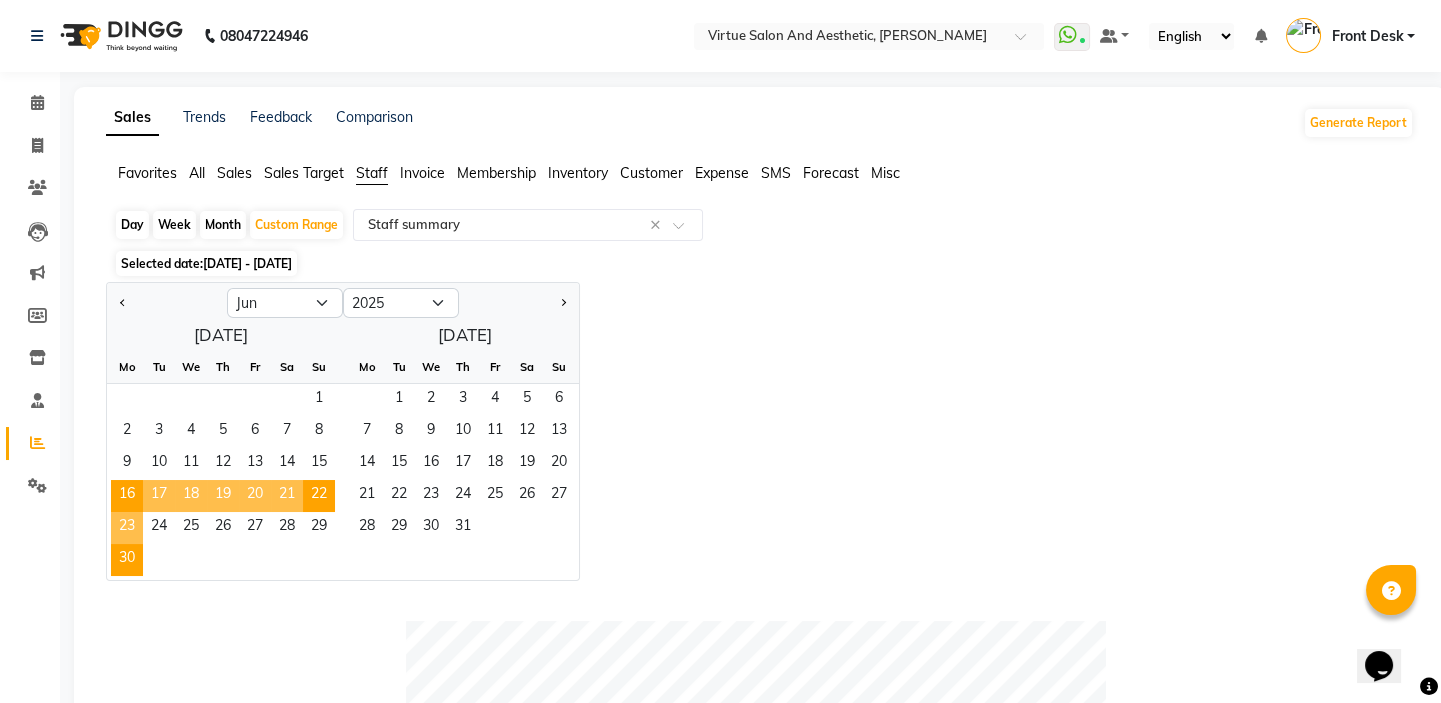 click on "30" 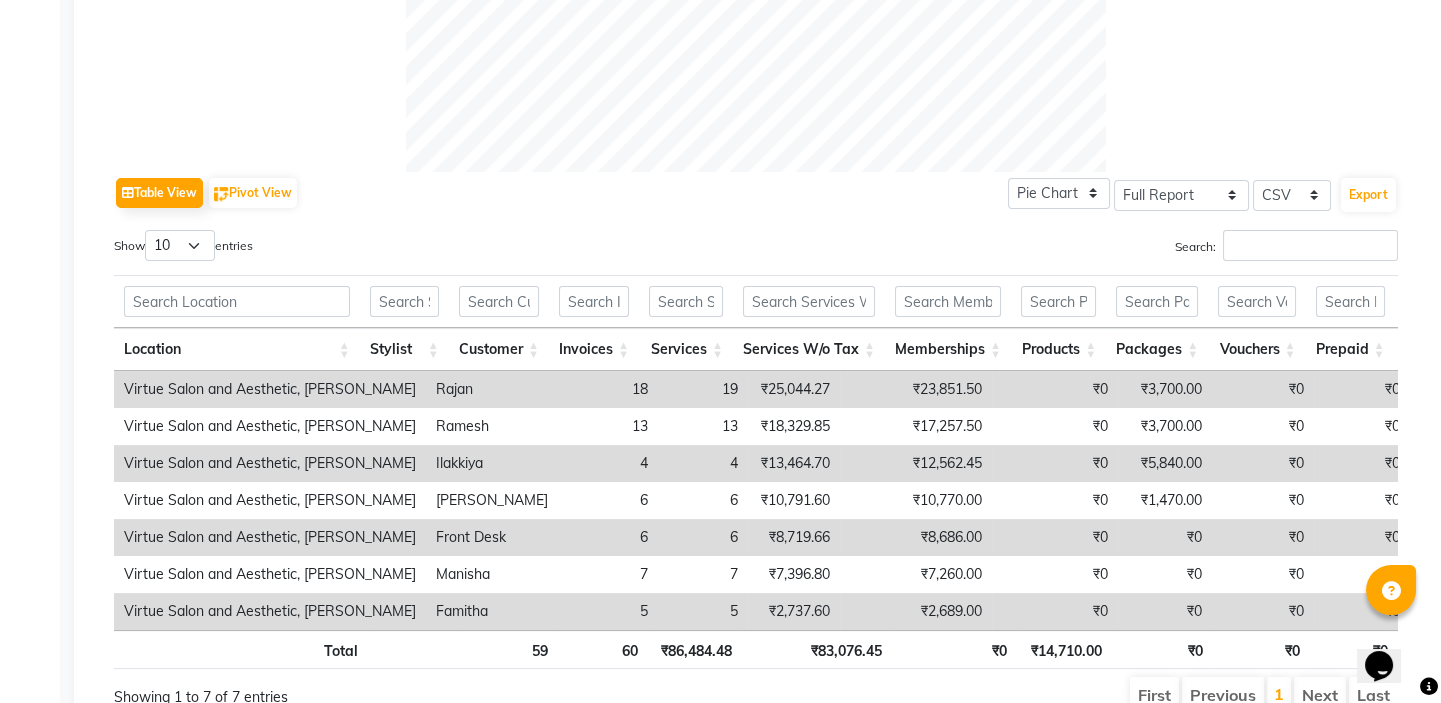 scroll, scrollTop: 909, scrollLeft: 0, axis: vertical 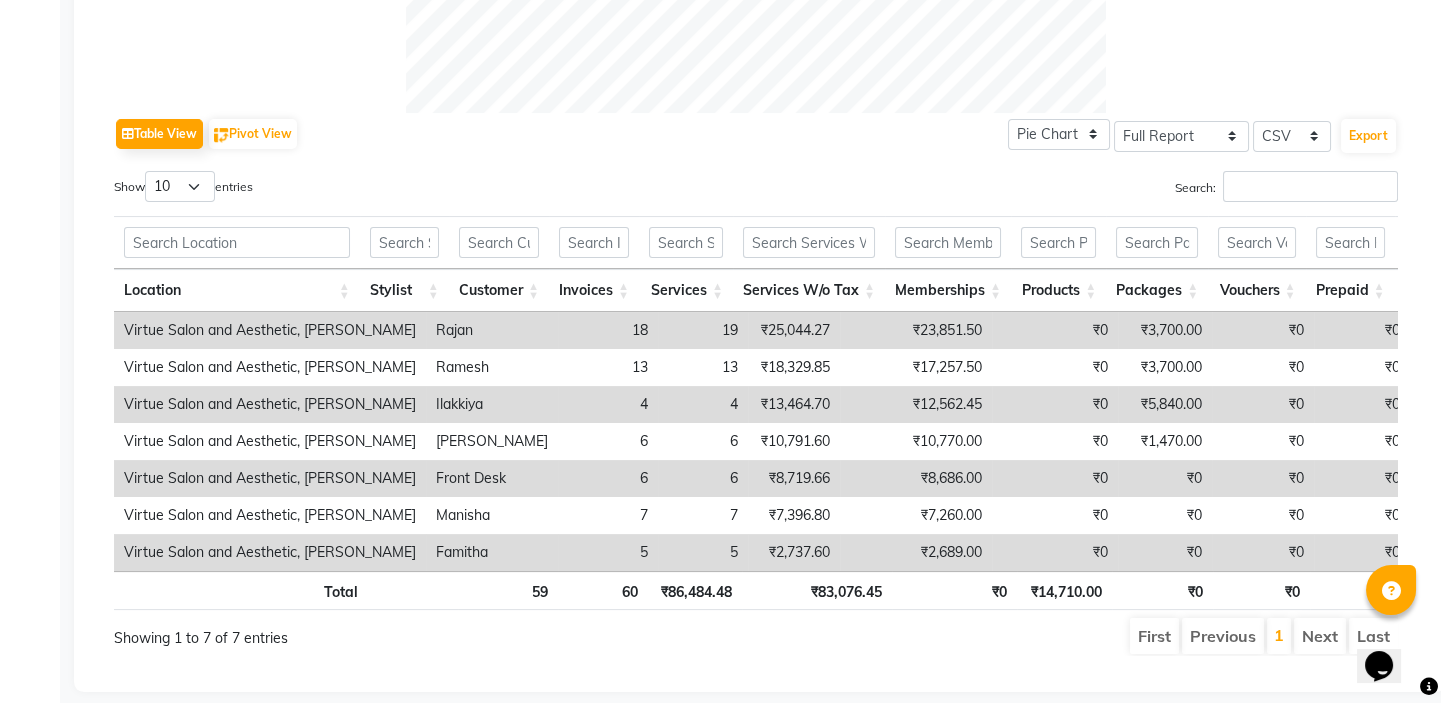 click on "Services W/o Tax" at bounding box center (809, 290) 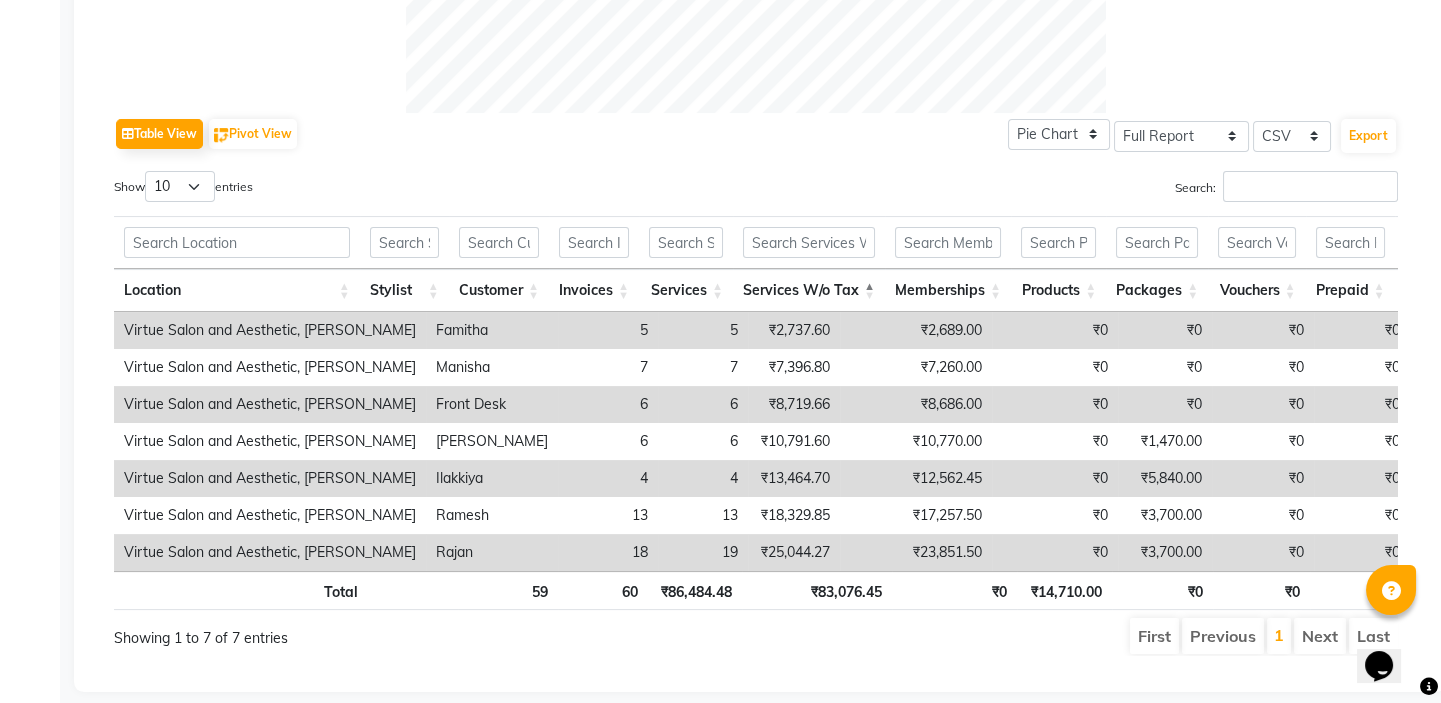 click on "Services W/o Tax" at bounding box center (809, 290) 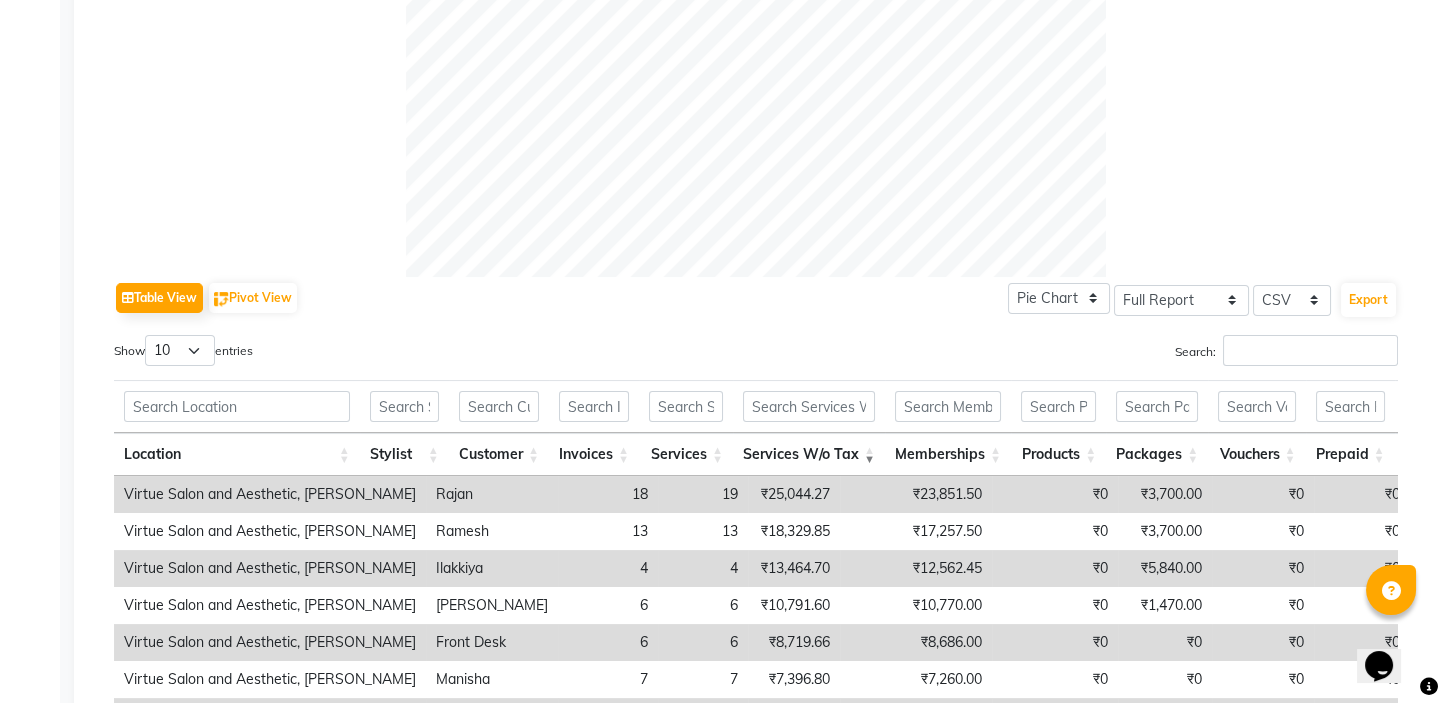 scroll, scrollTop: 954, scrollLeft: 0, axis: vertical 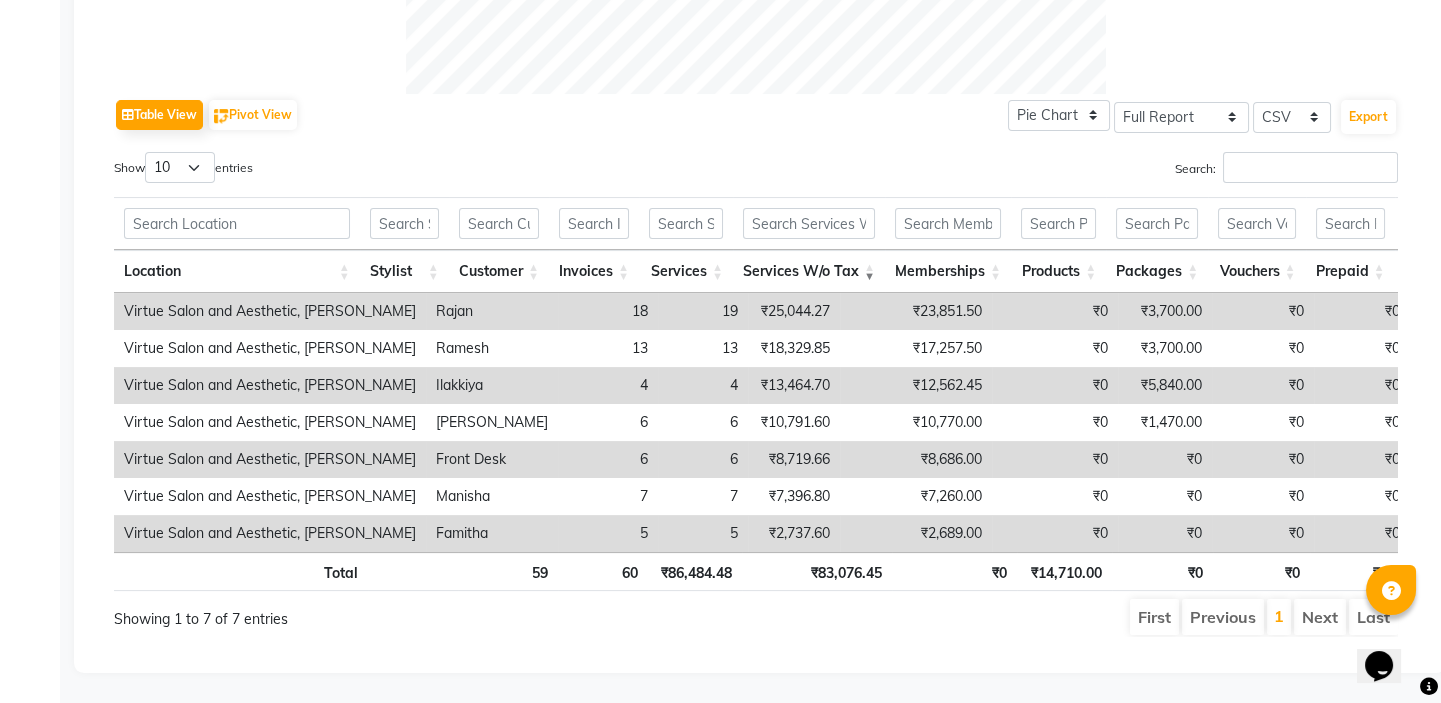 drag, startPoint x: 818, startPoint y: 289, endPoint x: 860, endPoint y: 275, distance: 44.27189 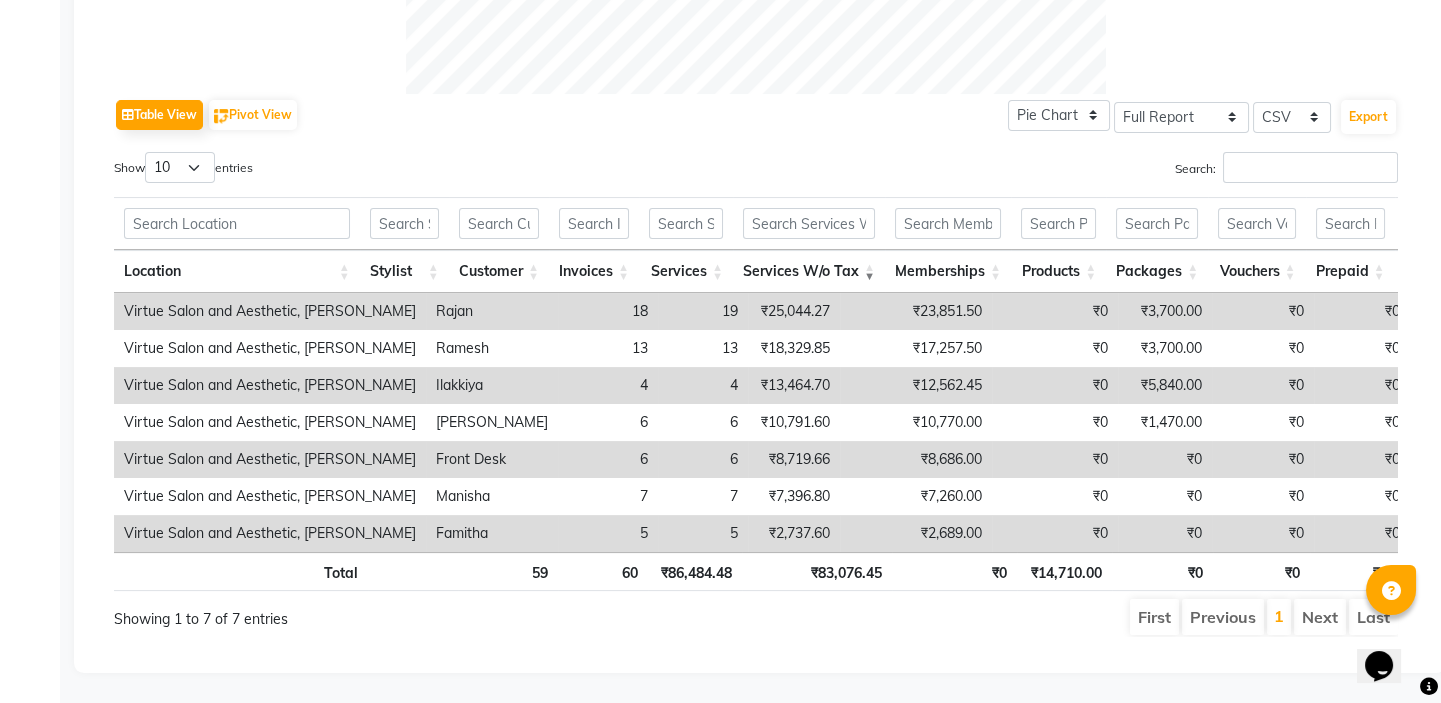 click on "₹0" at bounding box center [1055, 311] 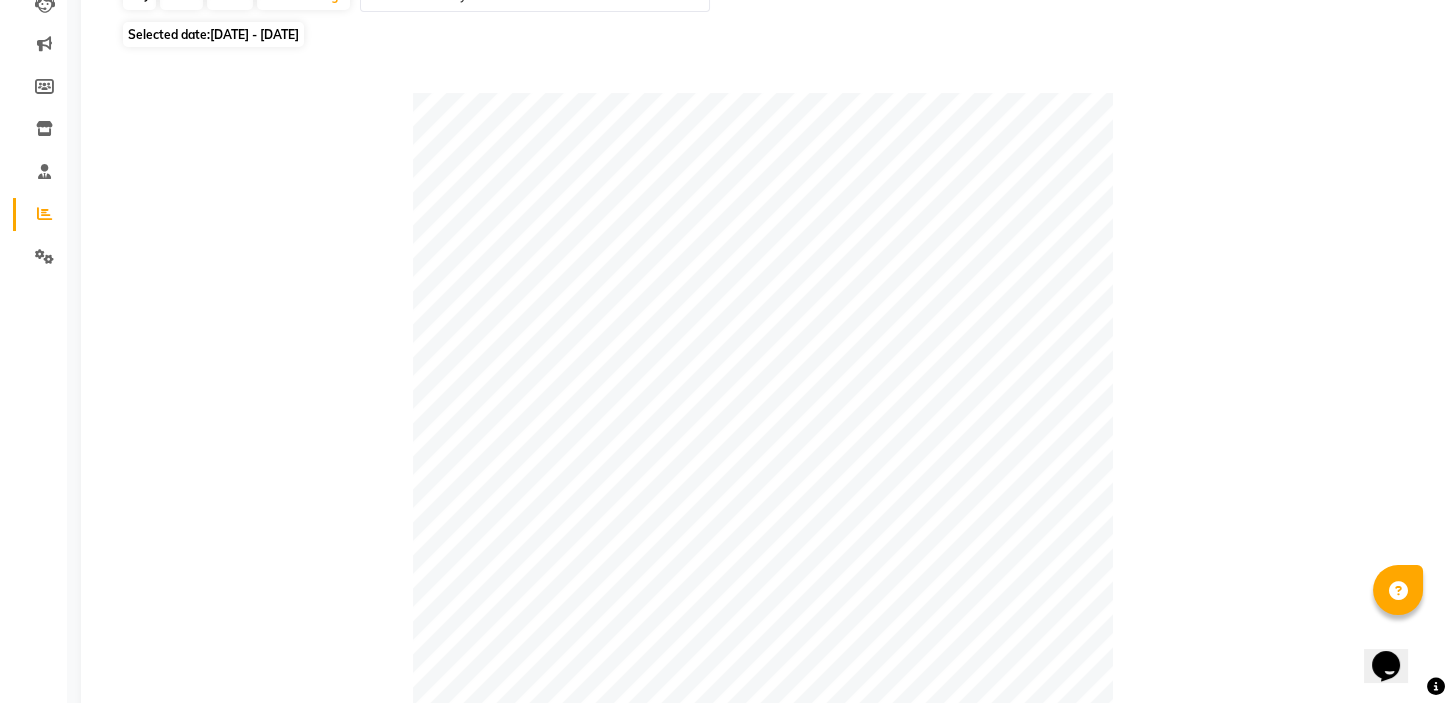 scroll, scrollTop: 0, scrollLeft: 0, axis: both 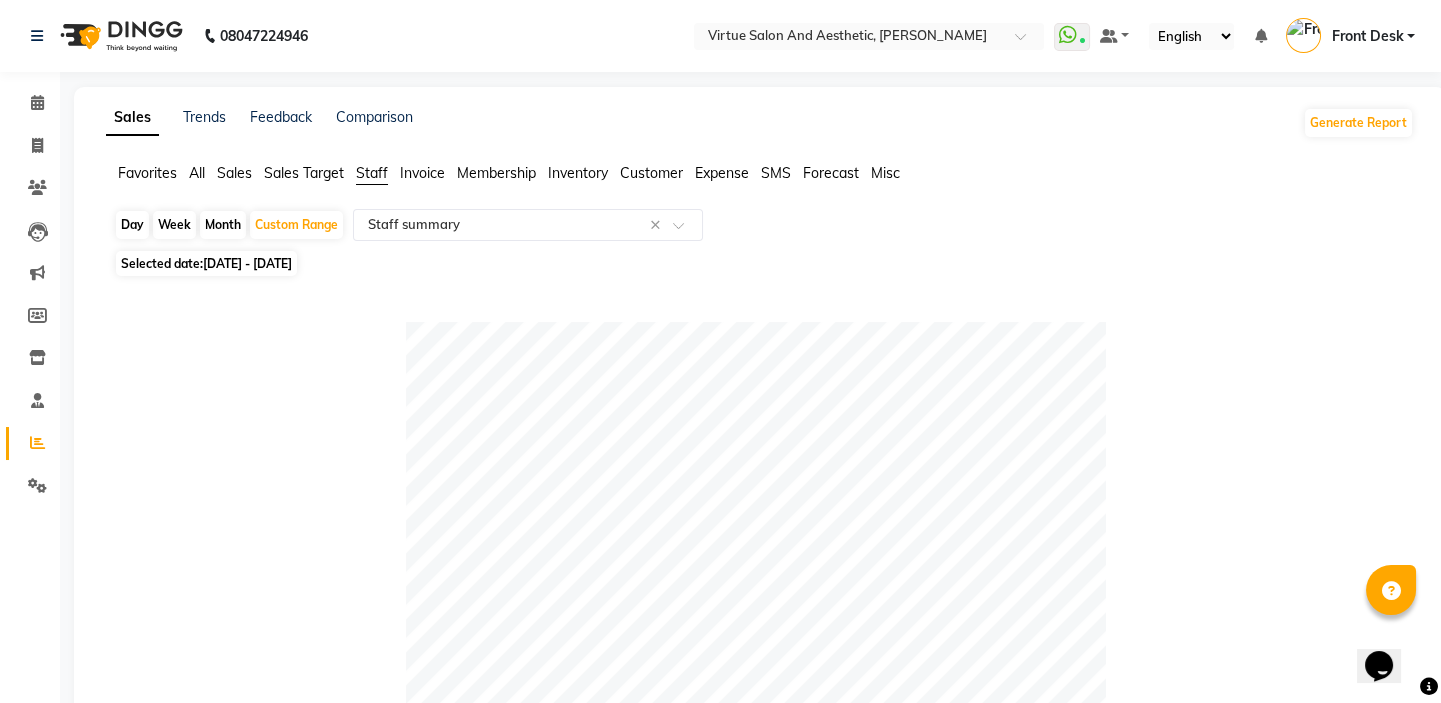 click on "Membership" 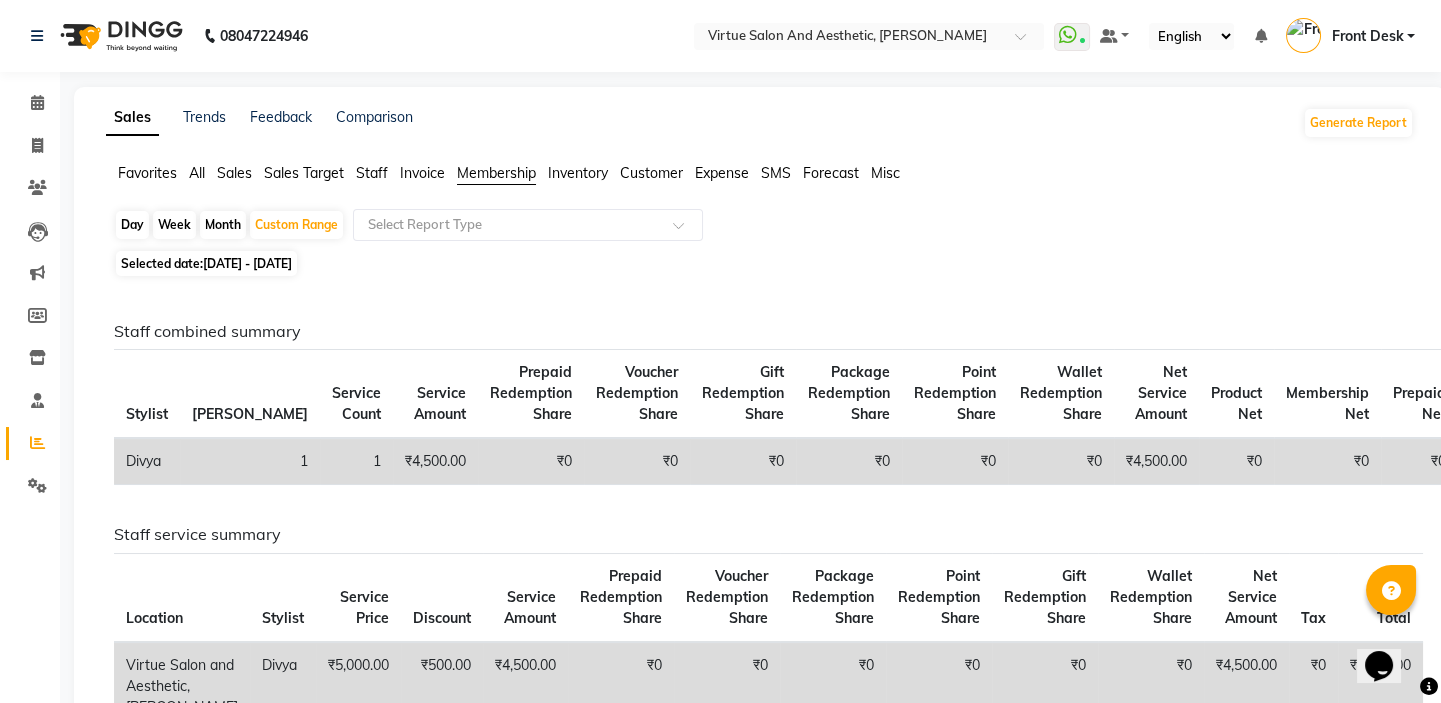 click on "Month" 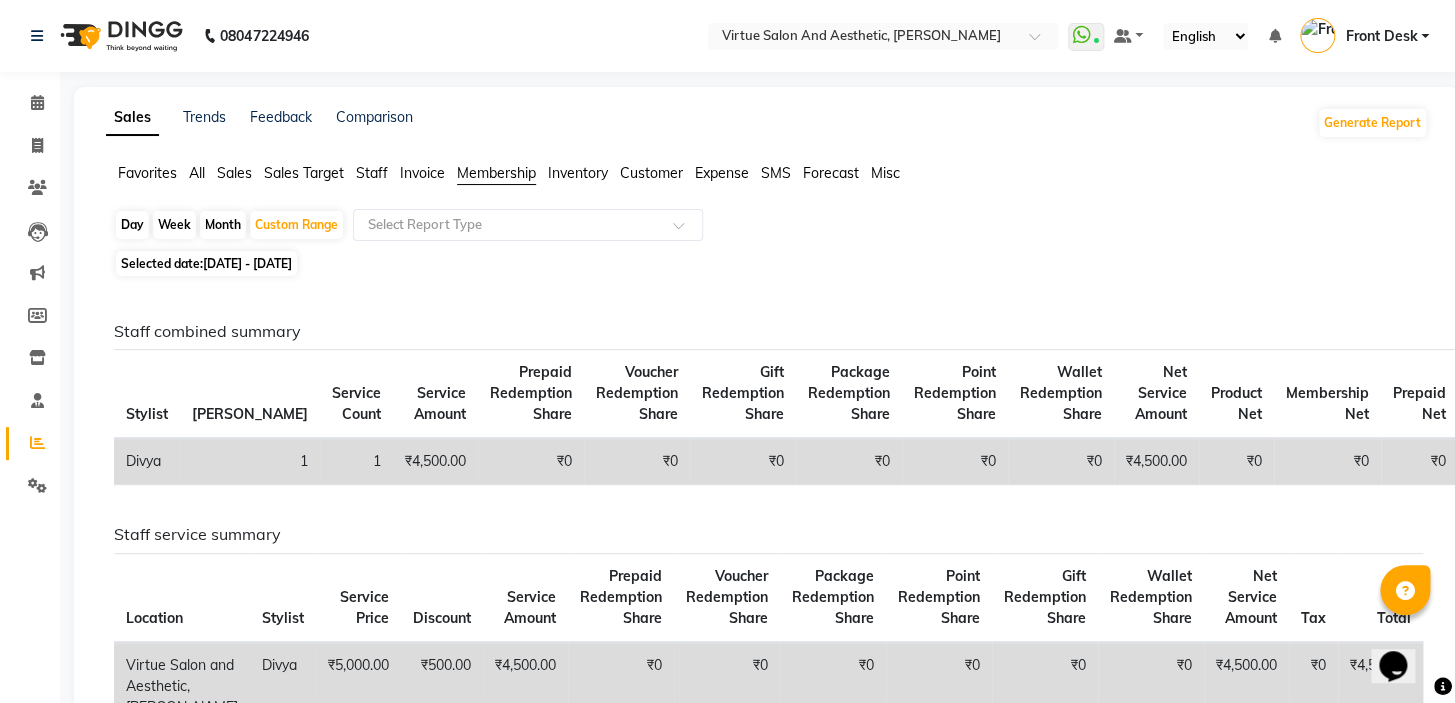 select on "6" 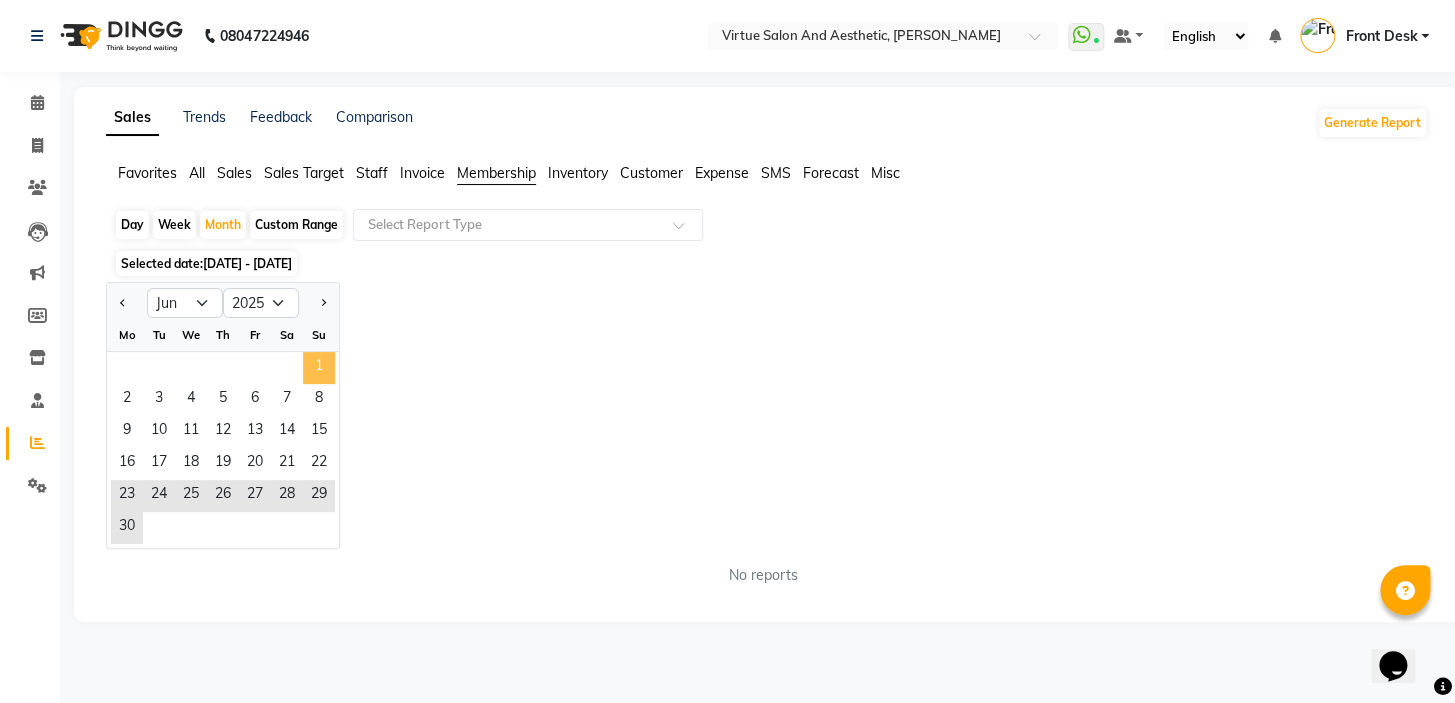click on "1" 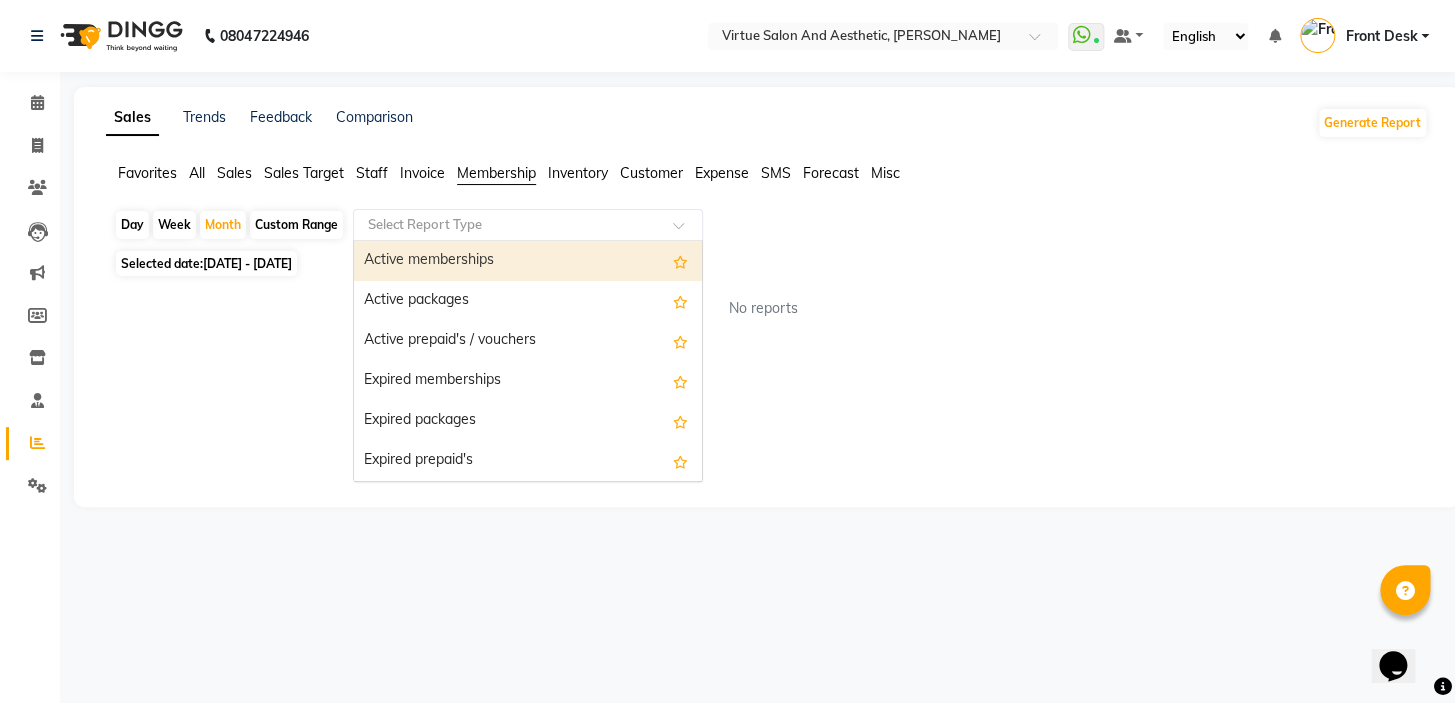 click 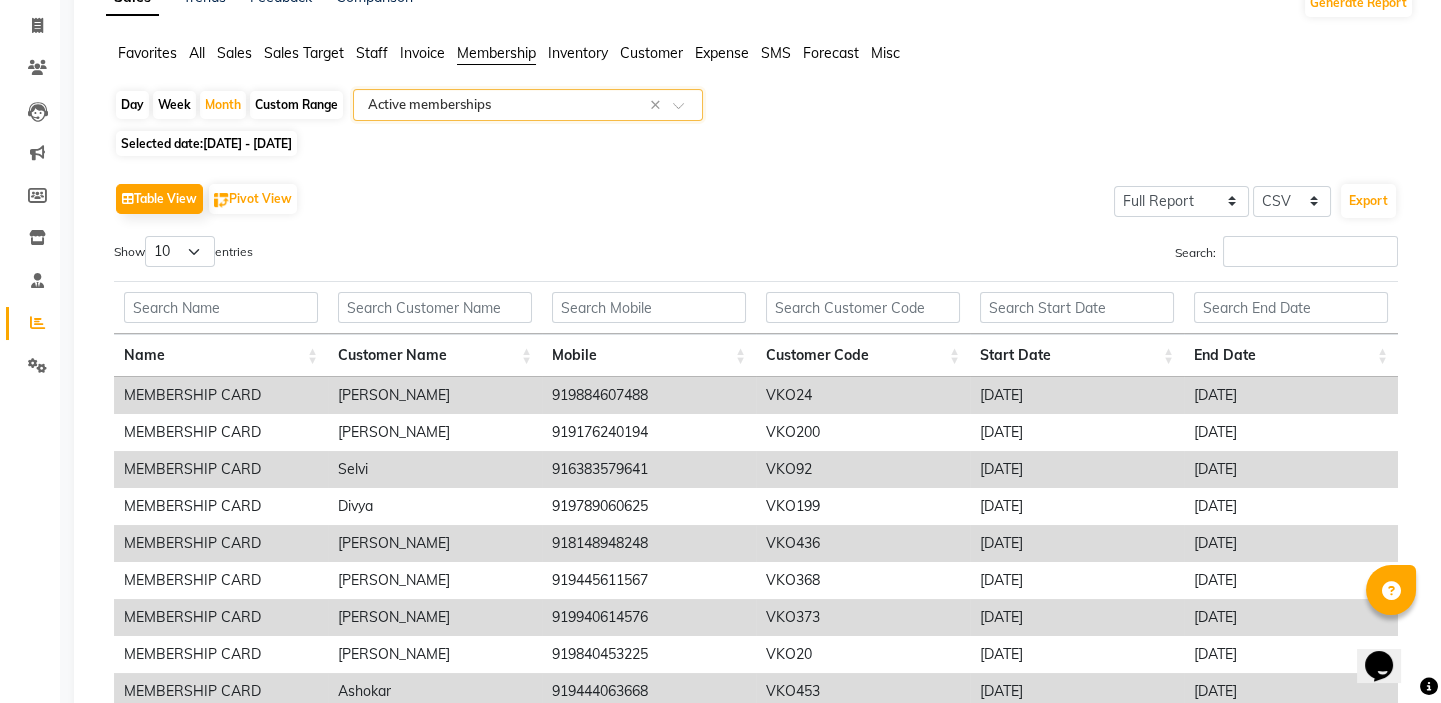 scroll, scrollTop: 327, scrollLeft: 0, axis: vertical 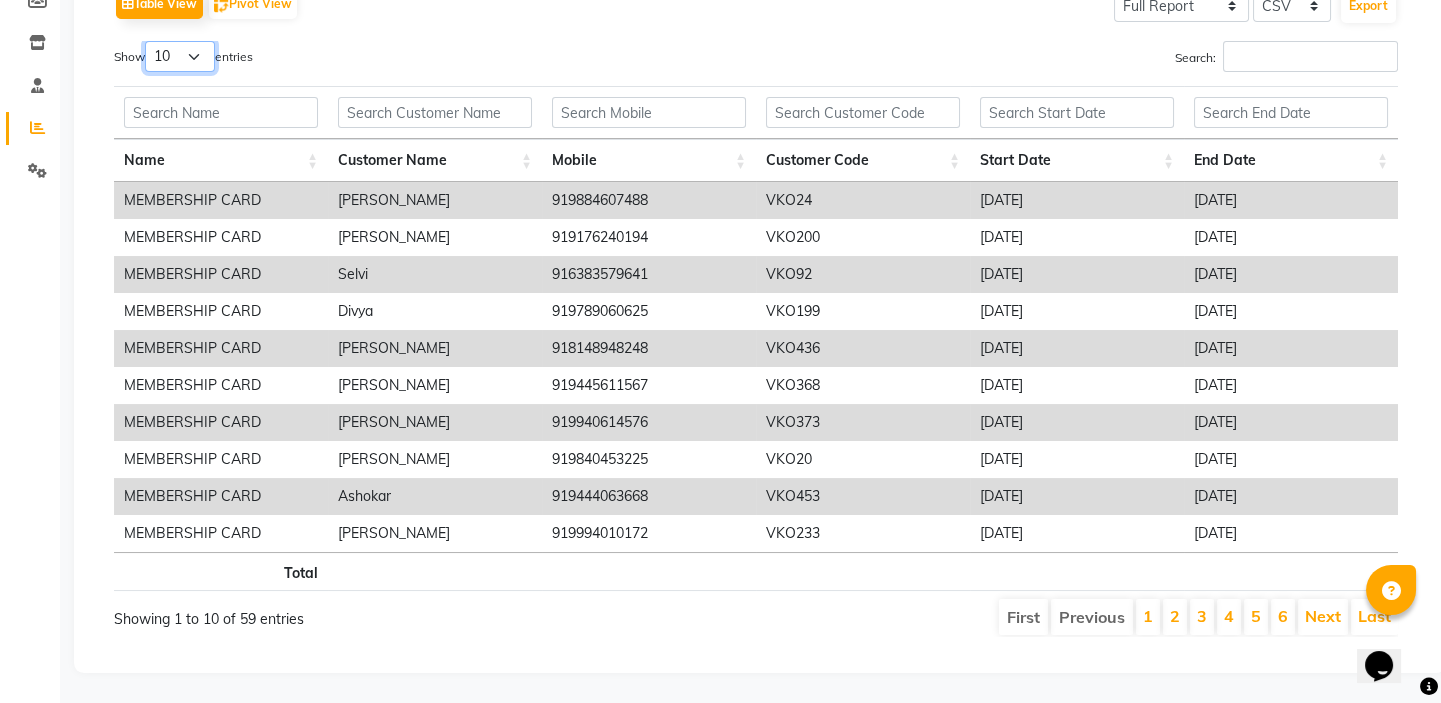 click on "10 25 50 100" at bounding box center [180, 56] 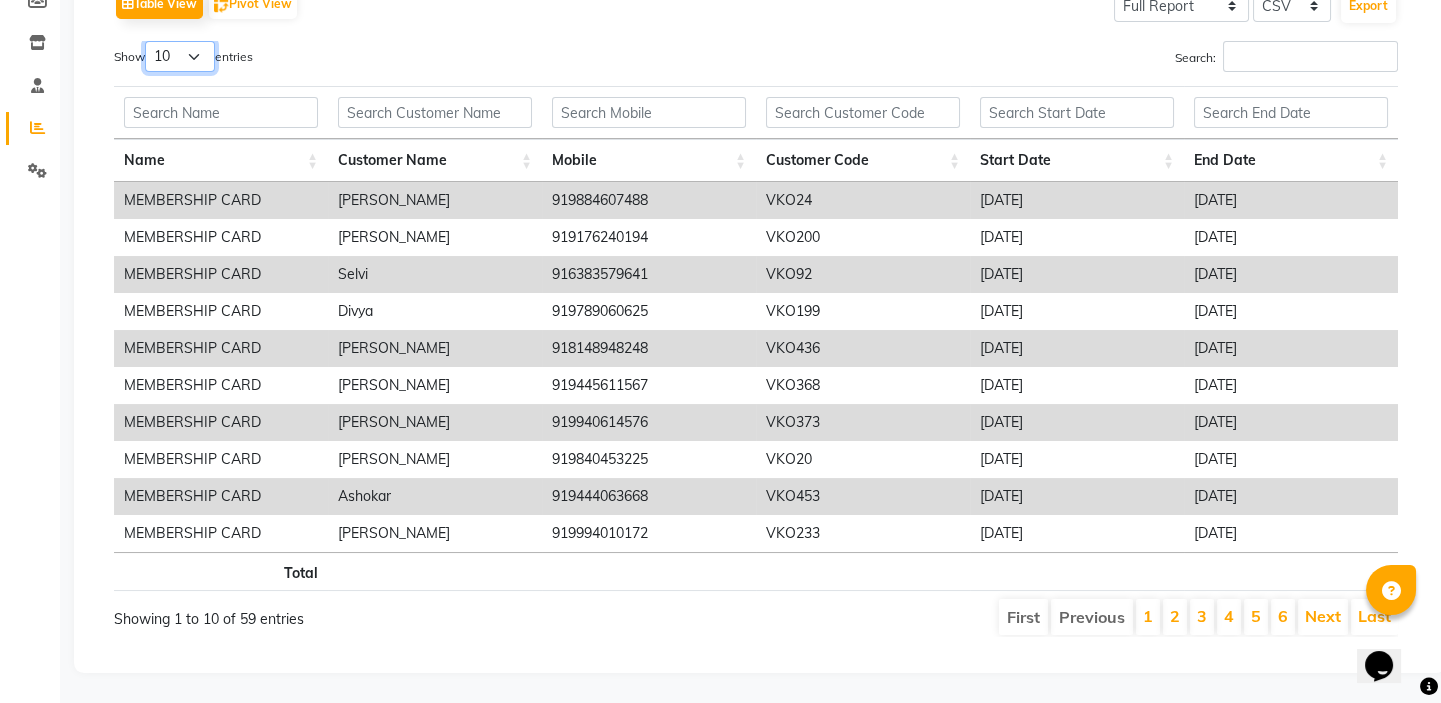 select on "100" 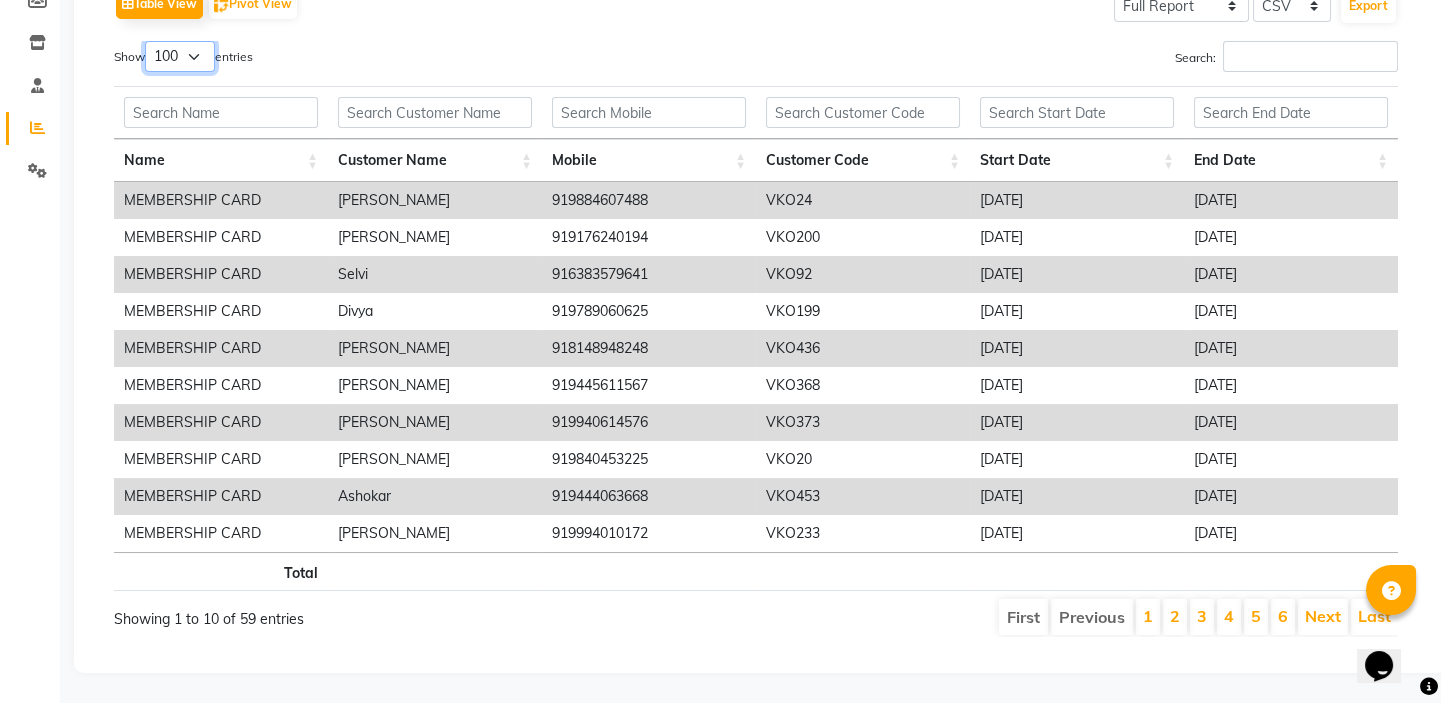 click on "10 25 50 100" at bounding box center [180, 56] 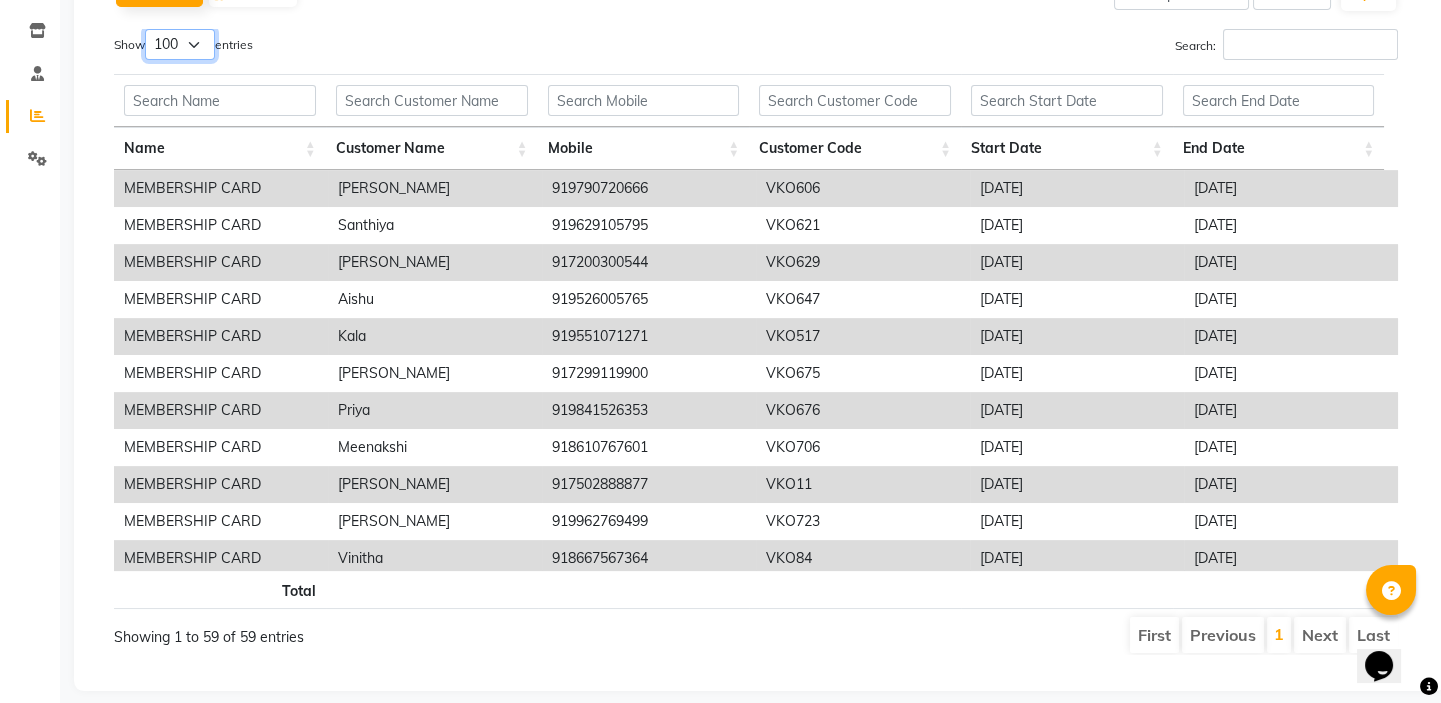scroll, scrollTop: 1782, scrollLeft: 0, axis: vertical 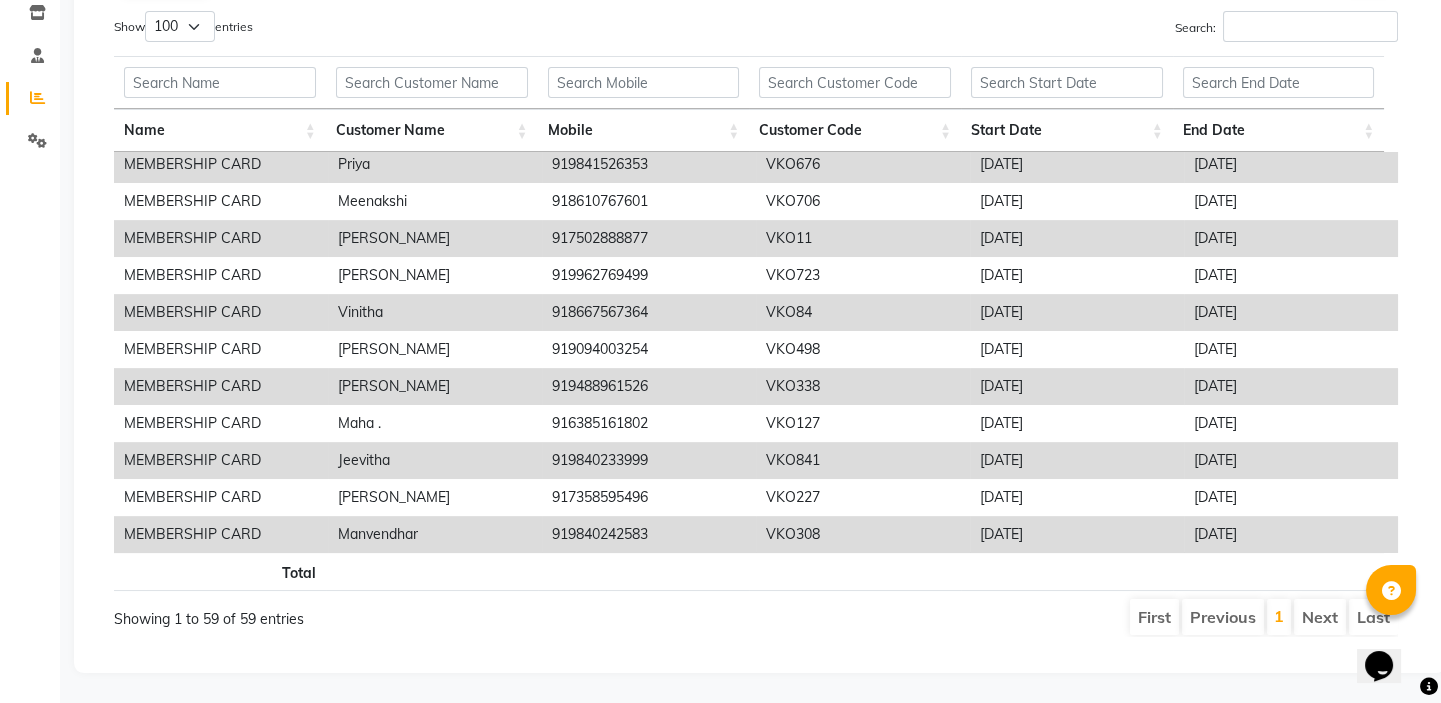 click on "Start Date" at bounding box center (1067, 130) 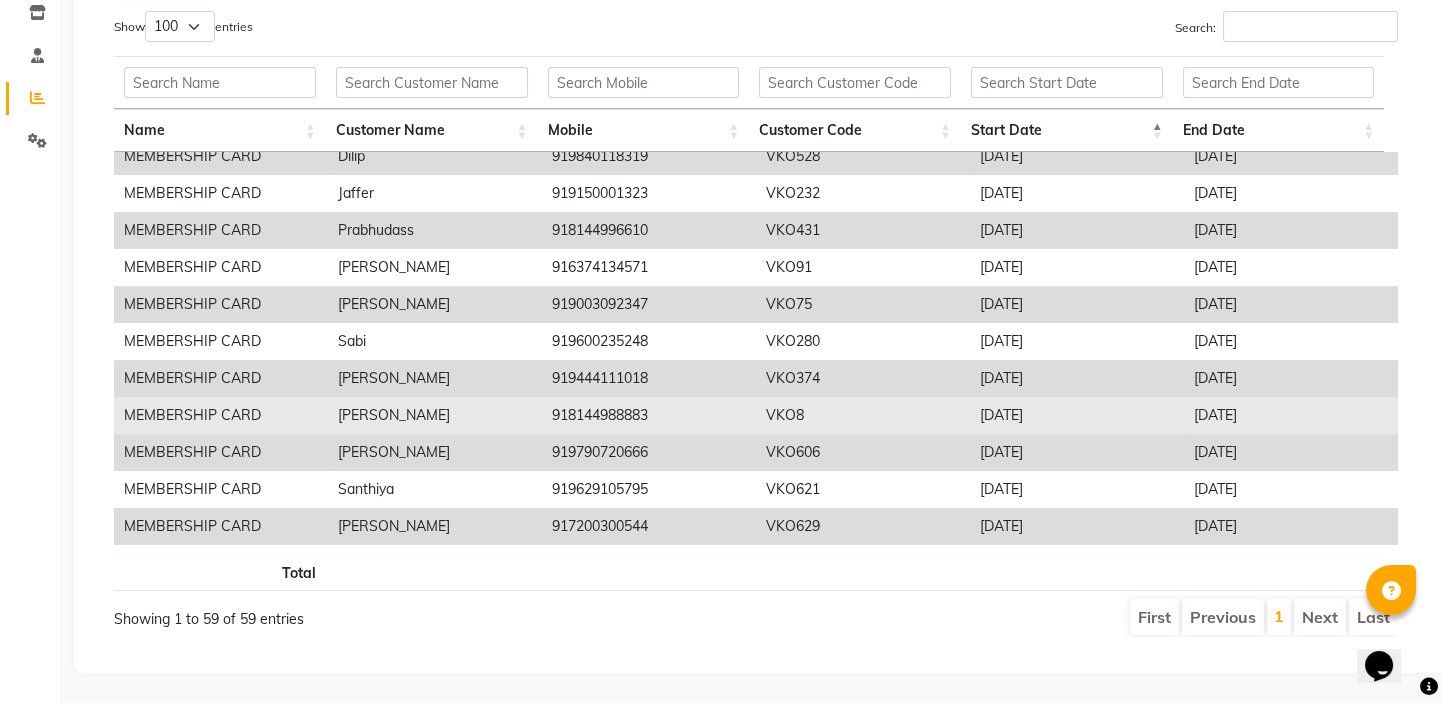 scroll, scrollTop: 1782, scrollLeft: 0, axis: vertical 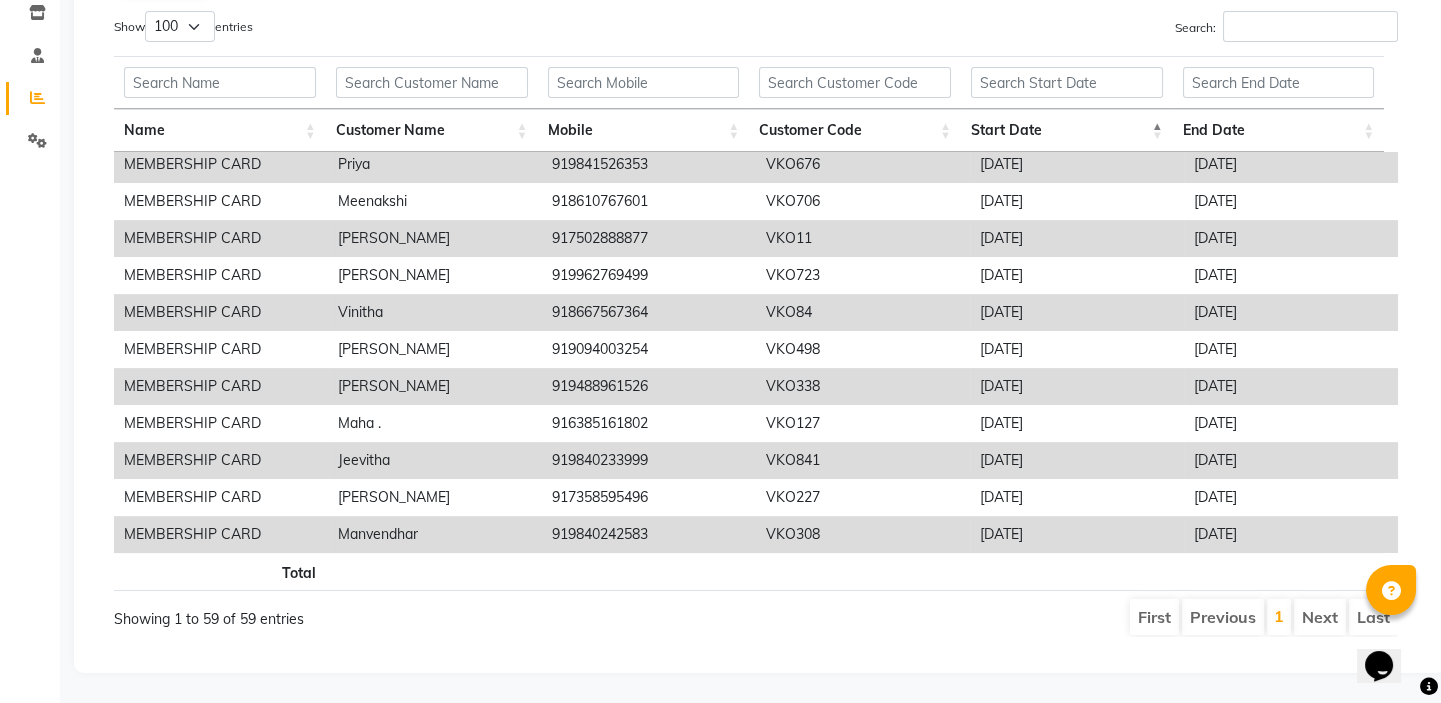 click on "Start Date" at bounding box center (1067, 130) 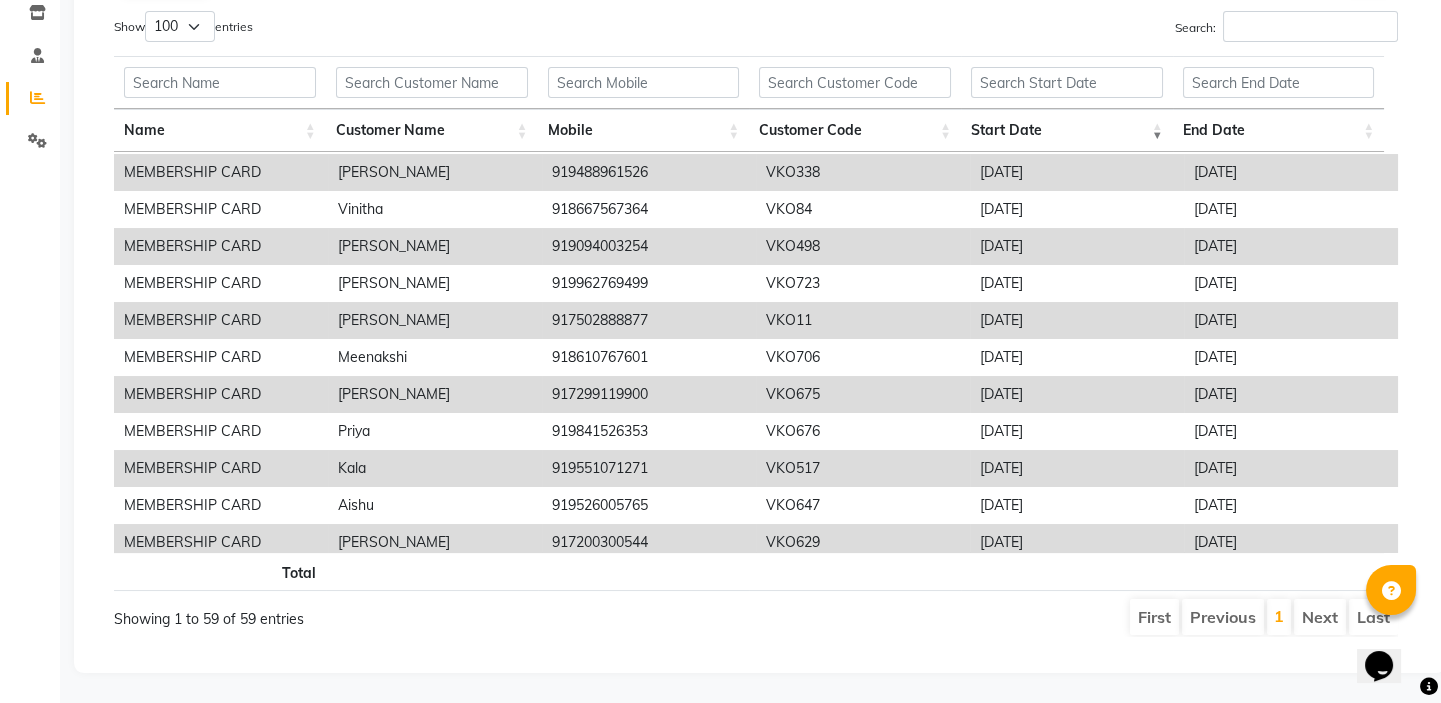 scroll, scrollTop: 0, scrollLeft: 0, axis: both 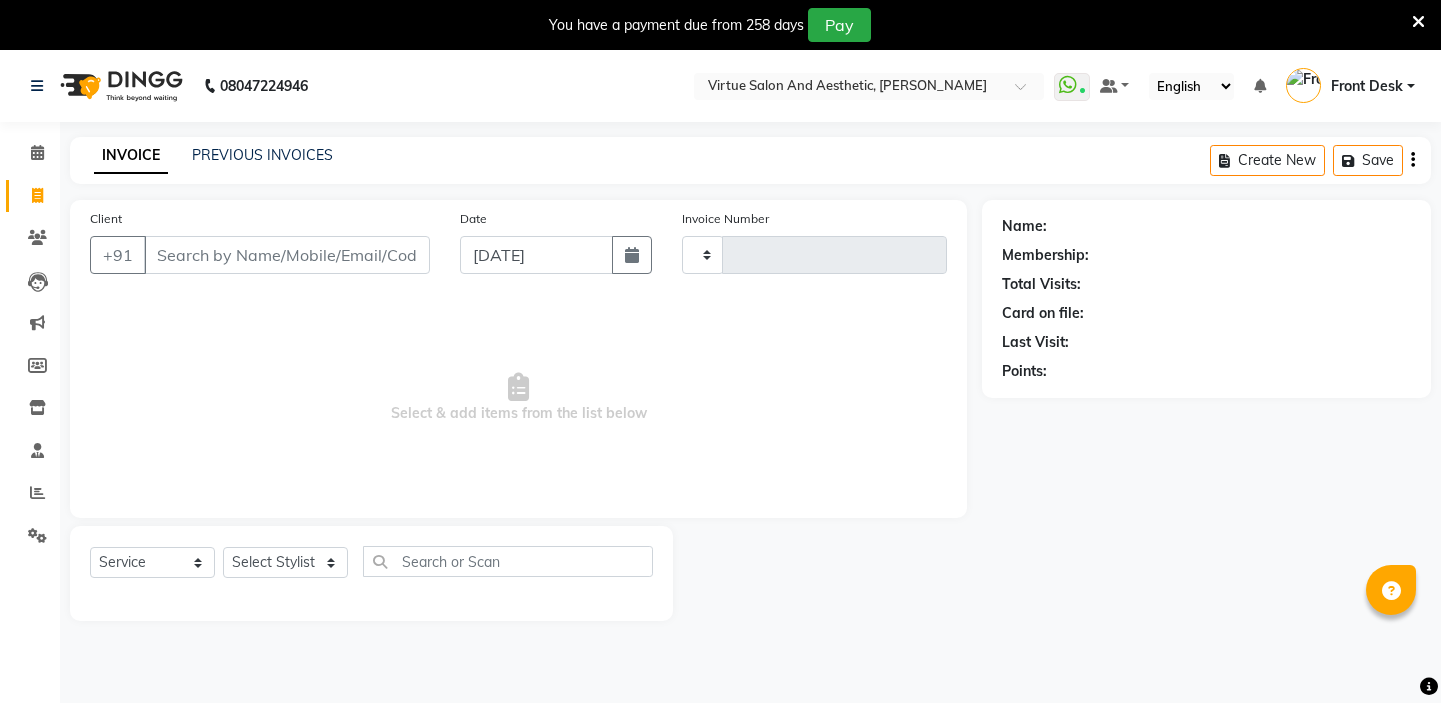 select on "service" 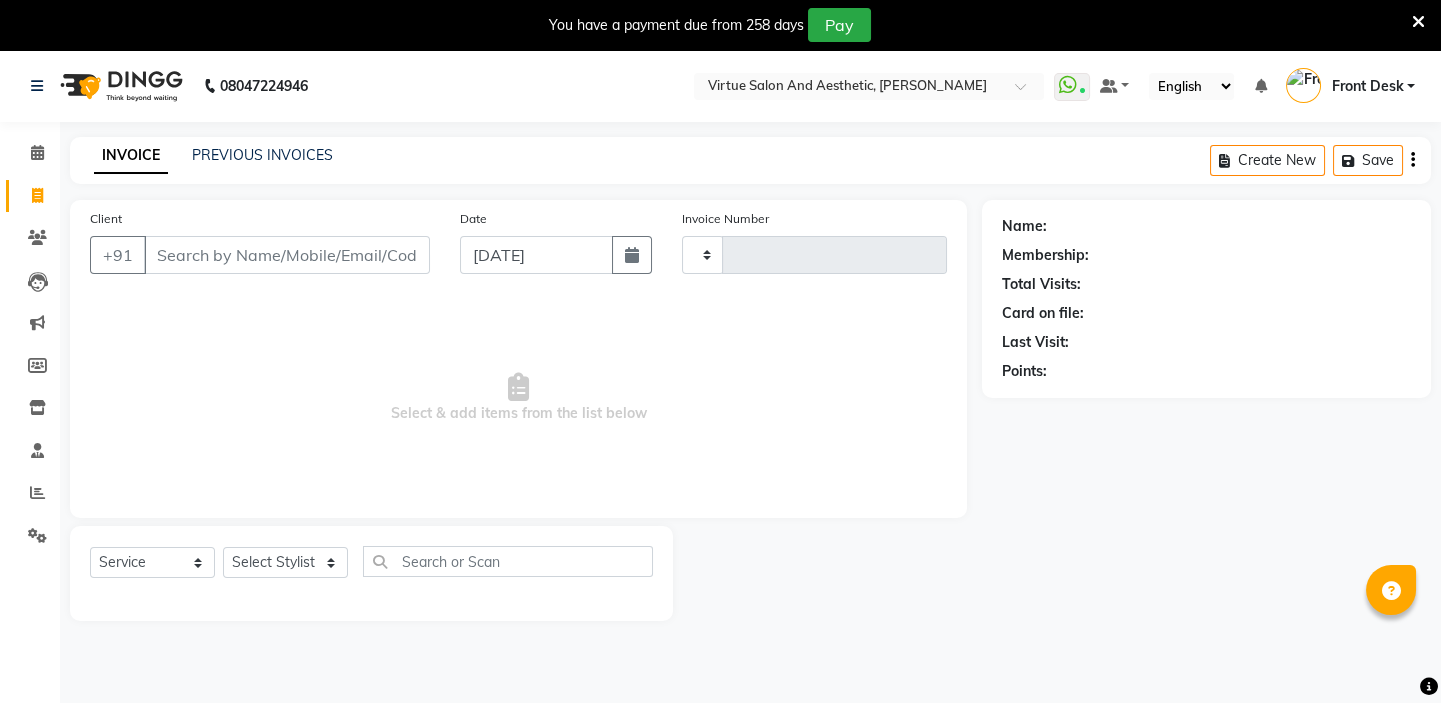 type on "0756" 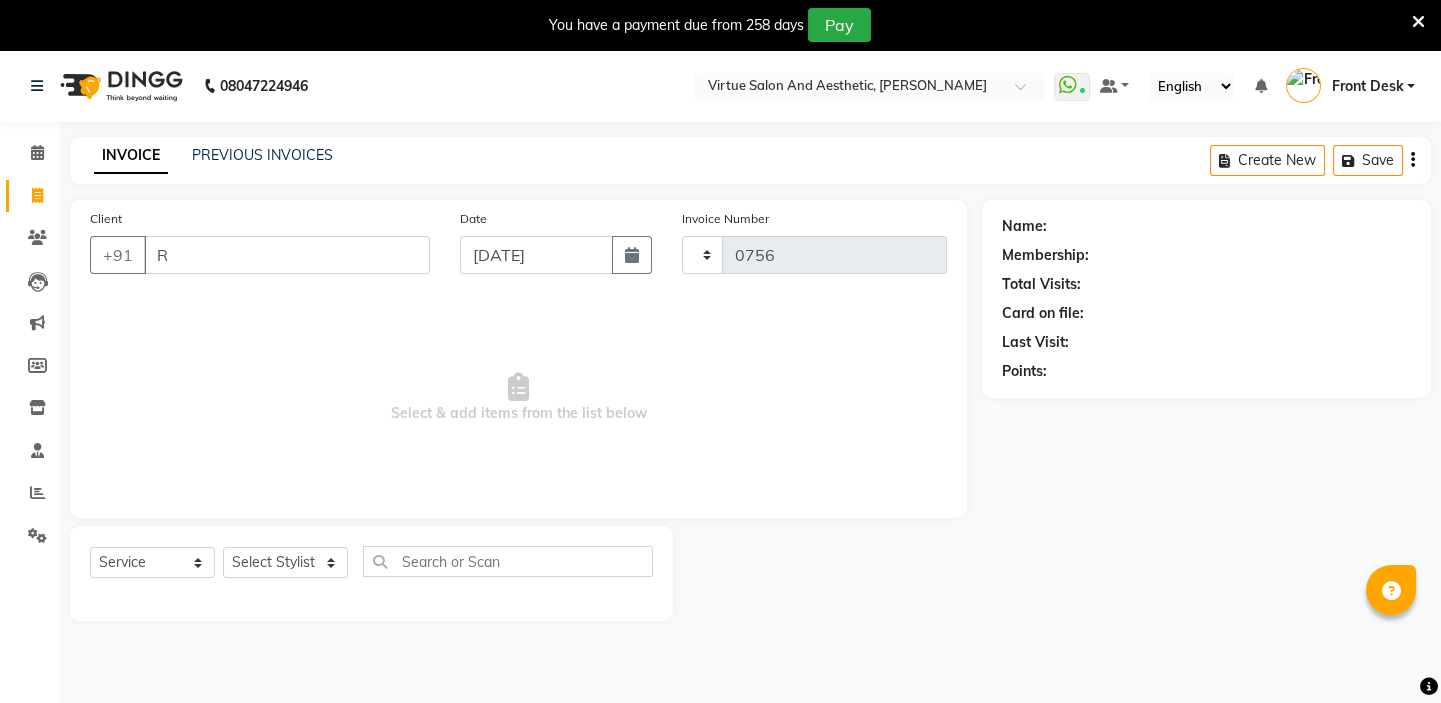 type on "RA" 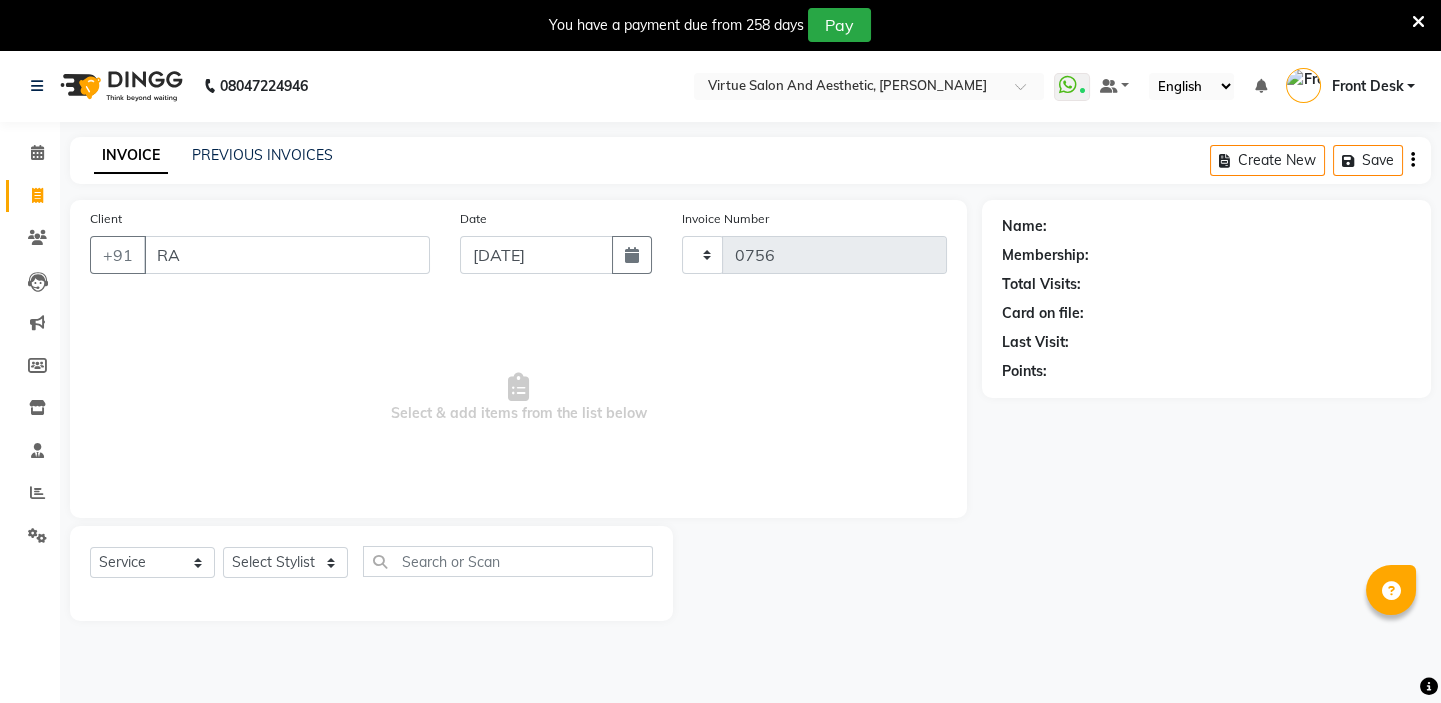 select on "7053" 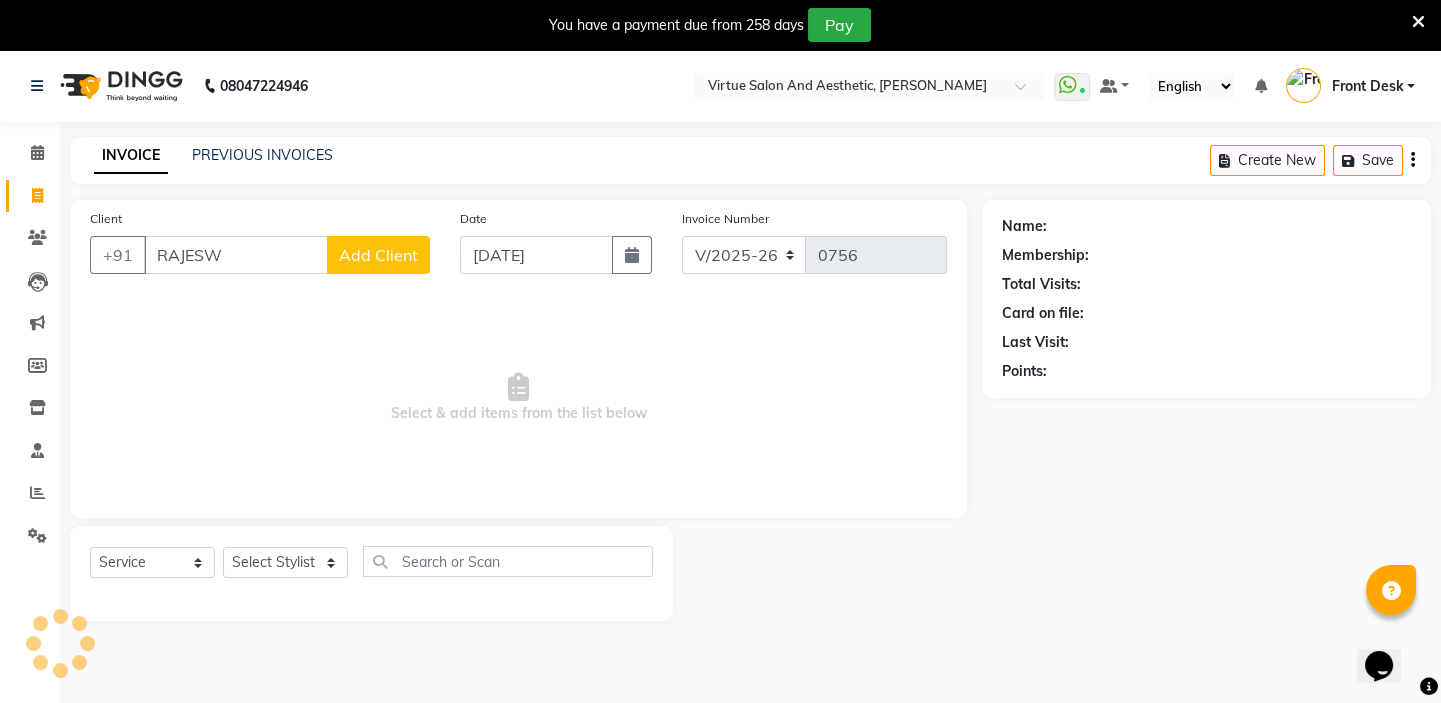 scroll, scrollTop: 0, scrollLeft: 0, axis: both 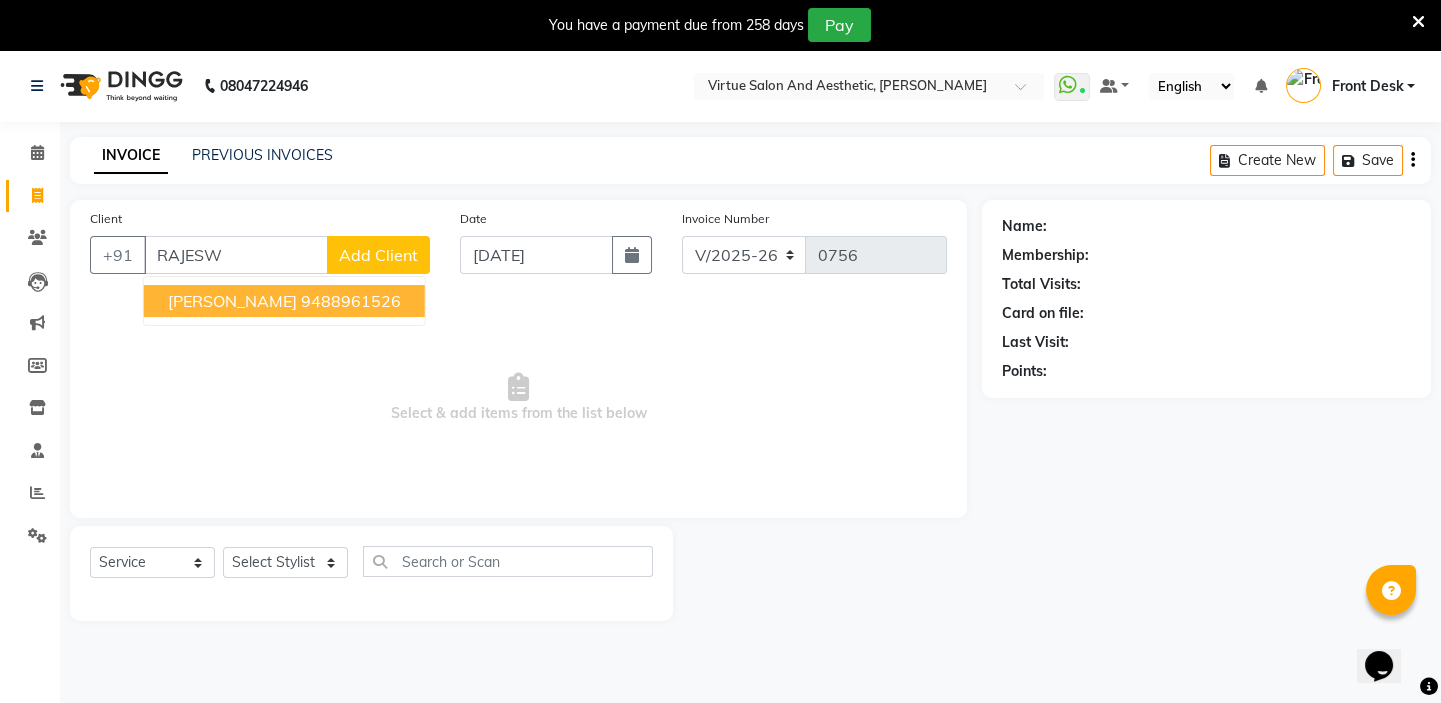click on "RAJESWARI RC" at bounding box center (232, 301) 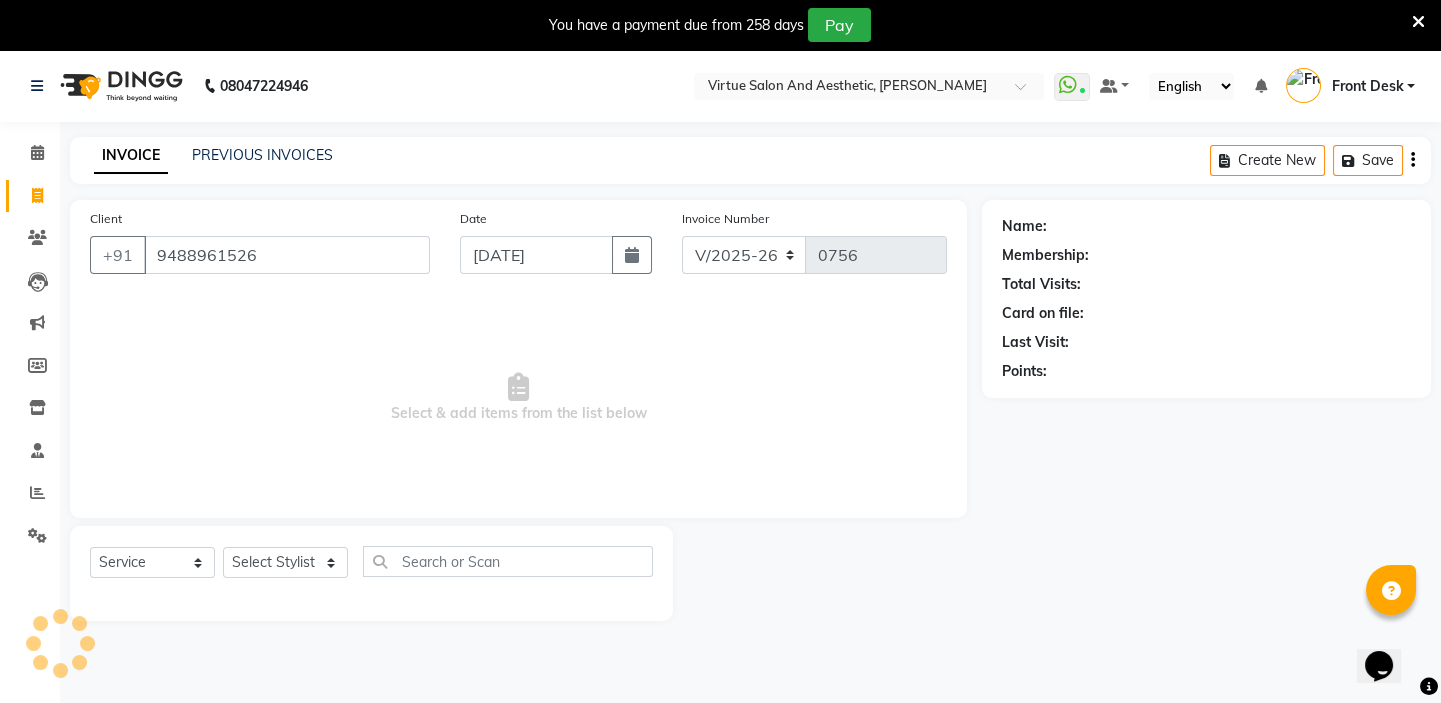 type on "9488961526" 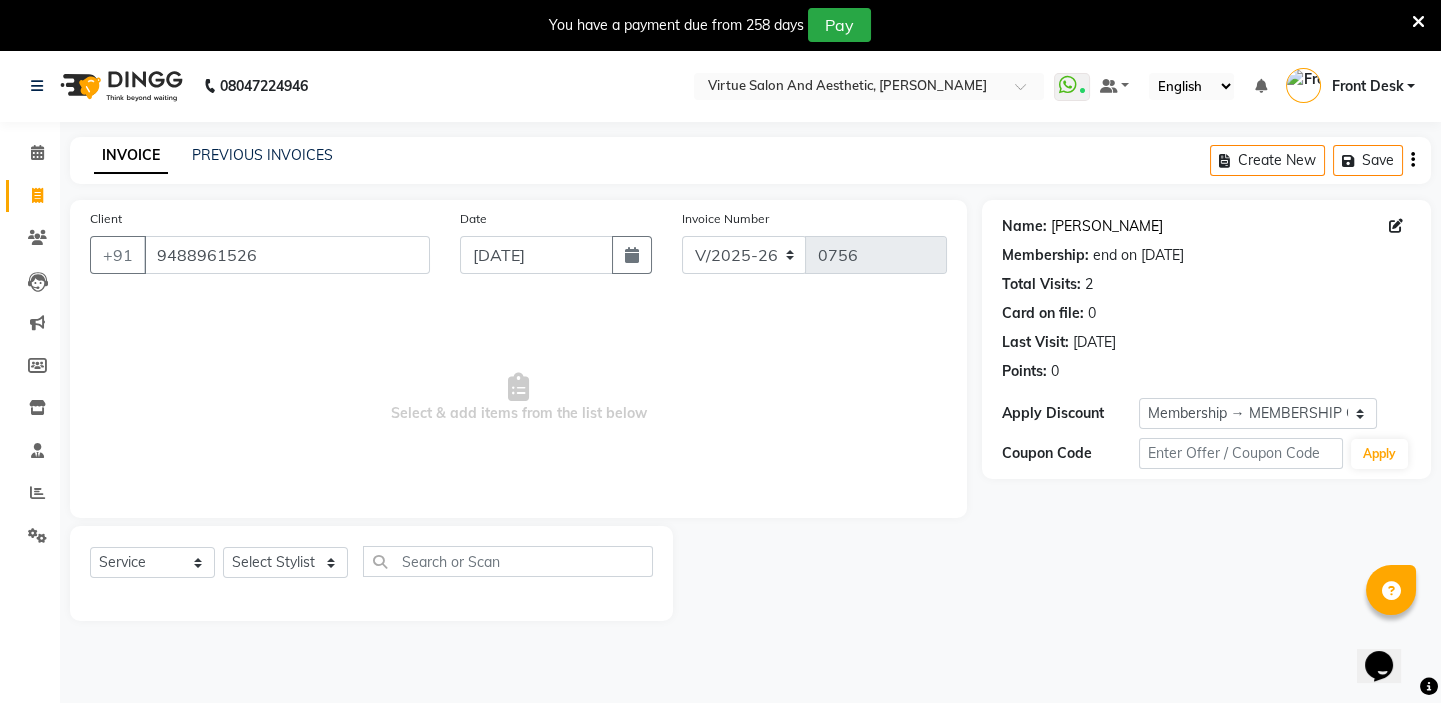click on "[PERSON_NAME]" 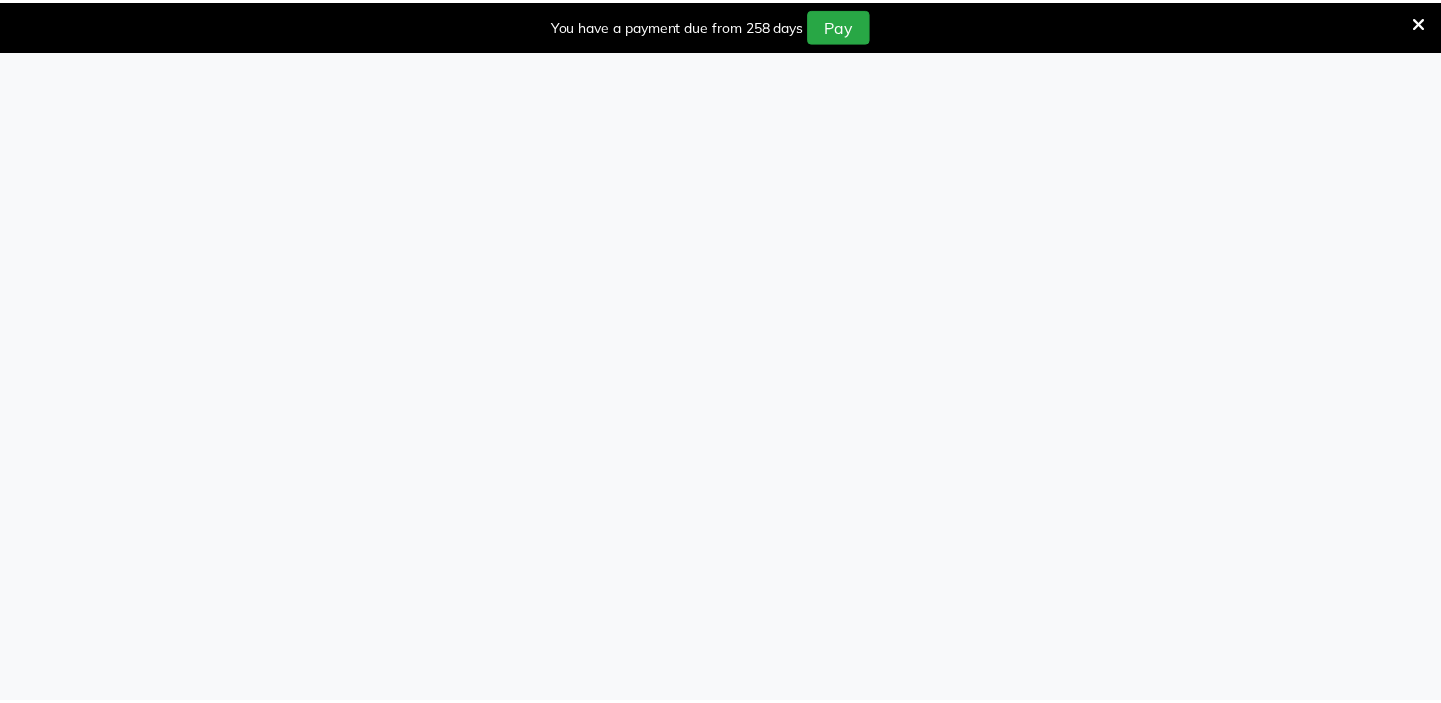 scroll, scrollTop: 0, scrollLeft: 0, axis: both 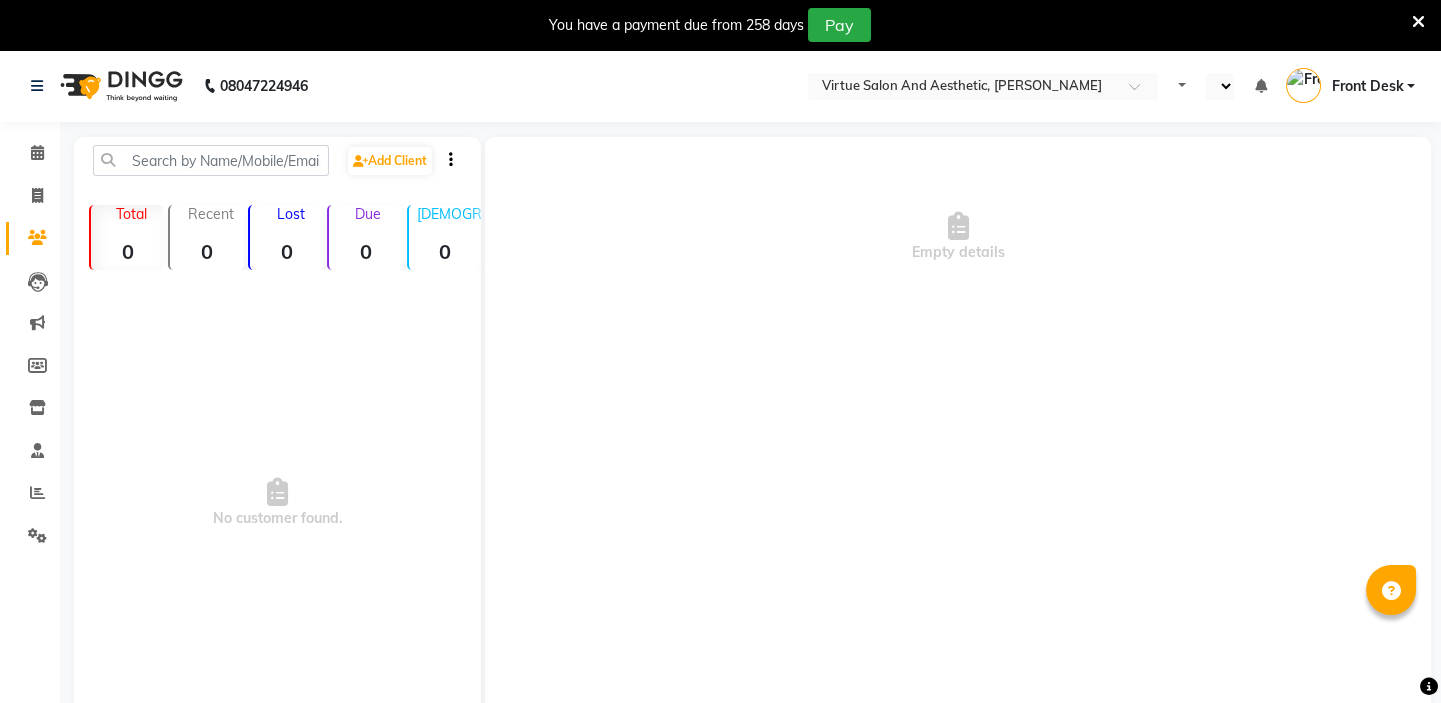 click at bounding box center (1418, 22) 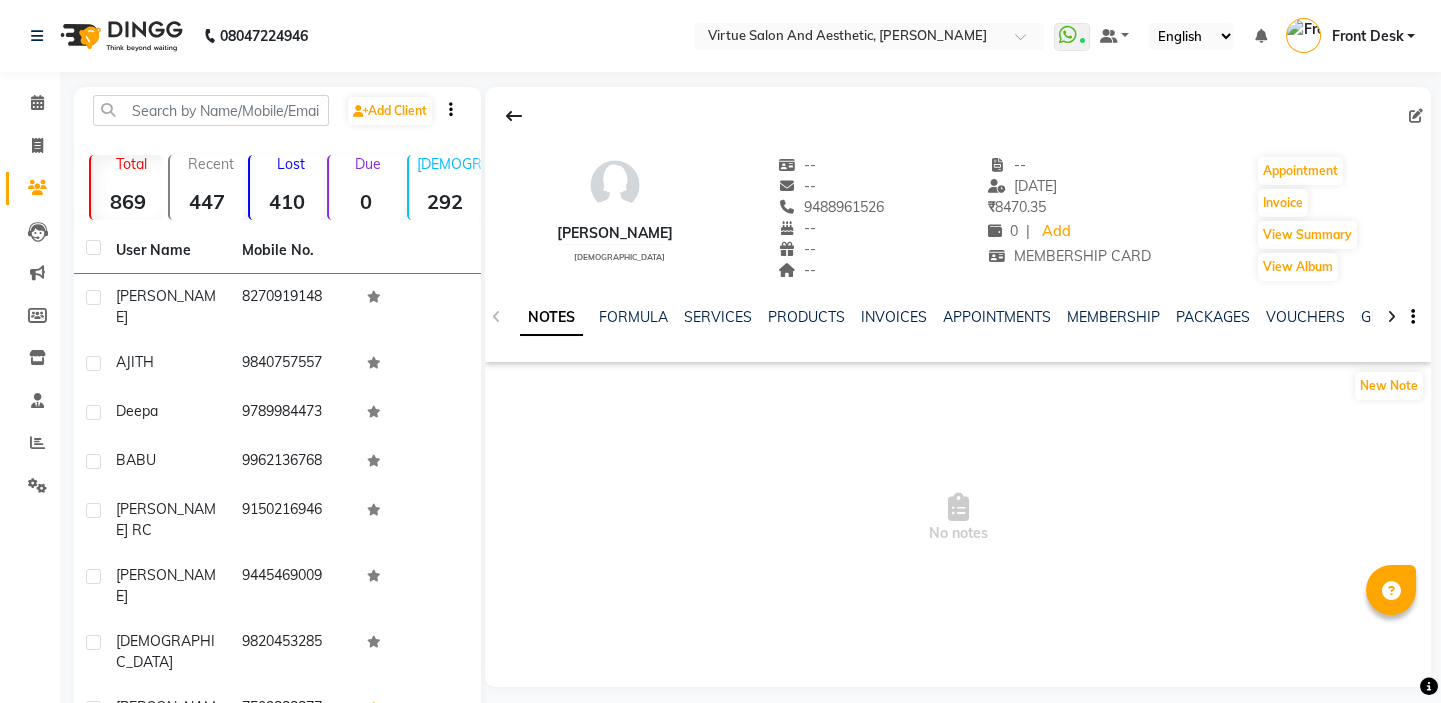click on "SERVICES" 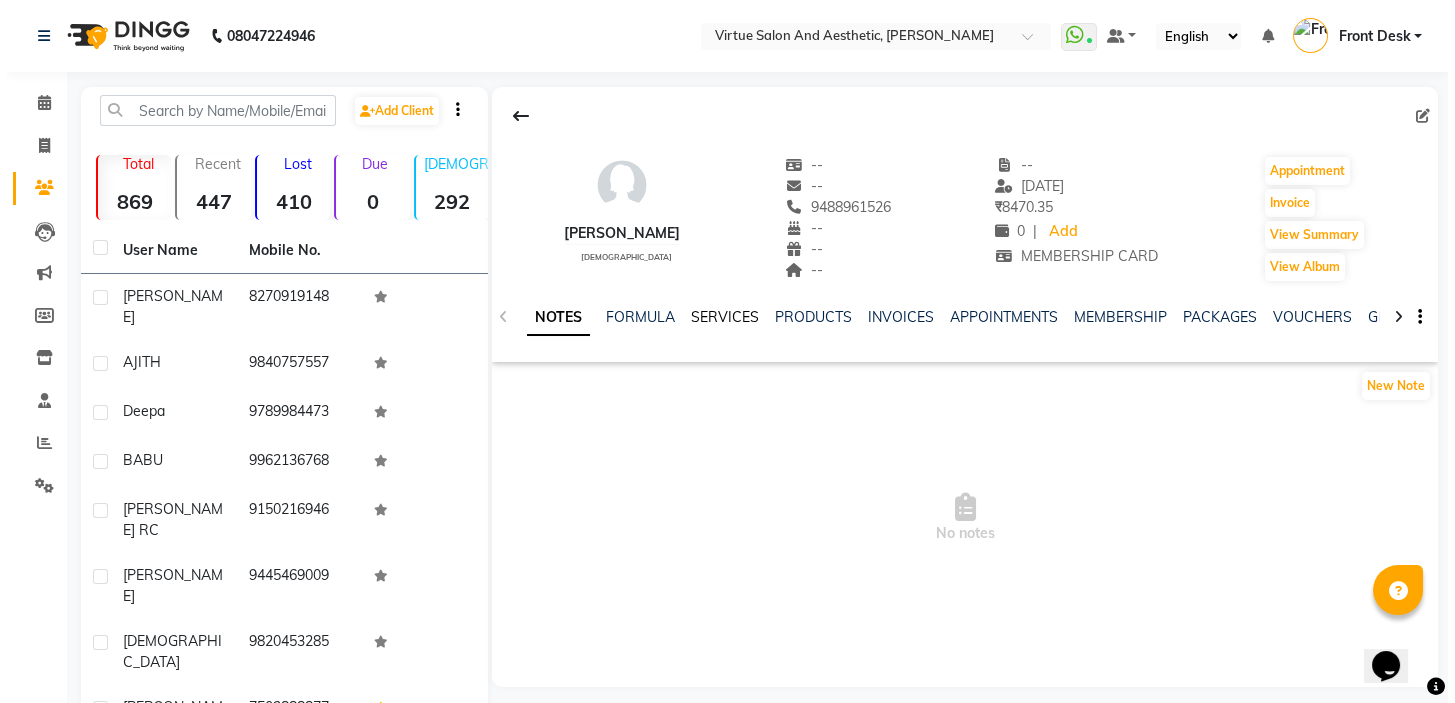 scroll, scrollTop: 0, scrollLeft: 0, axis: both 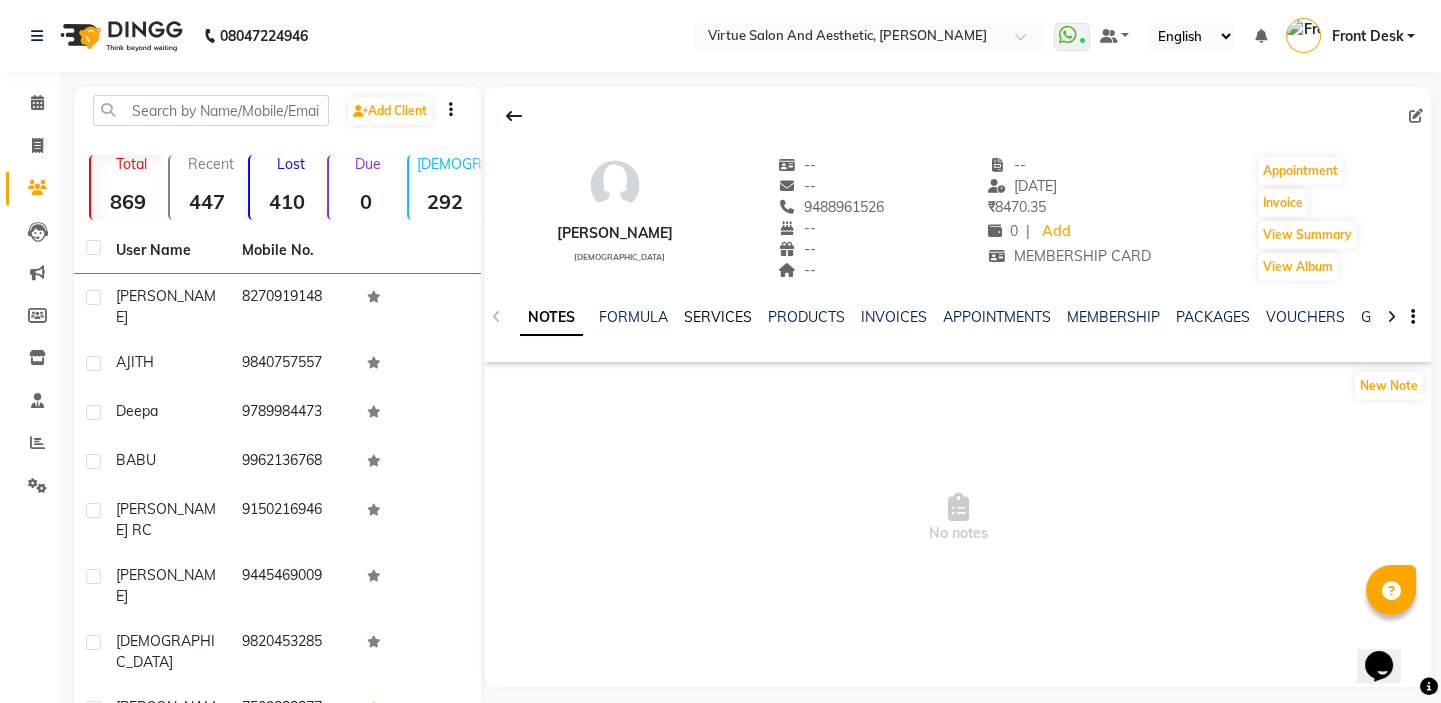 click on "SERVICES" 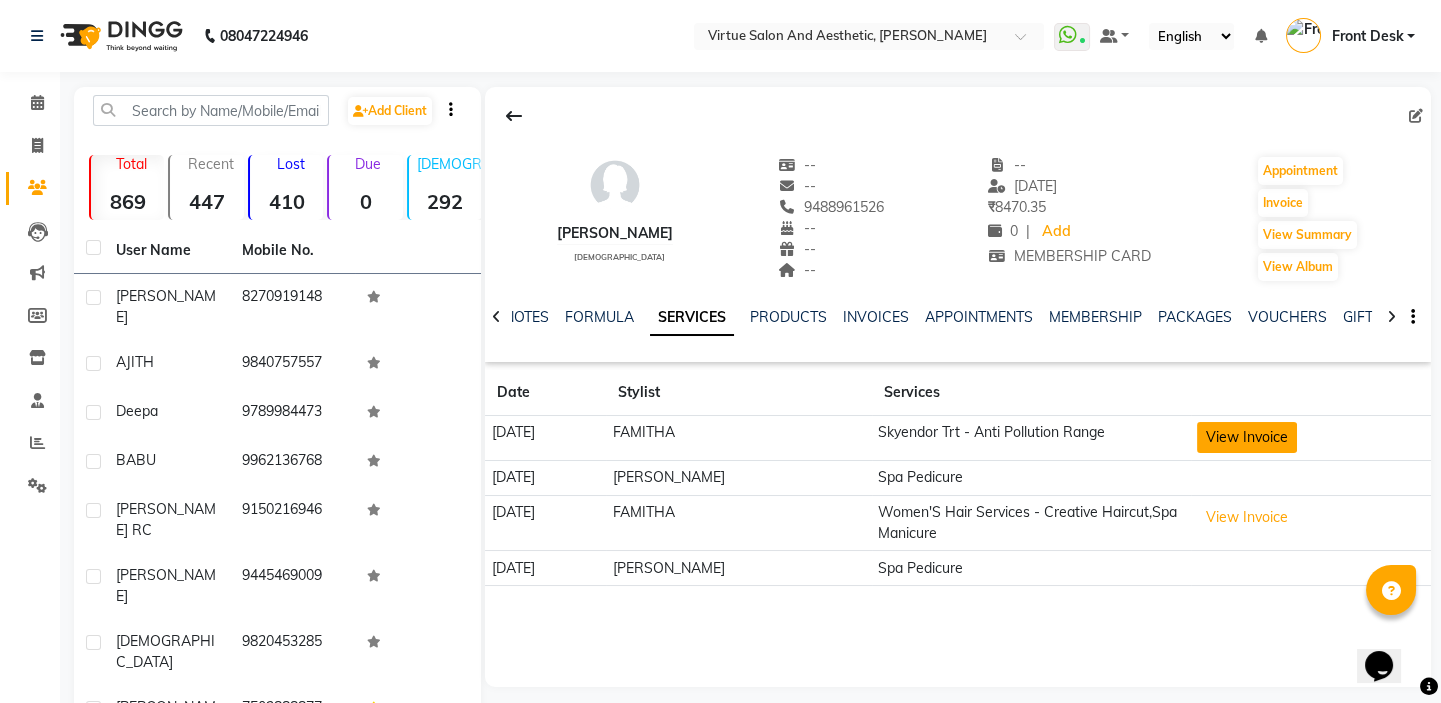 click on "View Invoice" 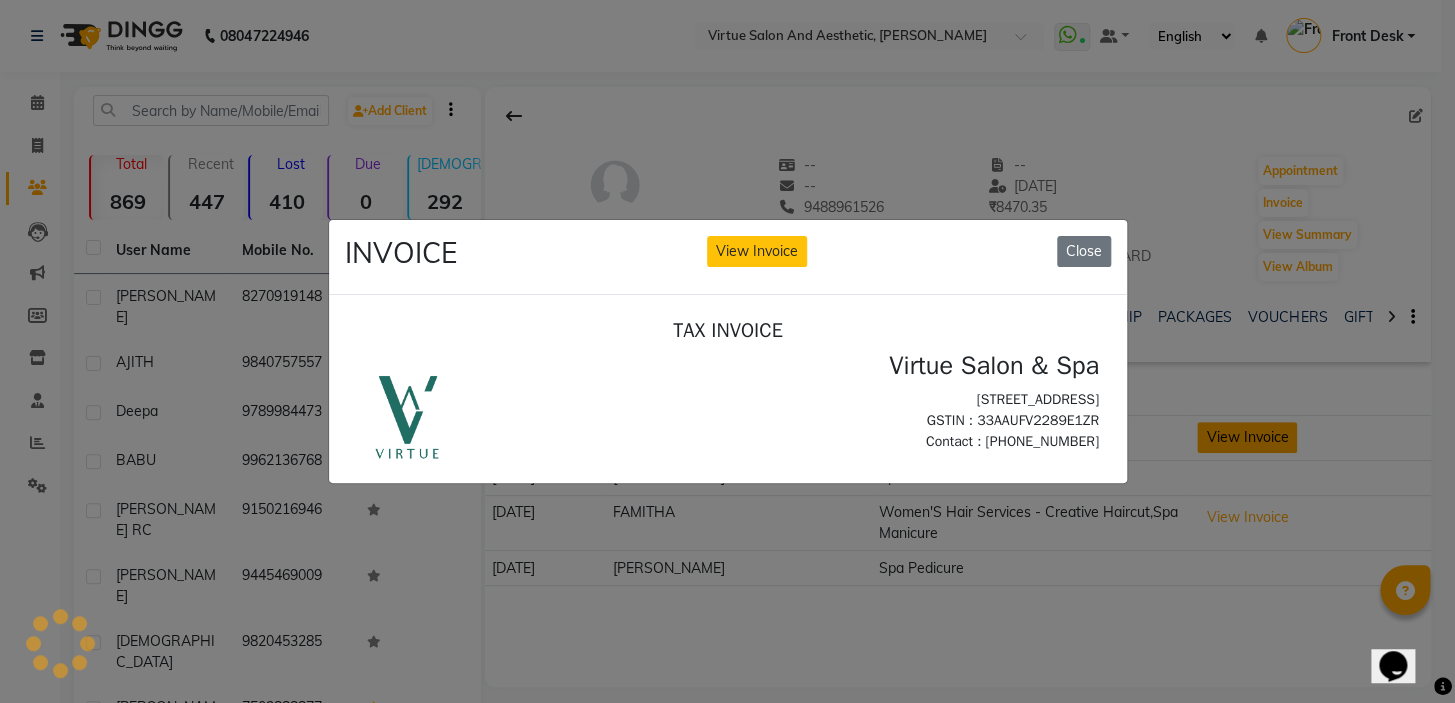 scroll, scrollTop: 0, scrollLeft: 0, axis: both 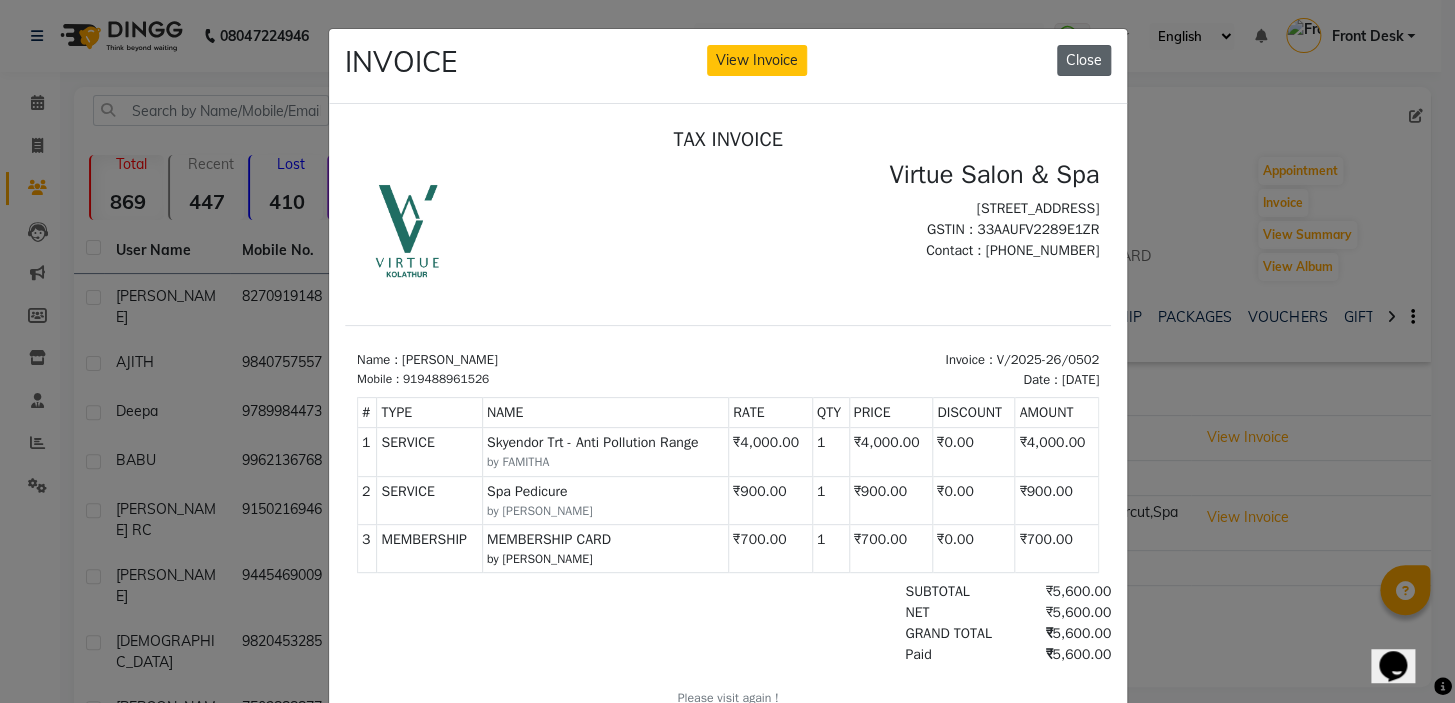 click on "Close" 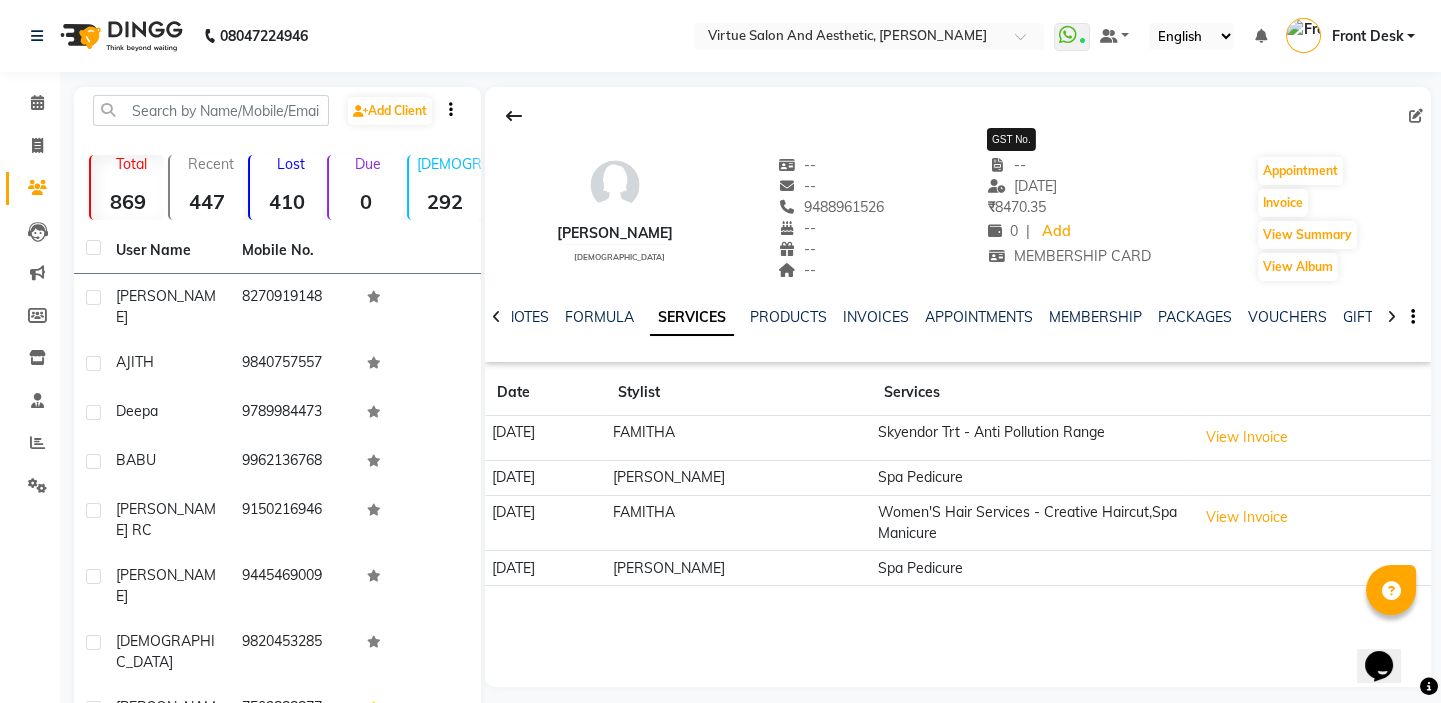 type 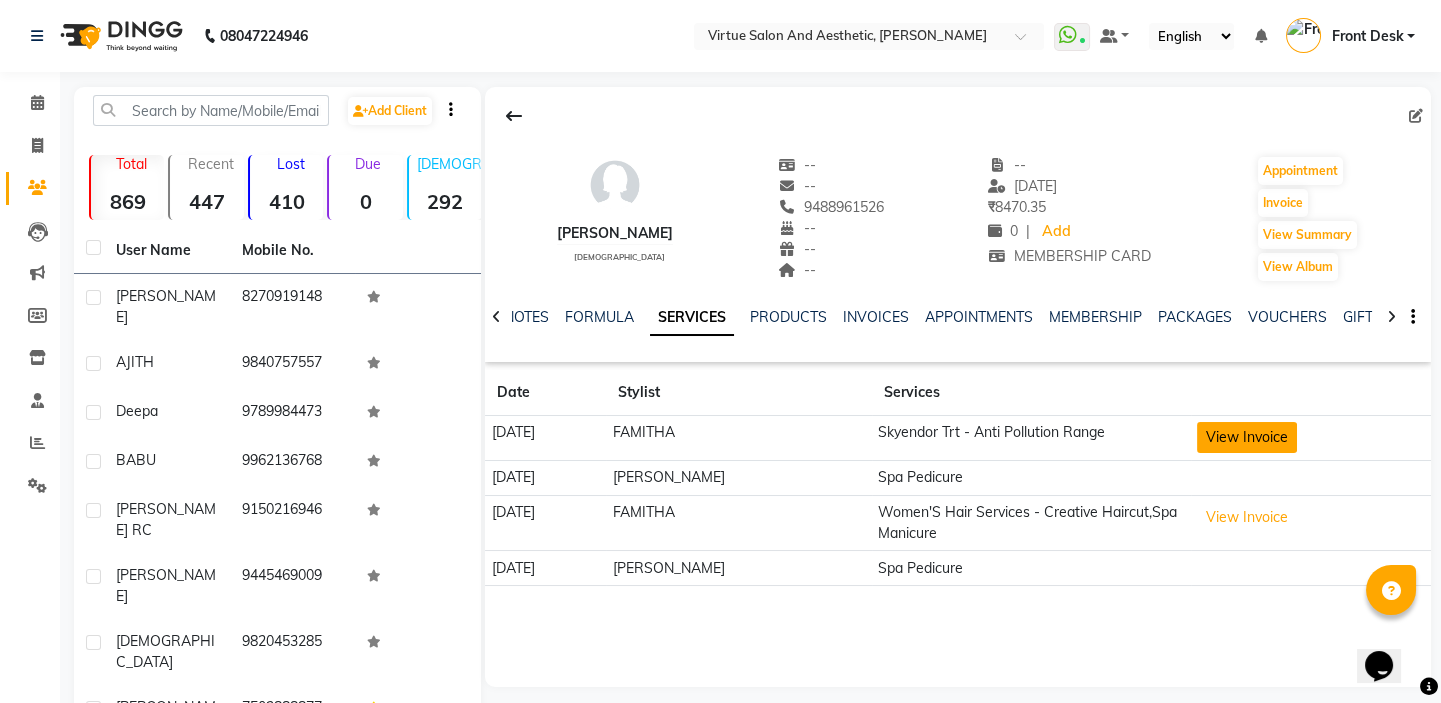 click on "View Invoice" 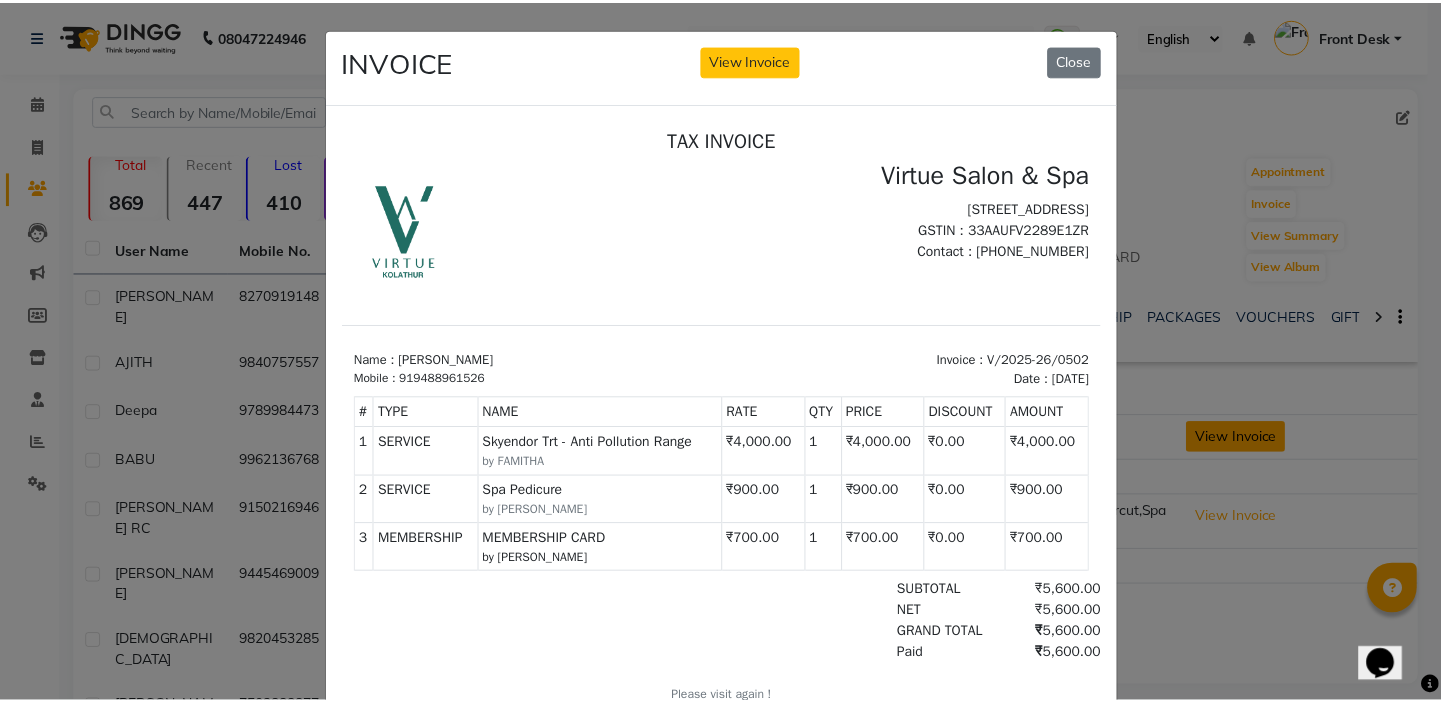 scroll, scrollTop: 0, scrollLeft: 0, axis: both 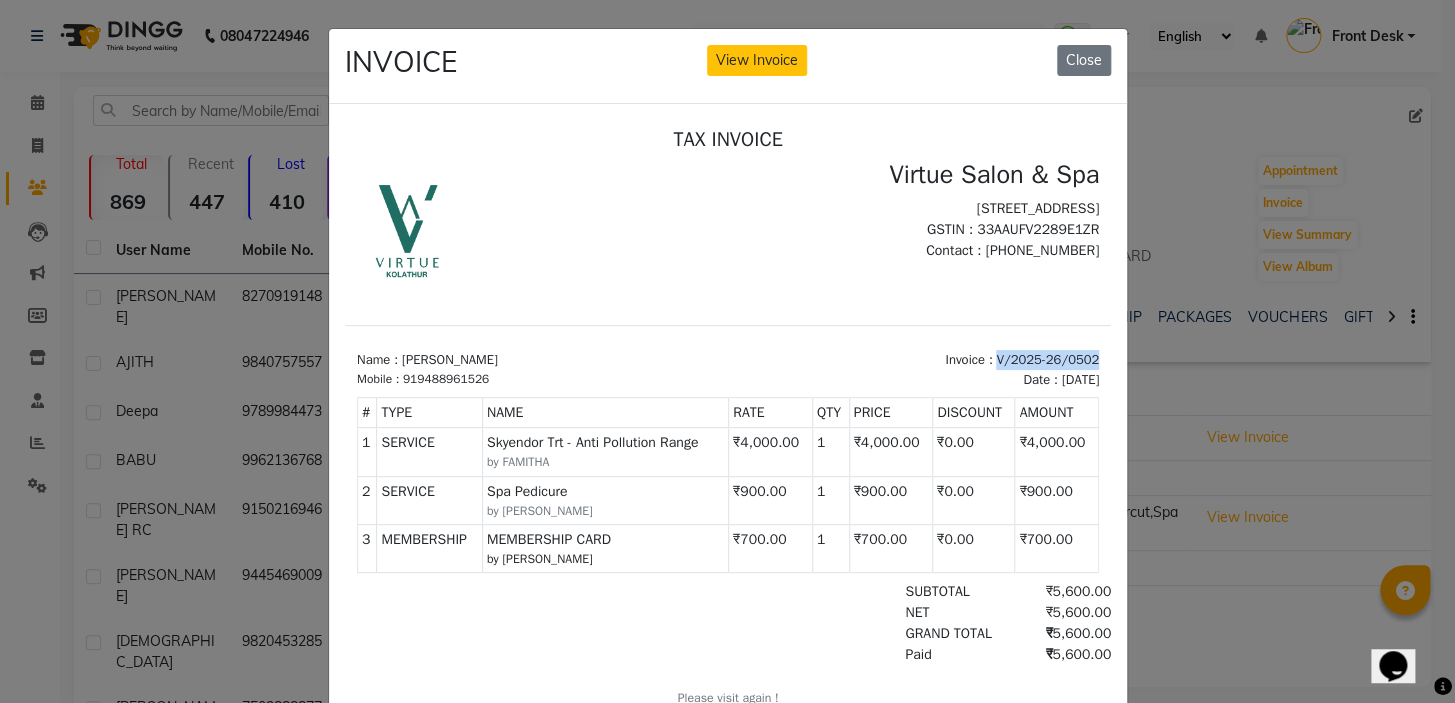 drag, startPoint x: 971, startPoint y: 358, endPoint x: 1070, endPoint y: 359, distance: 99.00505 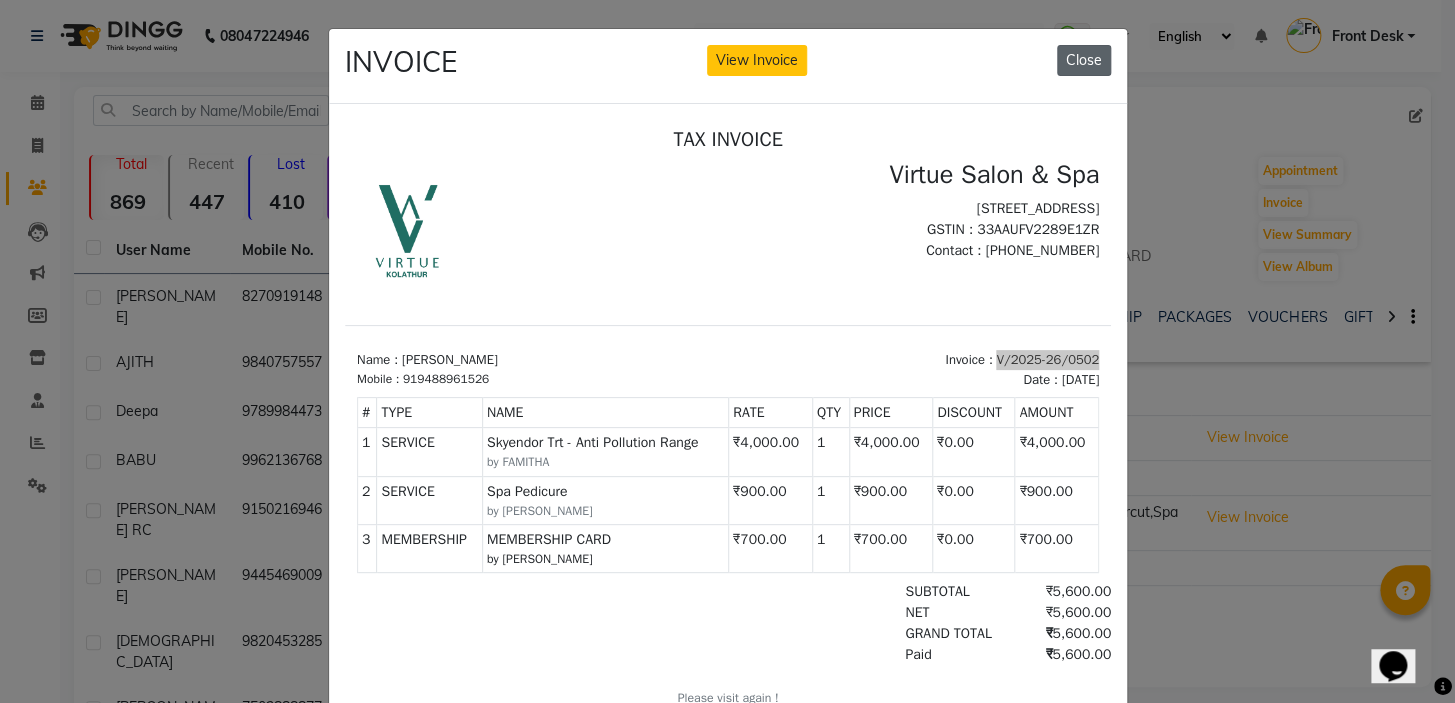 click on "Close" 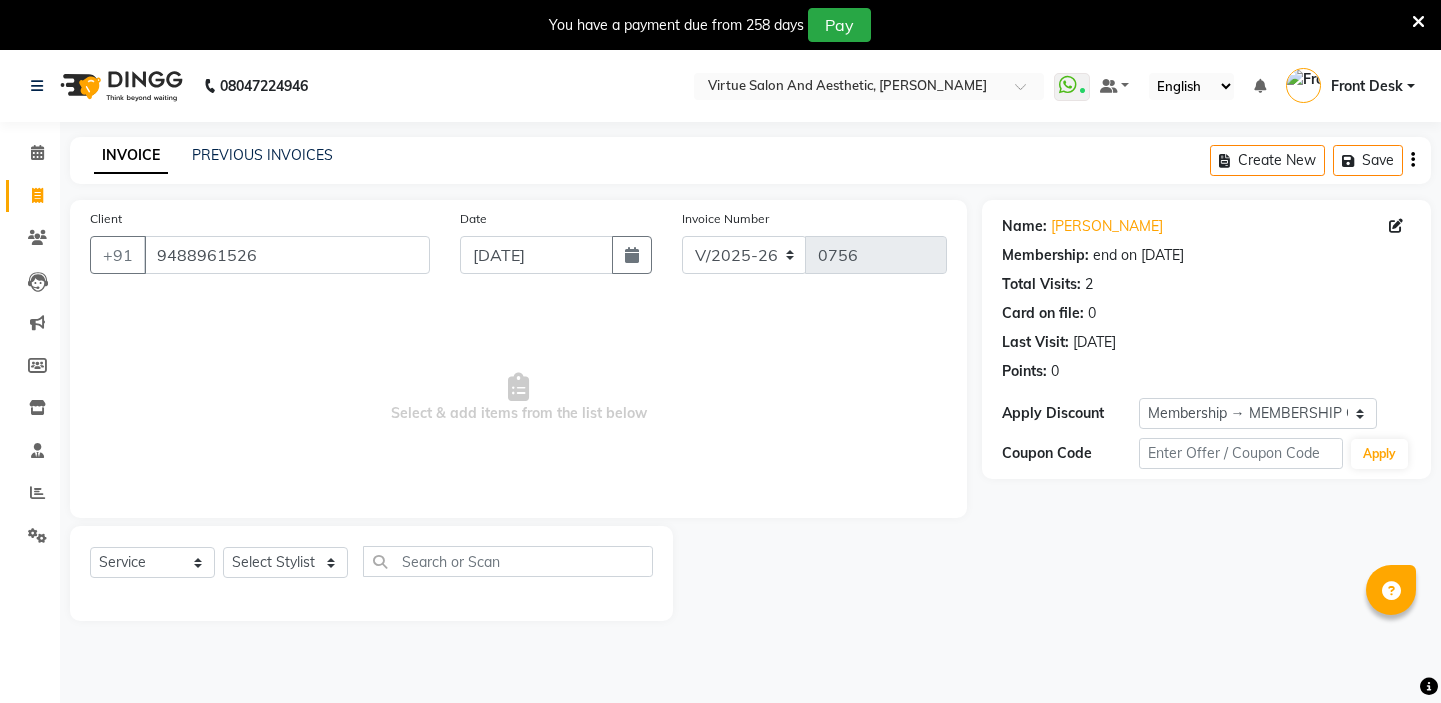 select on "7053" 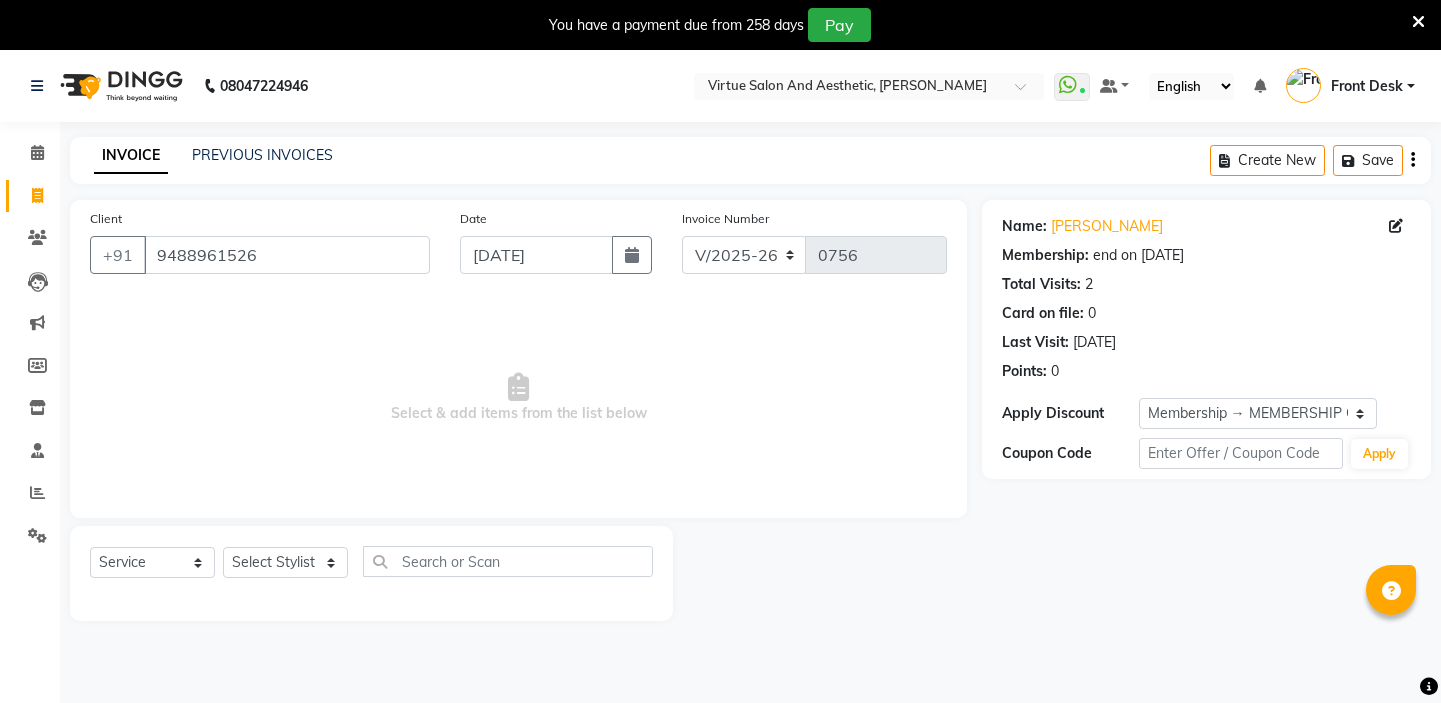 scroll, scrollTop: 0, scrollLeft: 0, axis: both 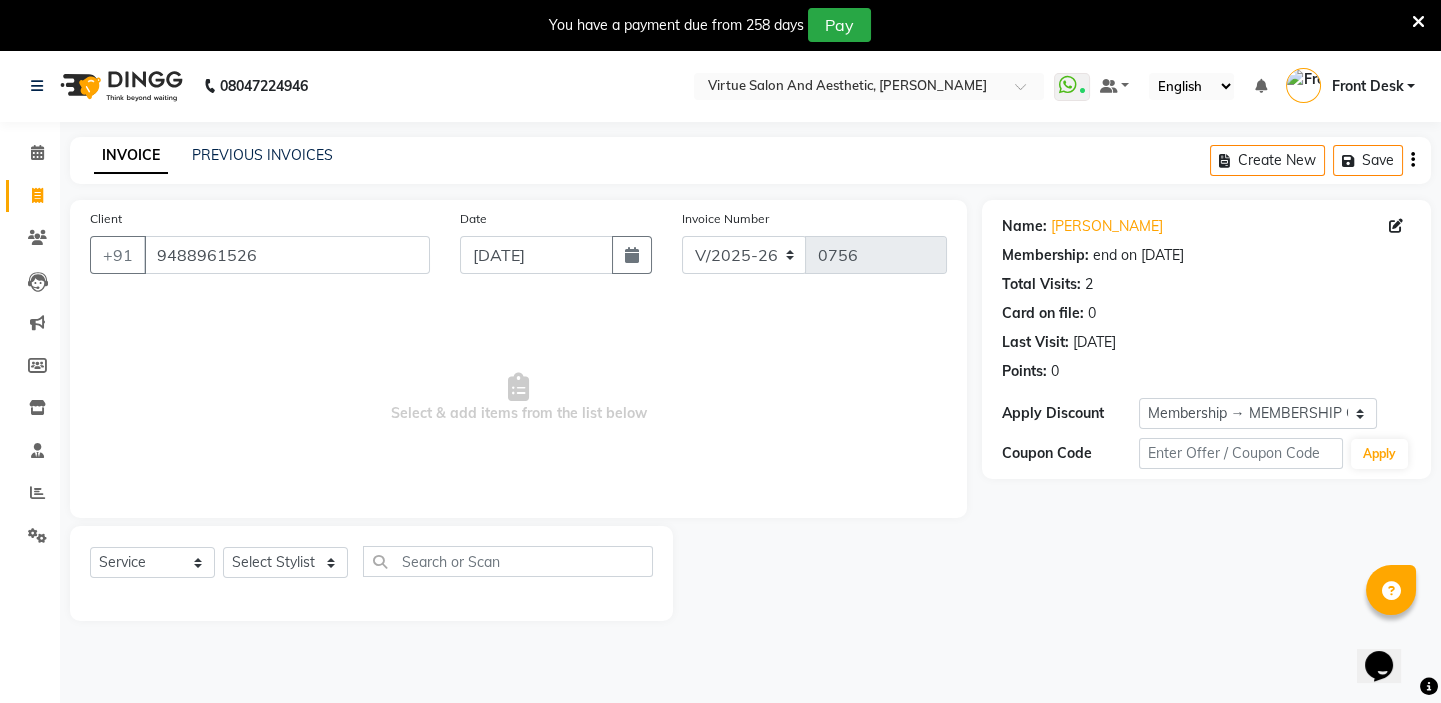 click at bounding box center (1418, 22) 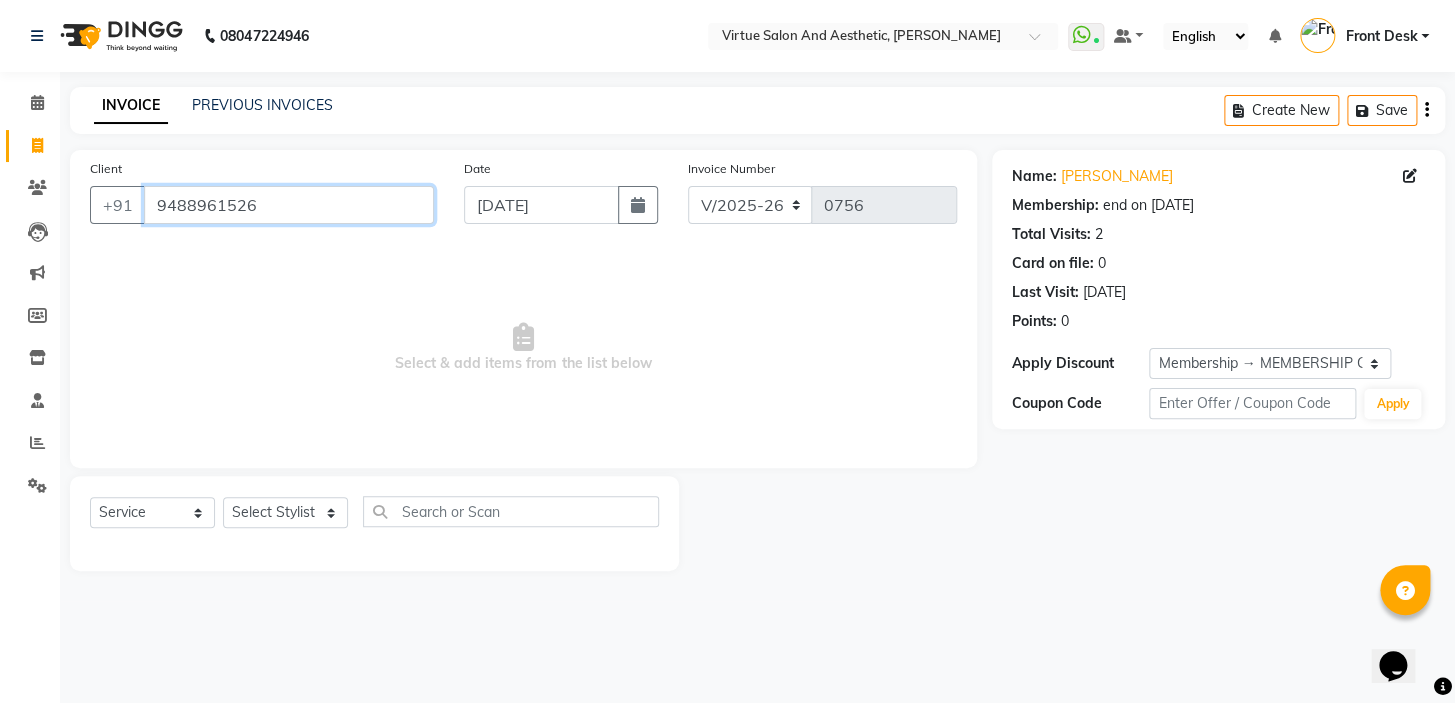click on "9488961526" at bounding box center [289, 205] 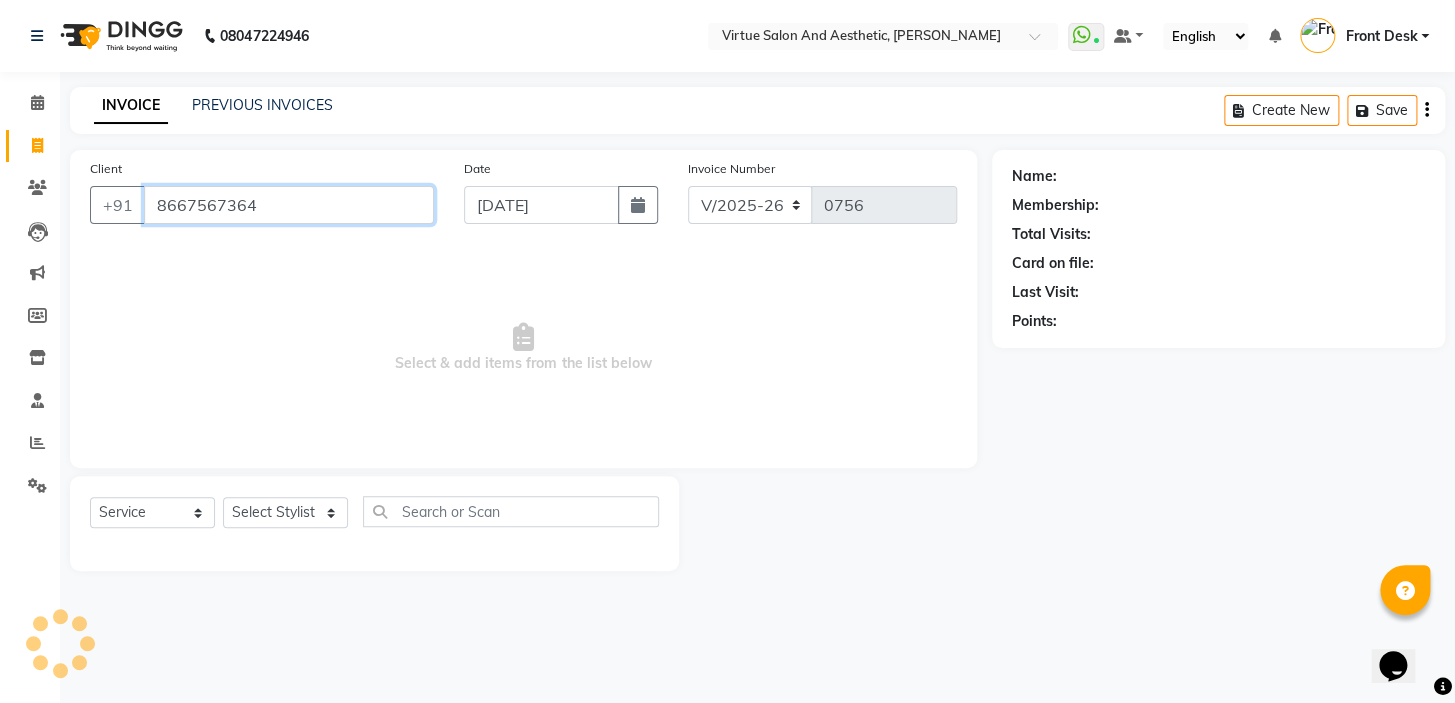 type on "8667567364" 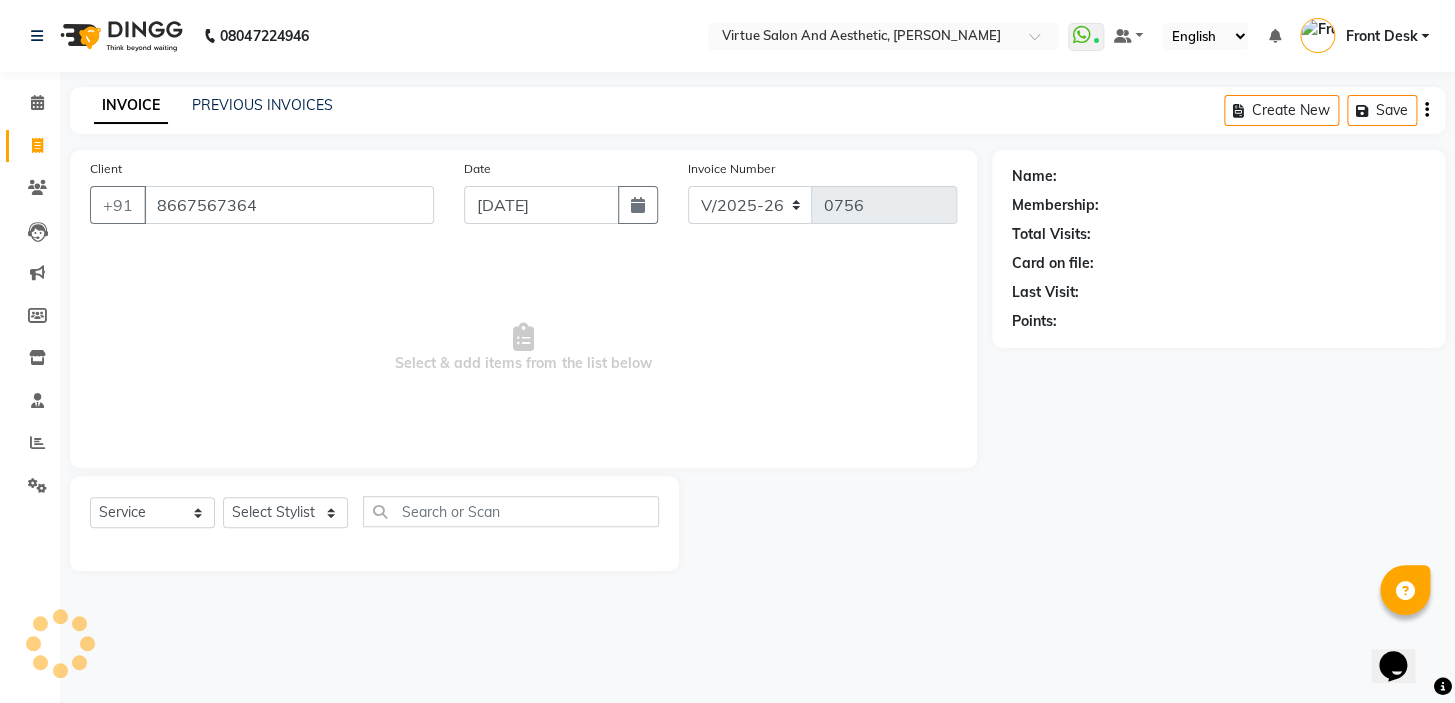 select on "1: Object" 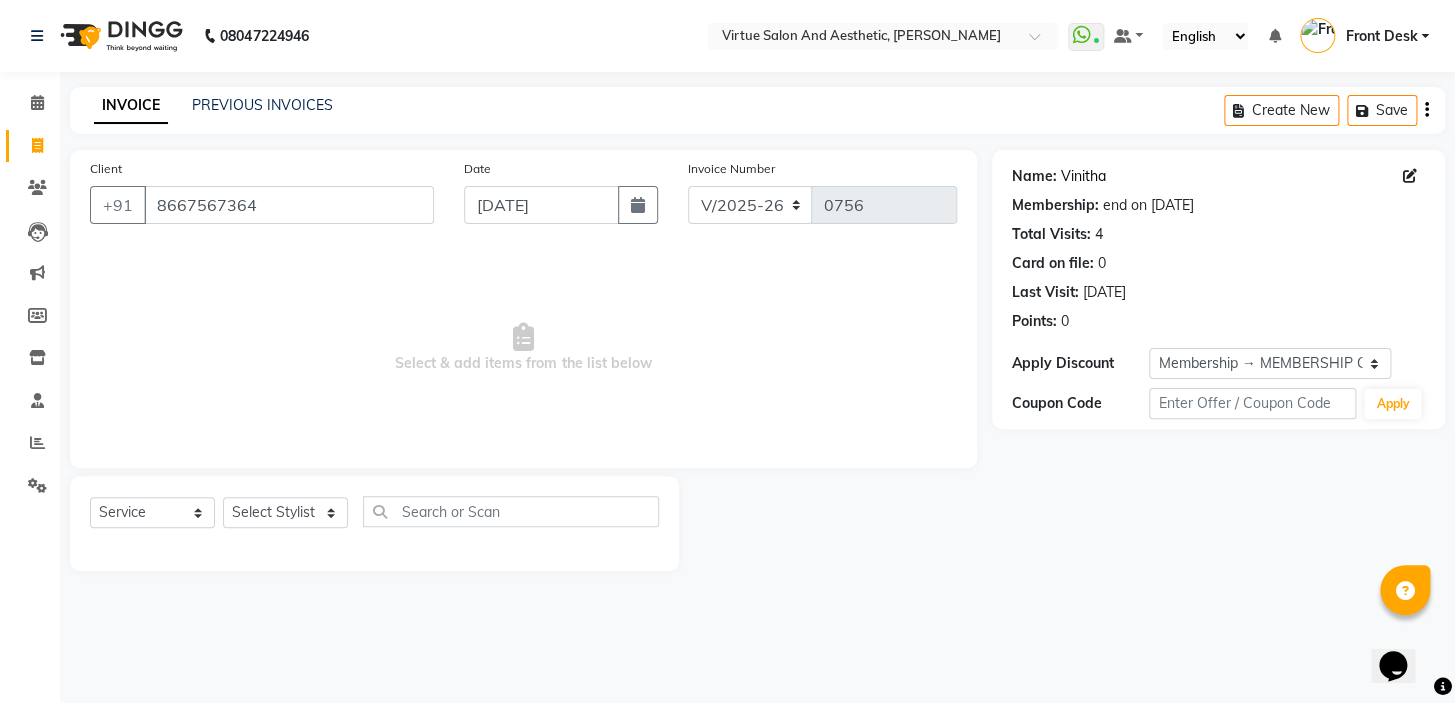 click on "Vinitha" 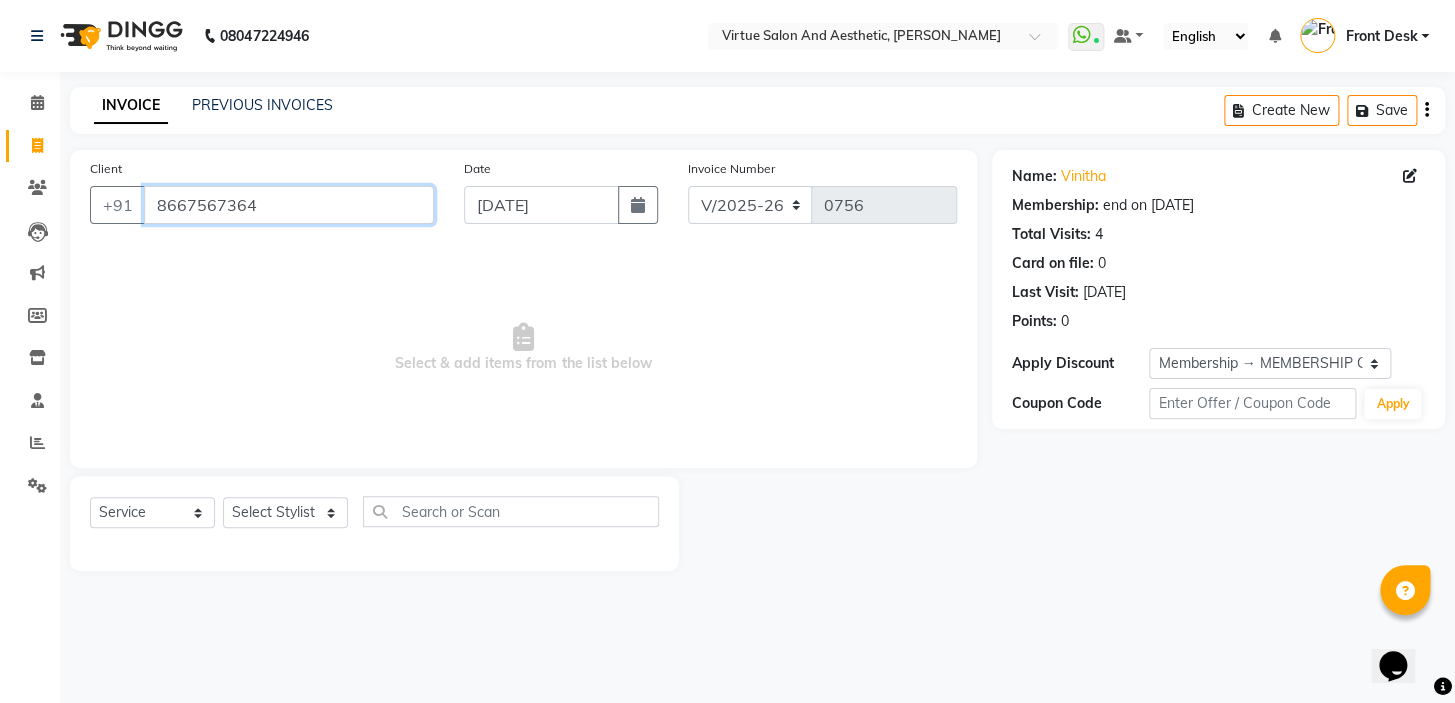click on "8667567364" at bounding box center [289, 205] 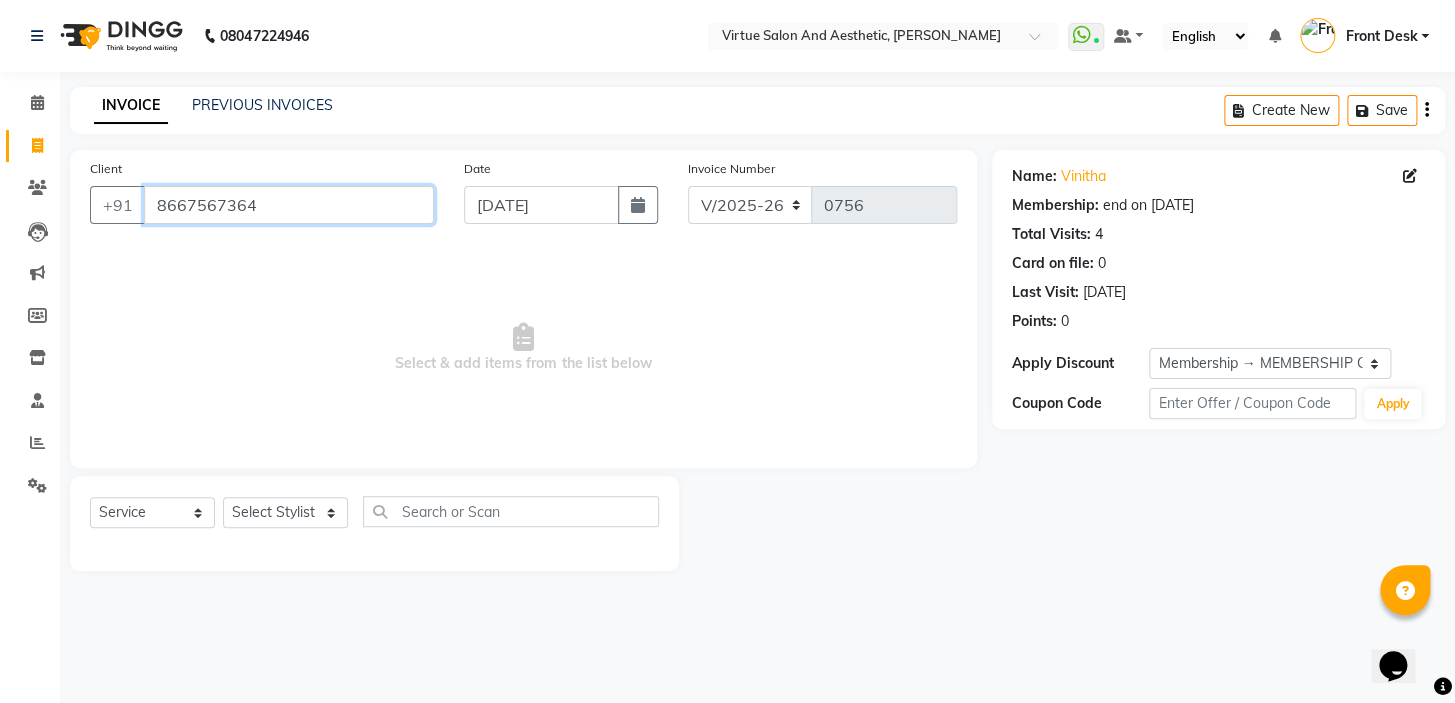 paste on "6385161802" 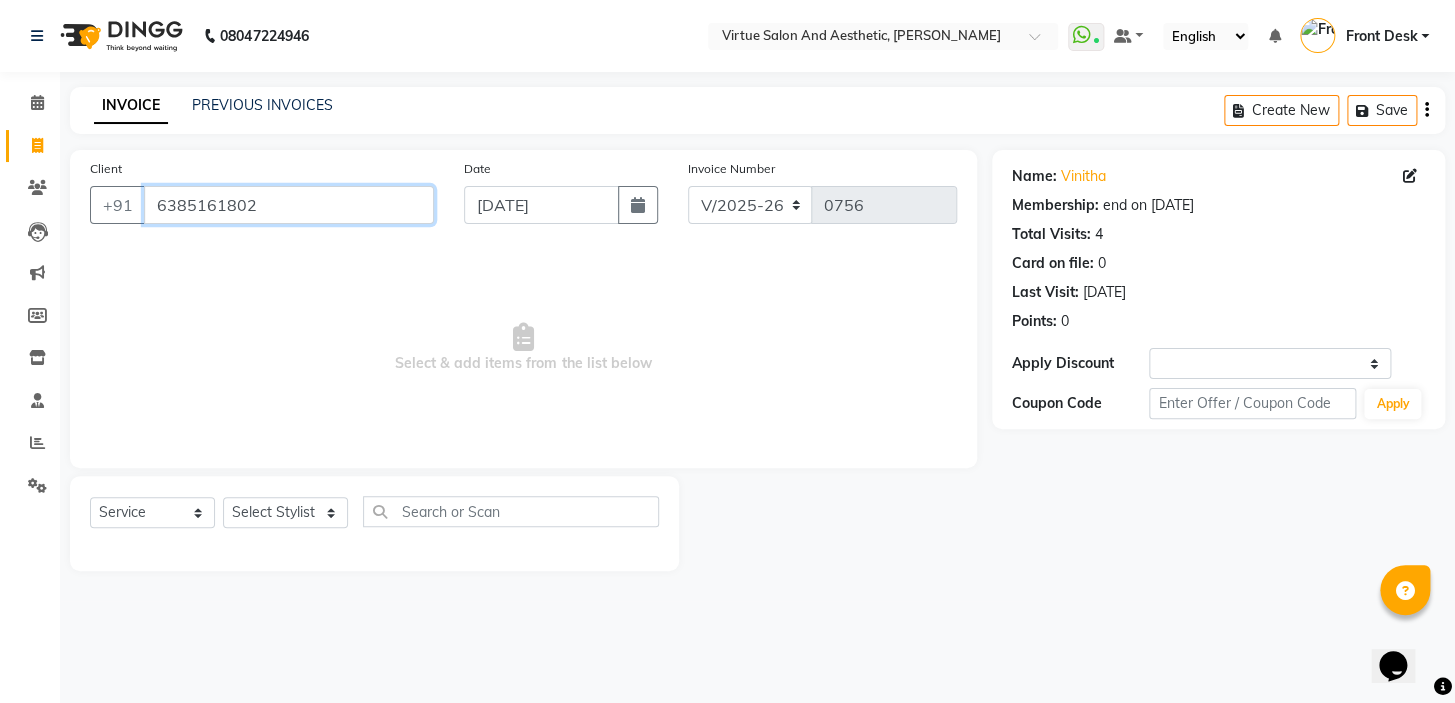 type on "6385161802" 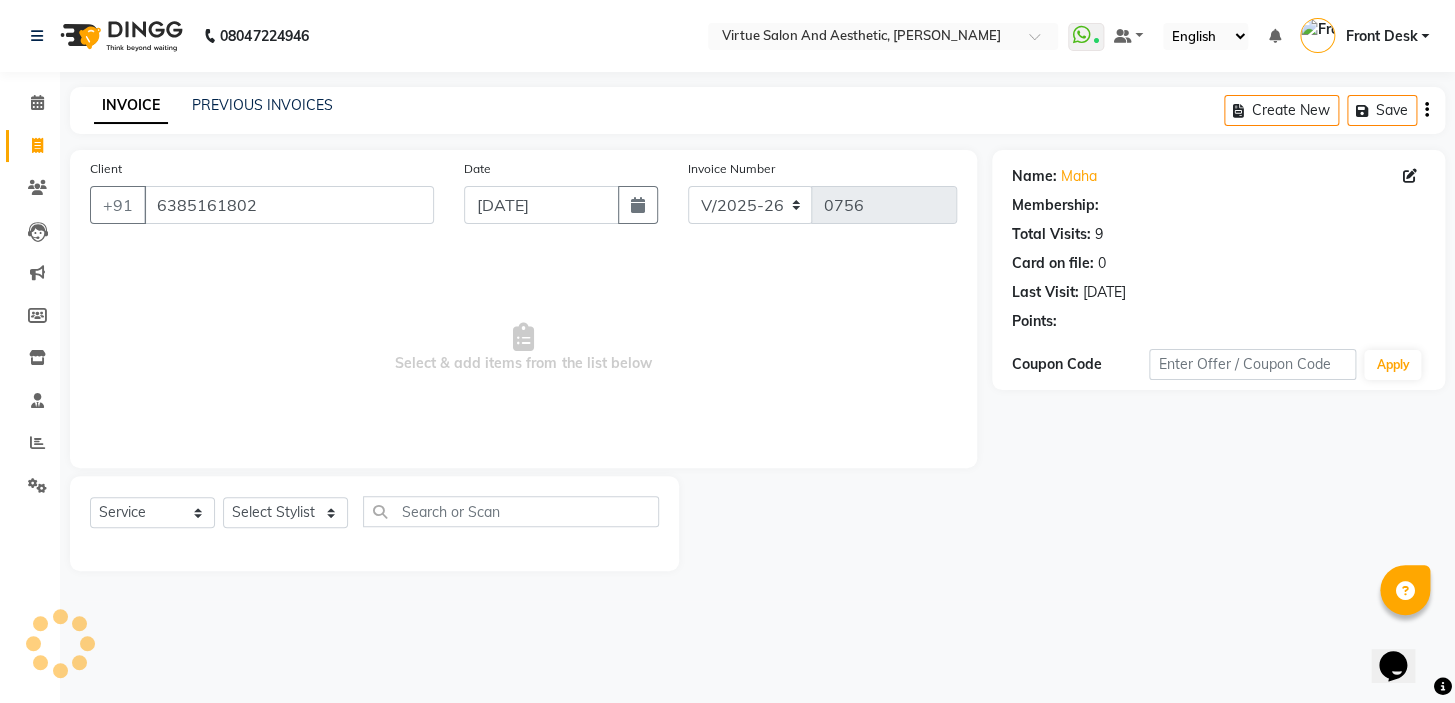 select on "1: Object" 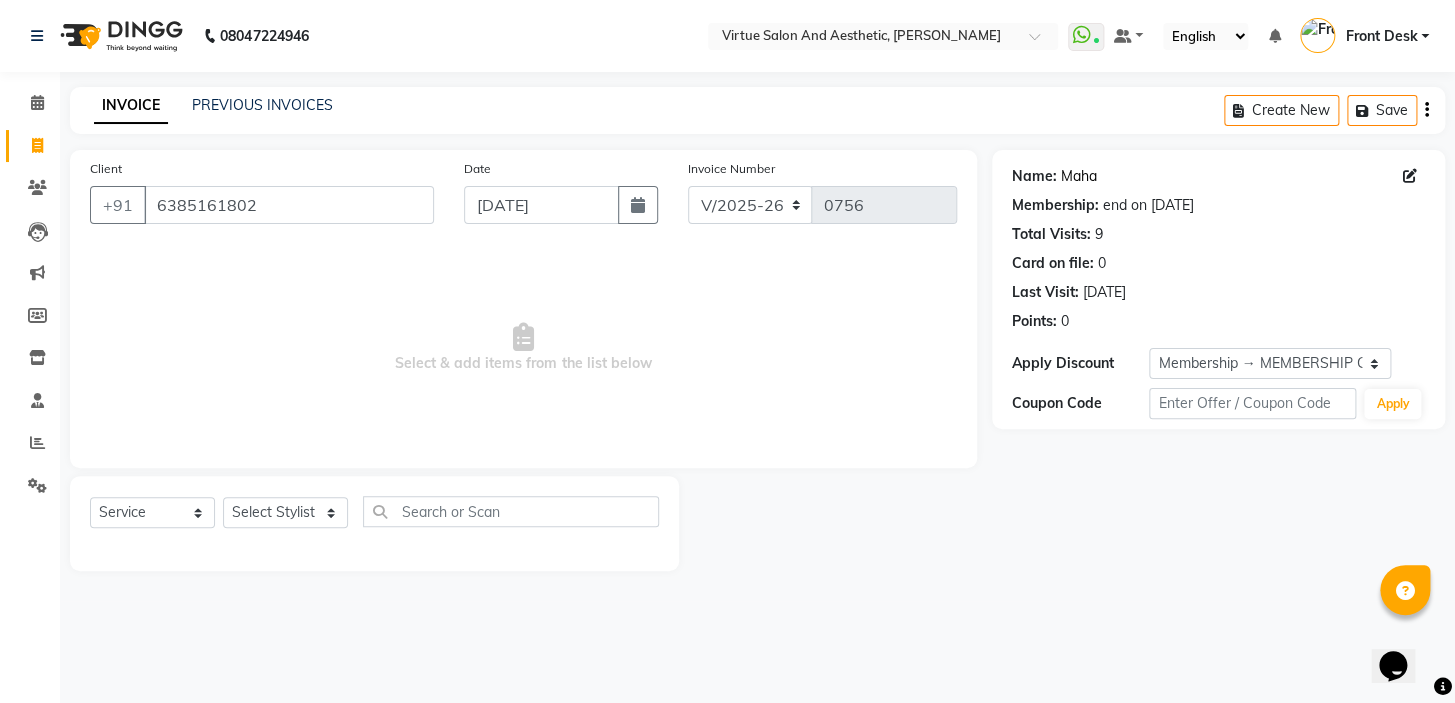 click on "Maha" 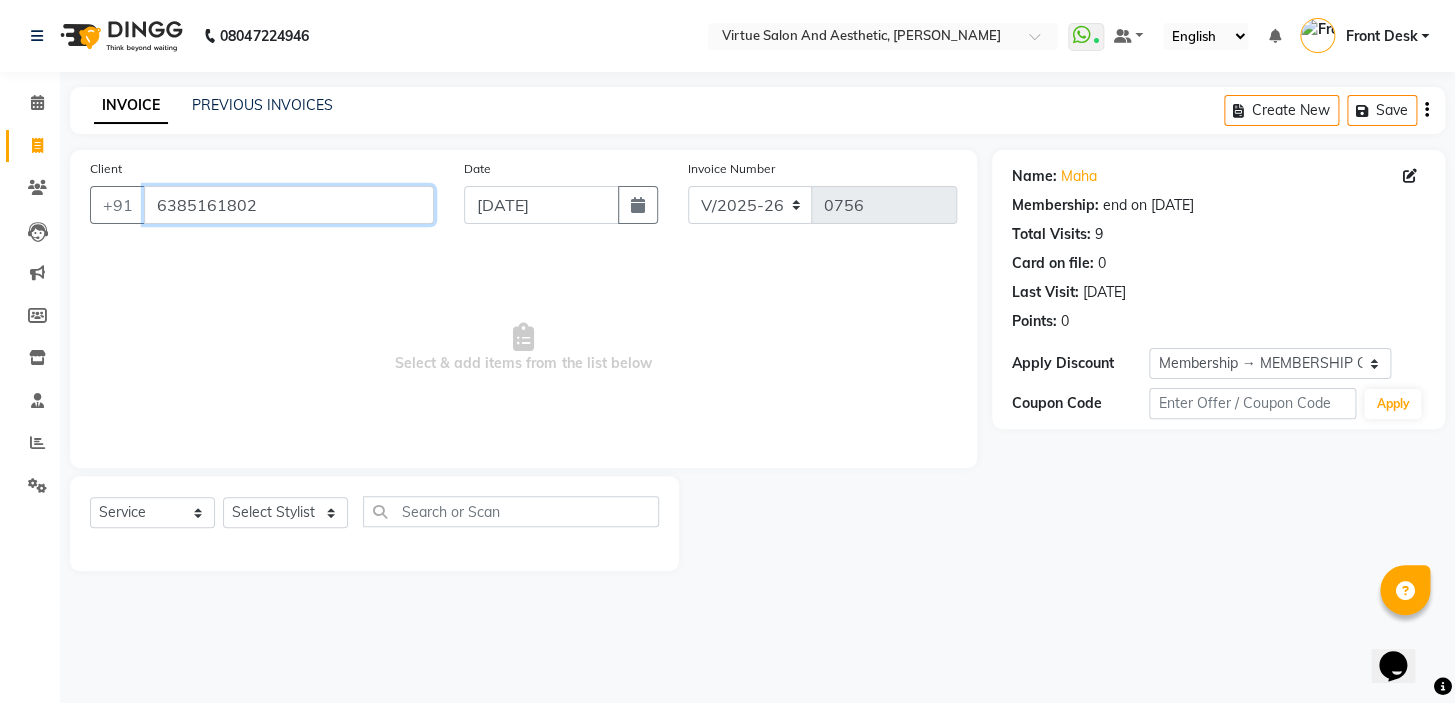 click on "6385161802" at bounding box center [289, 205] 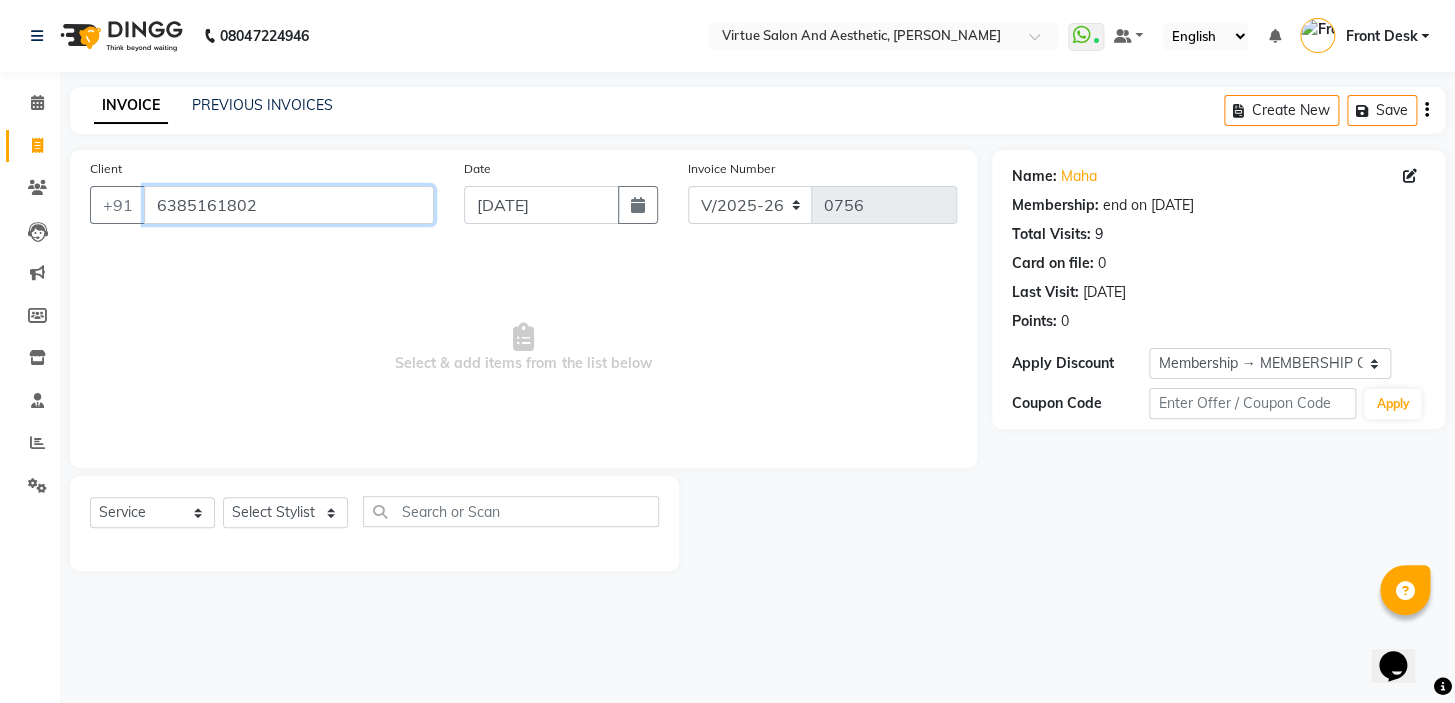 paste on "9840233999" 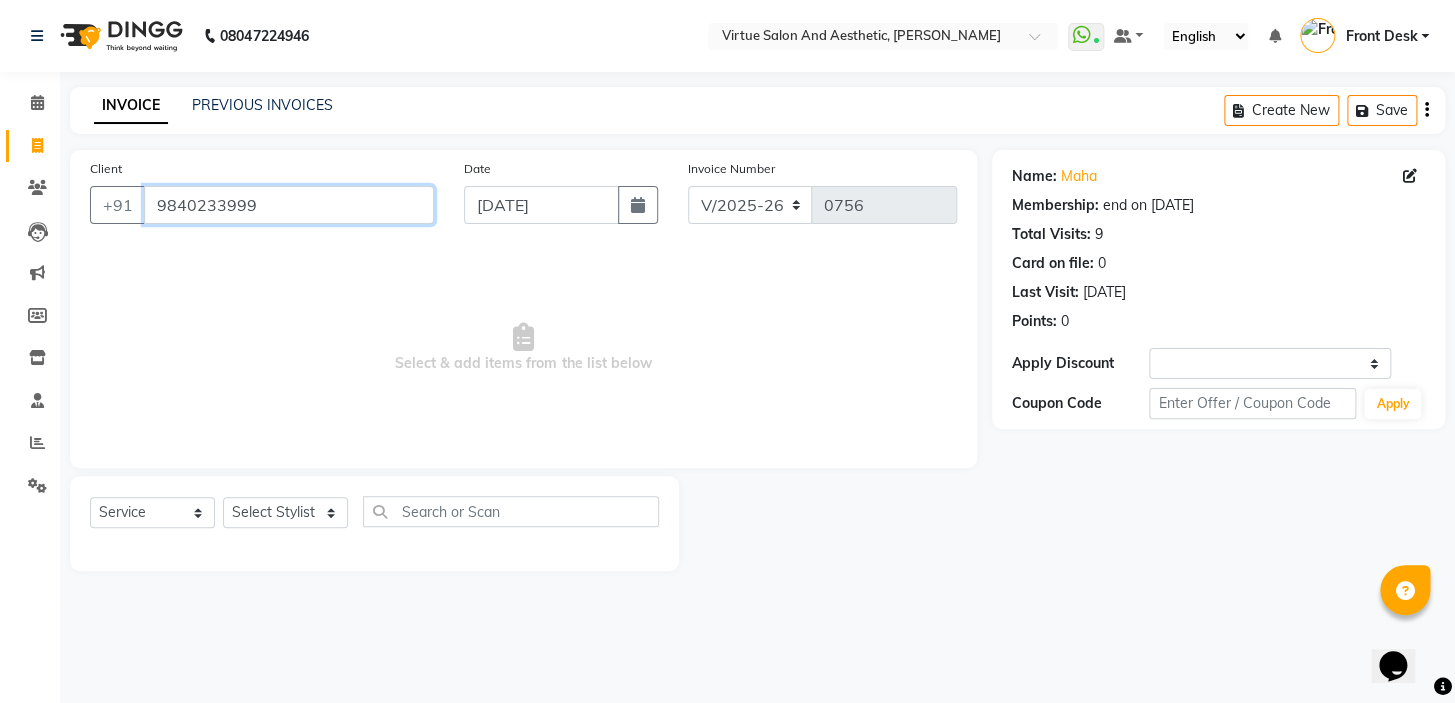 type on "9840233999" 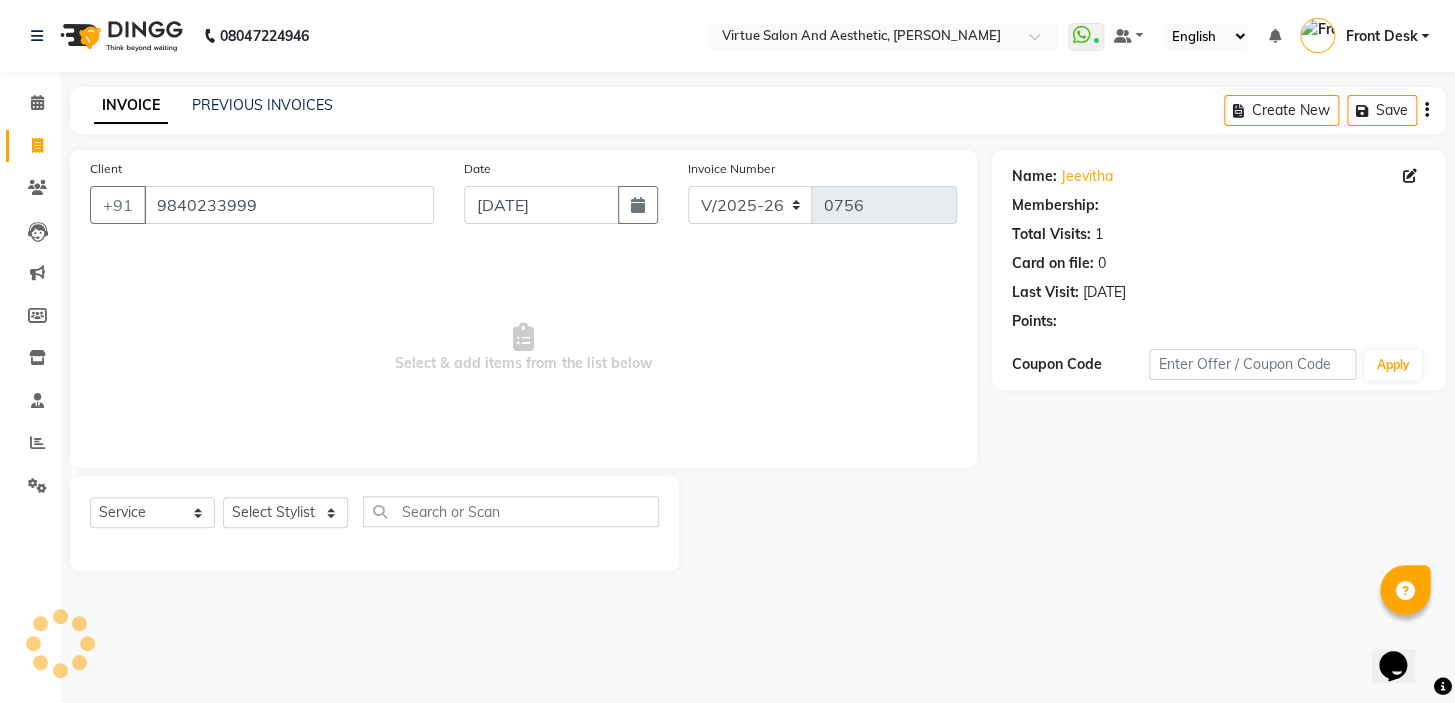 select on "1: Object" 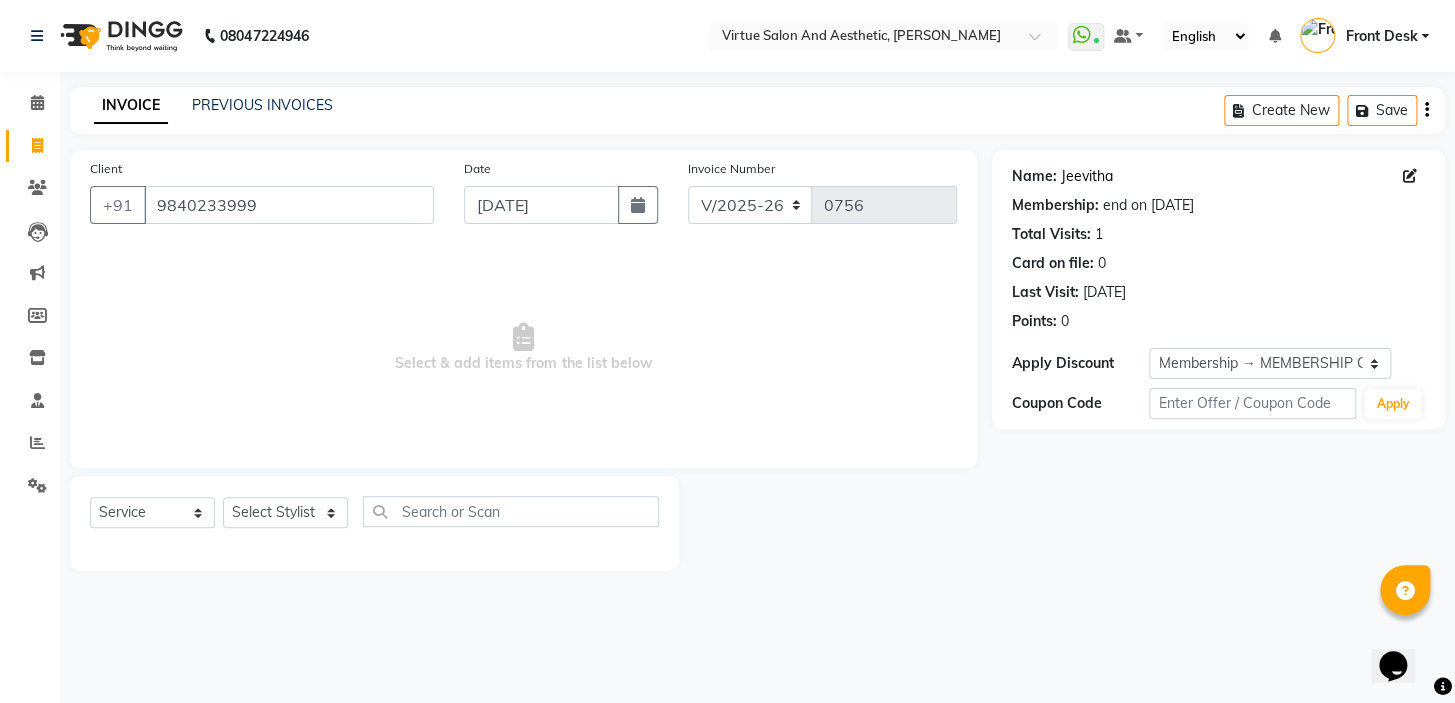 click on "Jeevitha" 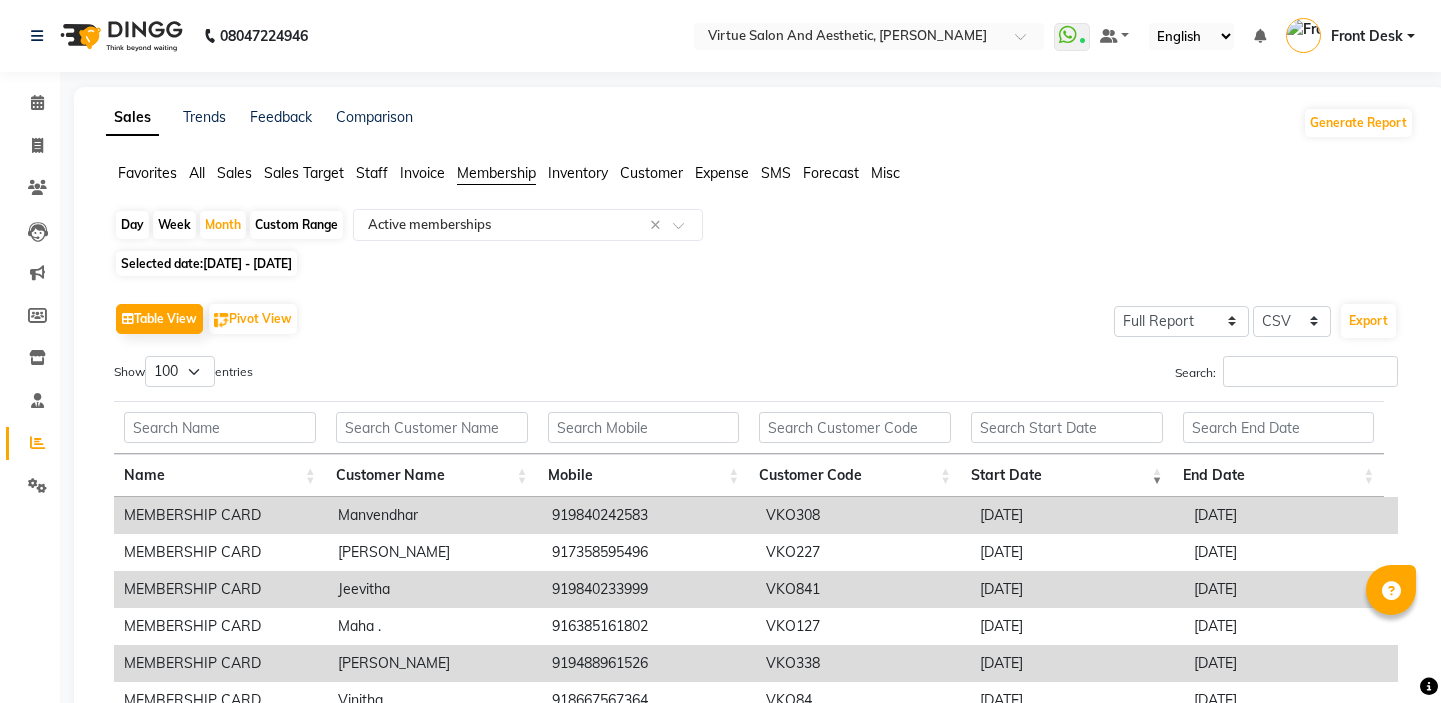 select on "full_report" 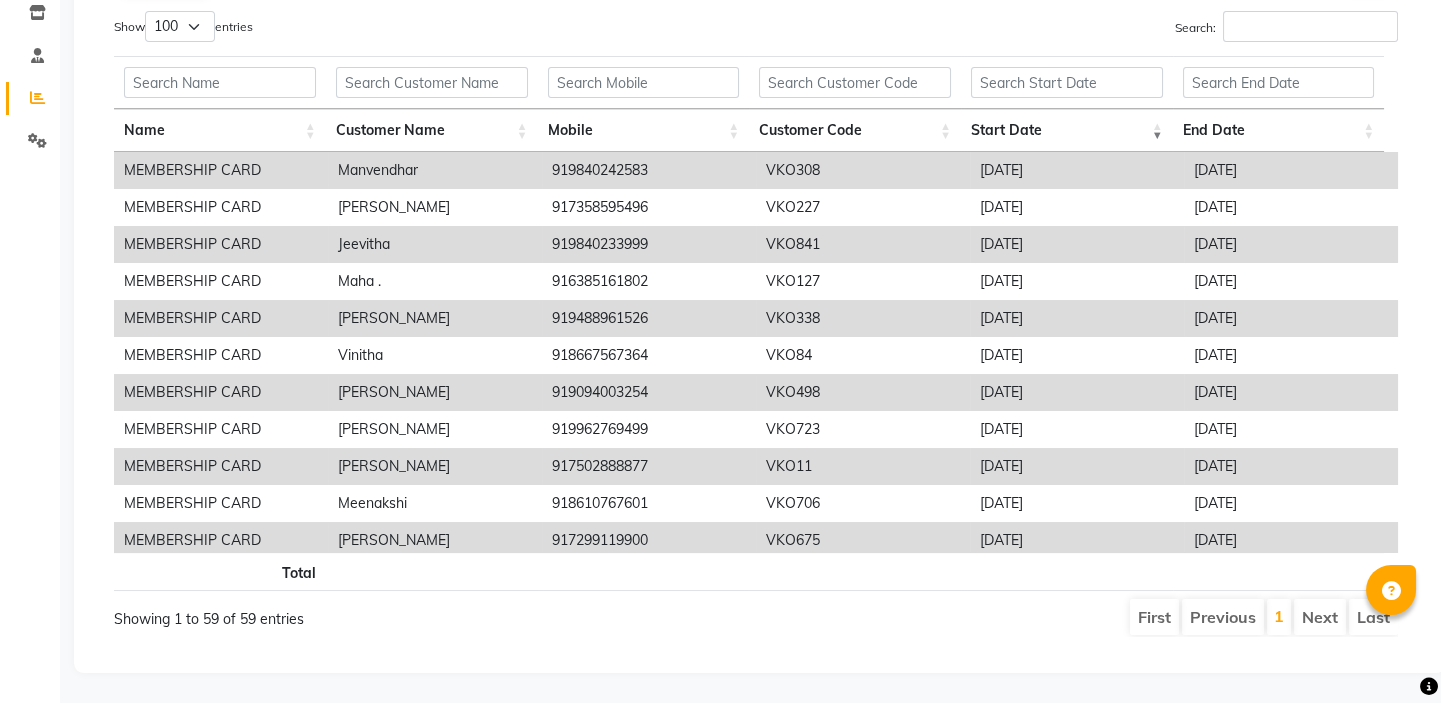 scroll, scrollTop: 0, scrollLeft: 0, axis: both 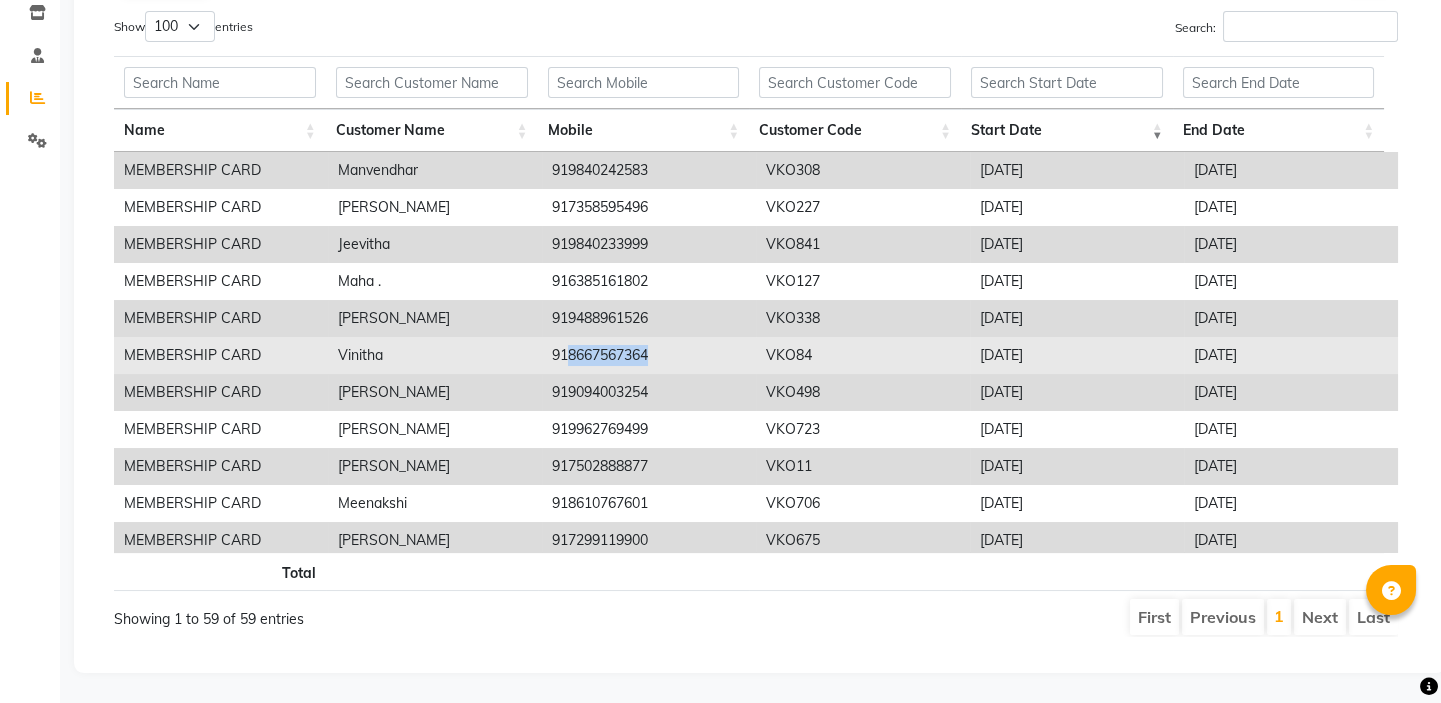drag, startPoint x: 564, startPoint y: 339, endPoint x: 655, endPoint y: 341, distance: 91.02197 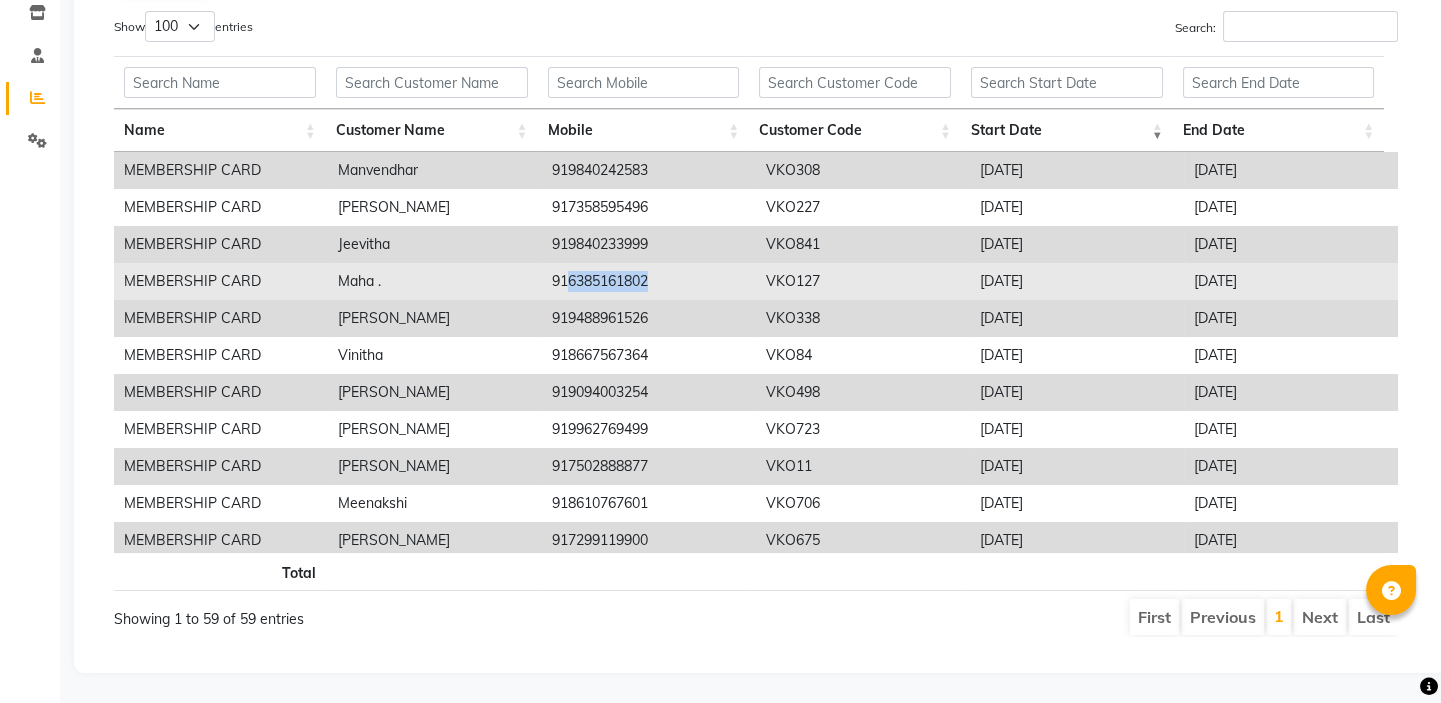 drag, startPoint x: 563, startPoint y: 266, endPoint x: 662, endPoint y: 268, distance: 99.0202 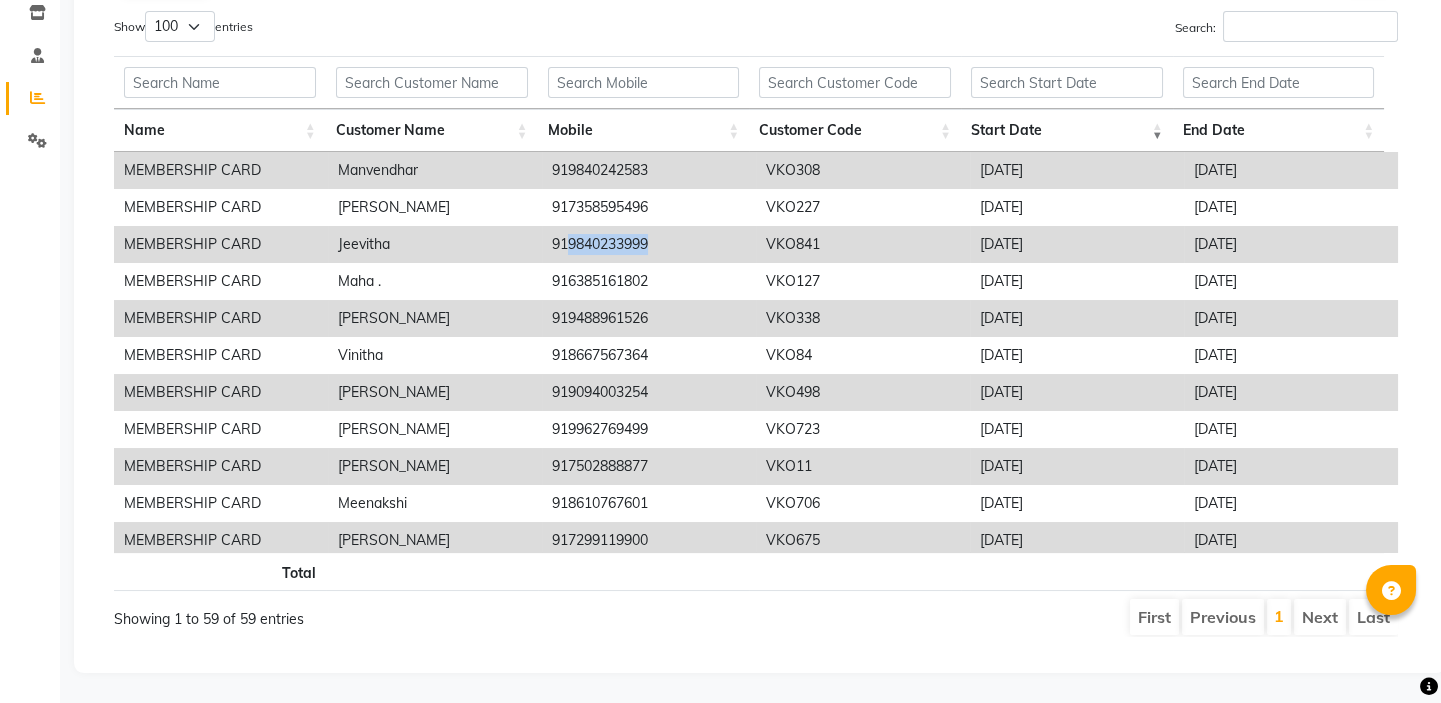 drag, startPoint x: 563, startPoint y: 229, endPoint x: 678, endPoint y: 238, distance: 115.35164 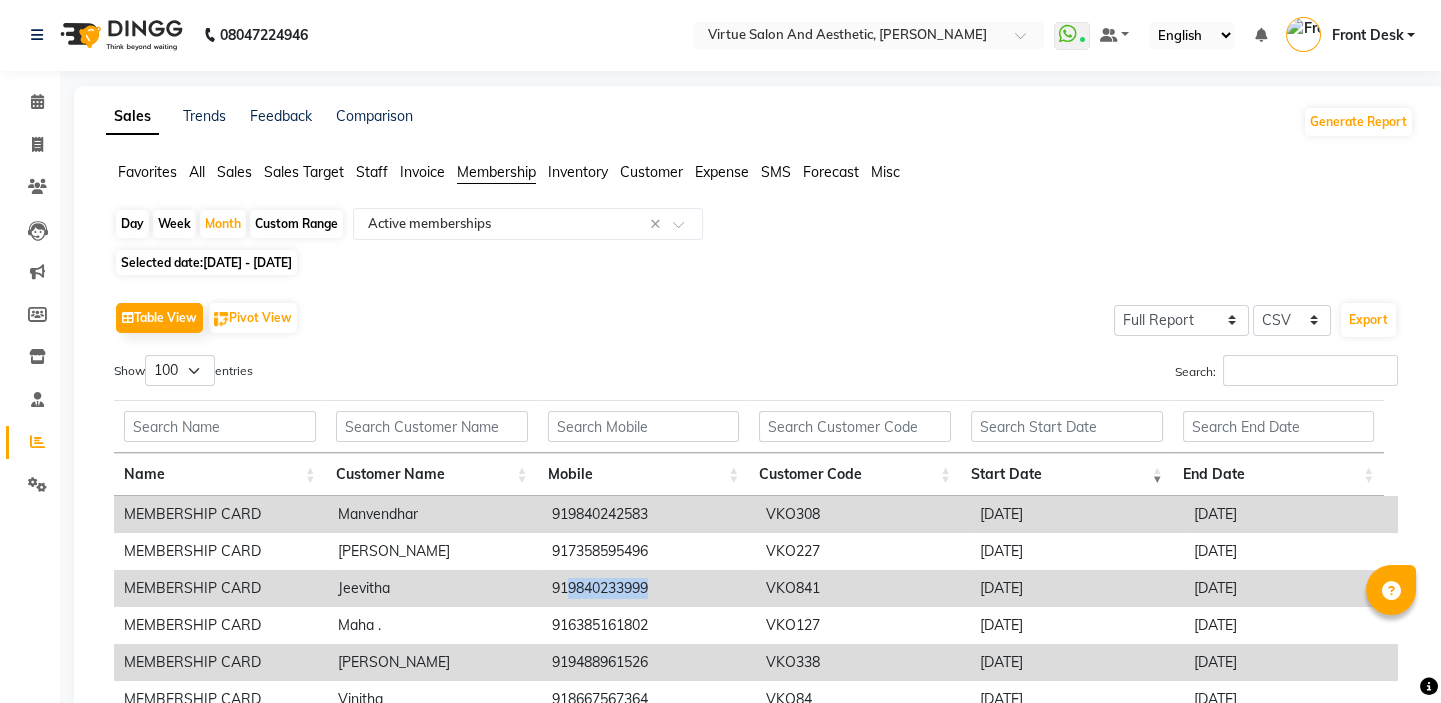 scroll, scrollTop: 0, scrollLeft: 0, axis: both 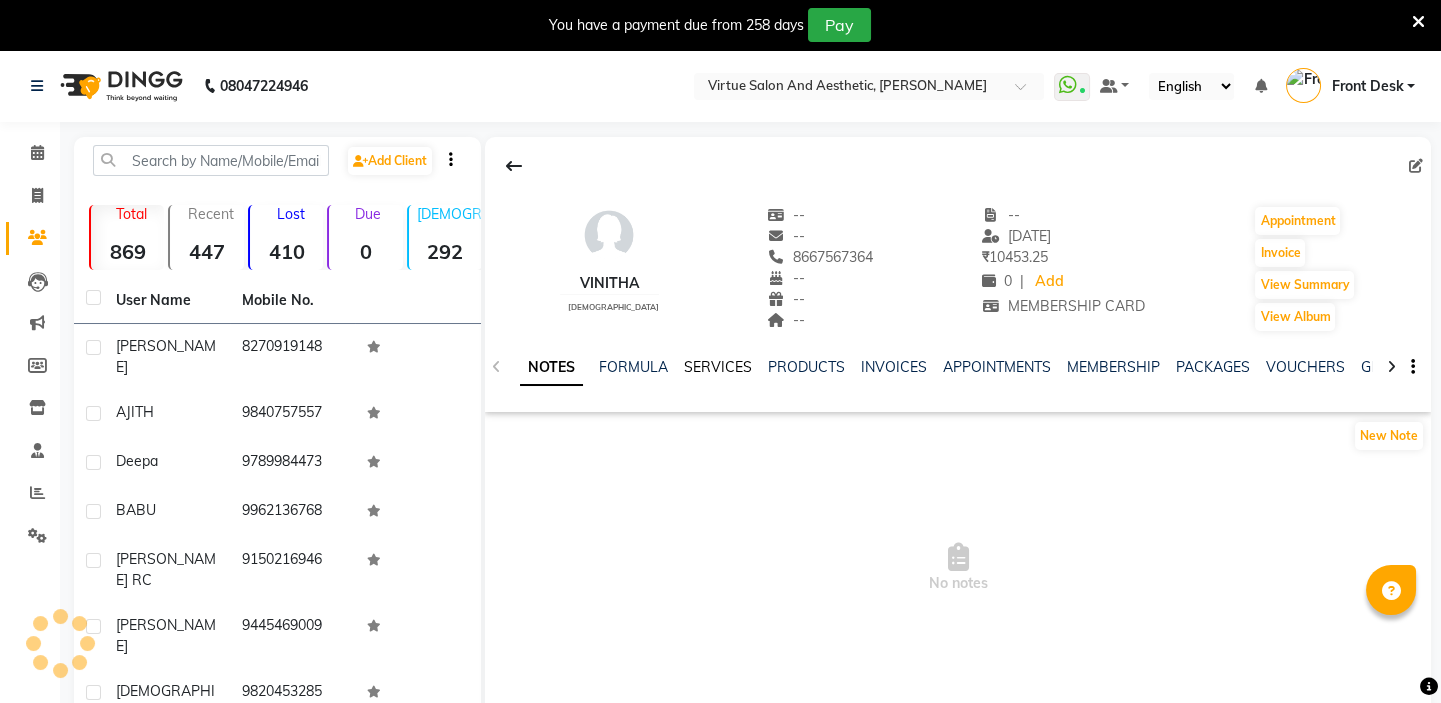 click on "SERVICES" 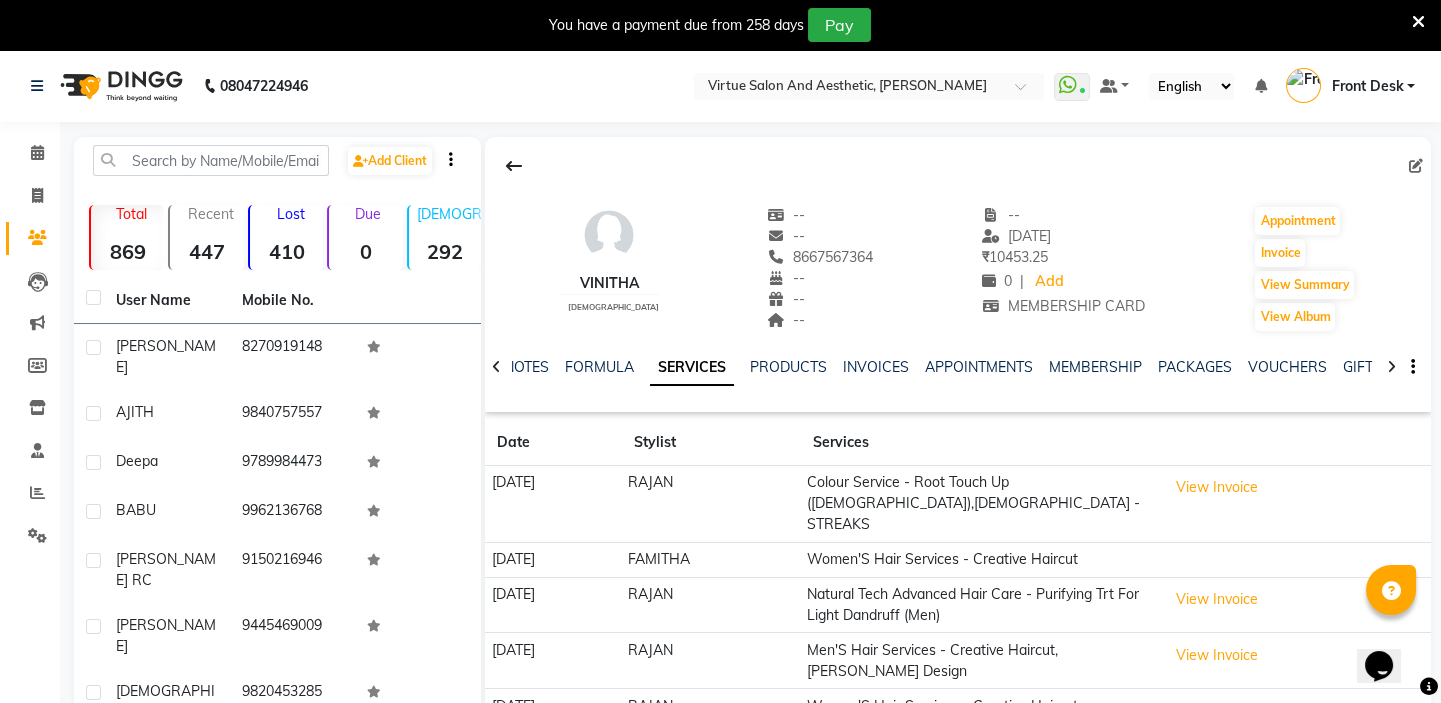 scroll, scrollTop: 0, scrollLeft: 0, axis: both 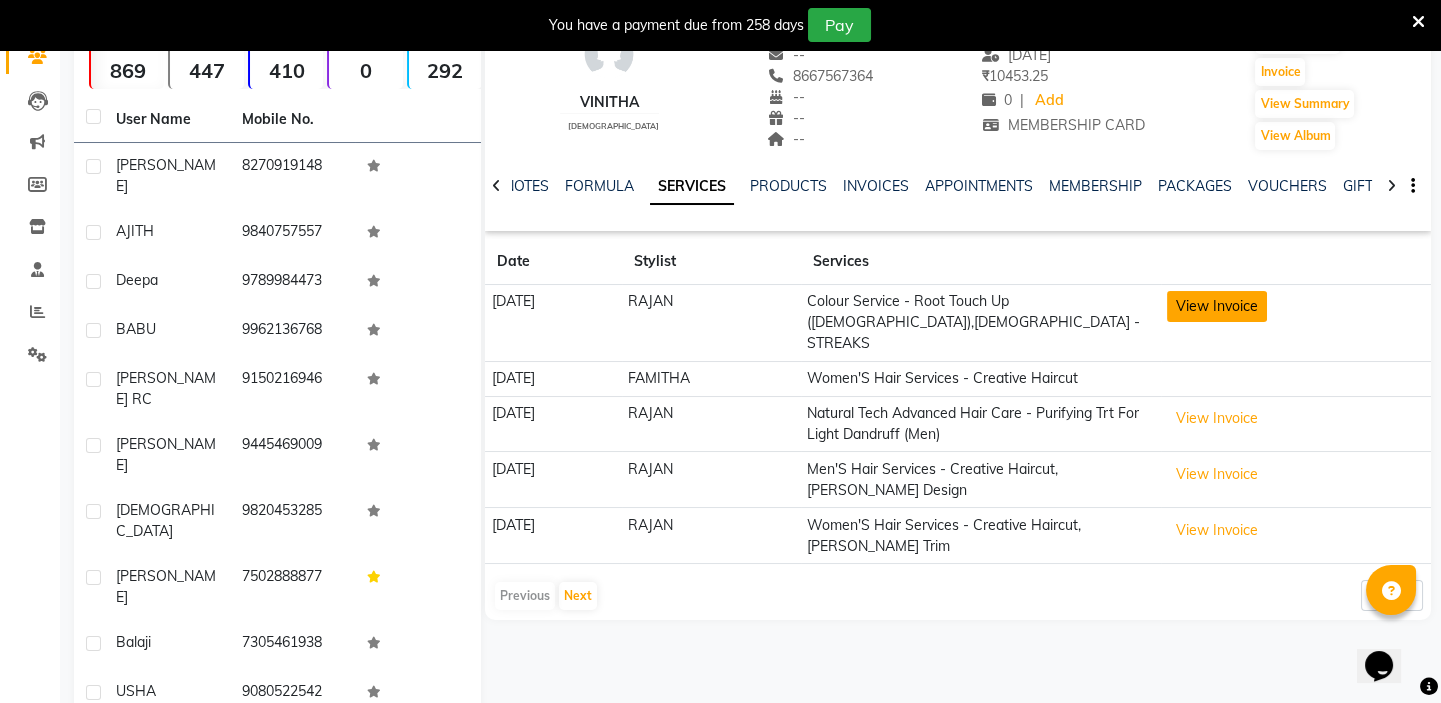 click on "View Invoice" 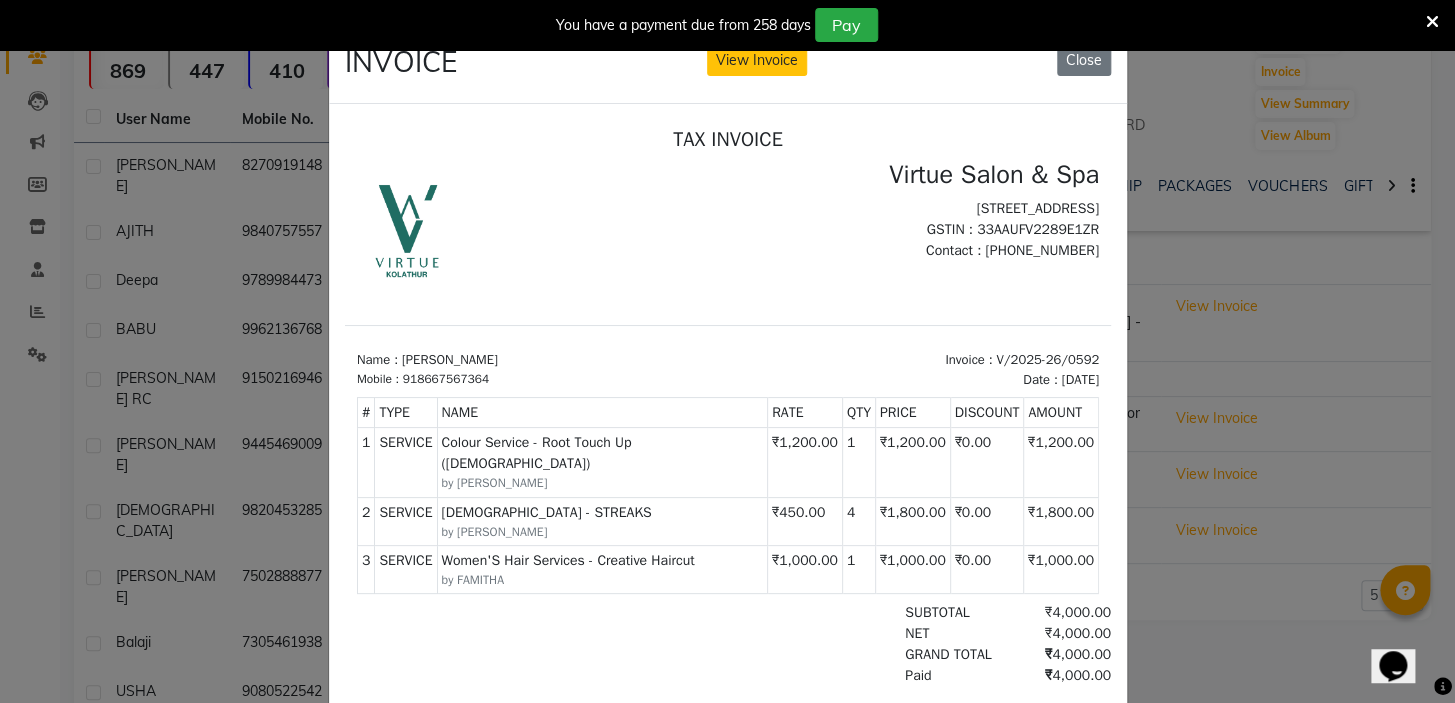 scroll, scrollTop: 0, scrollLeft: 0, axis: both 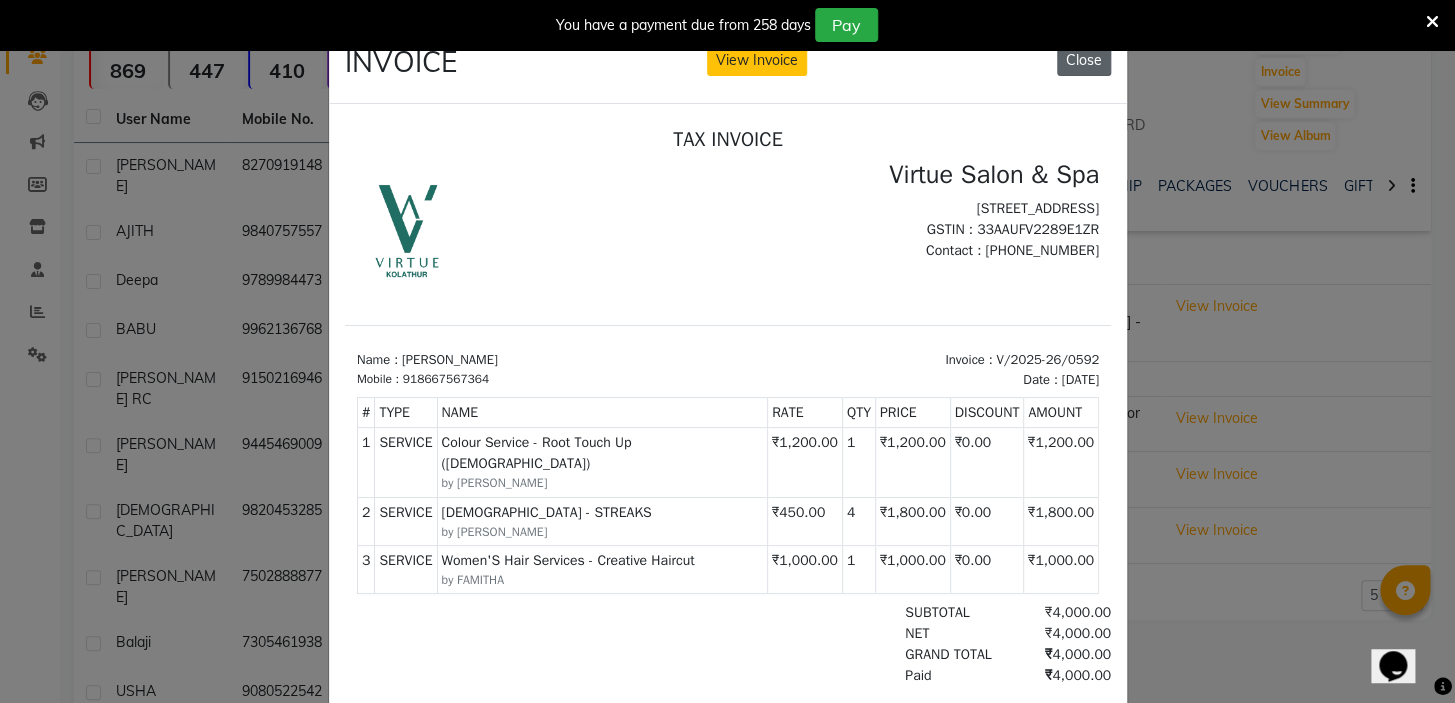 click on "Close" 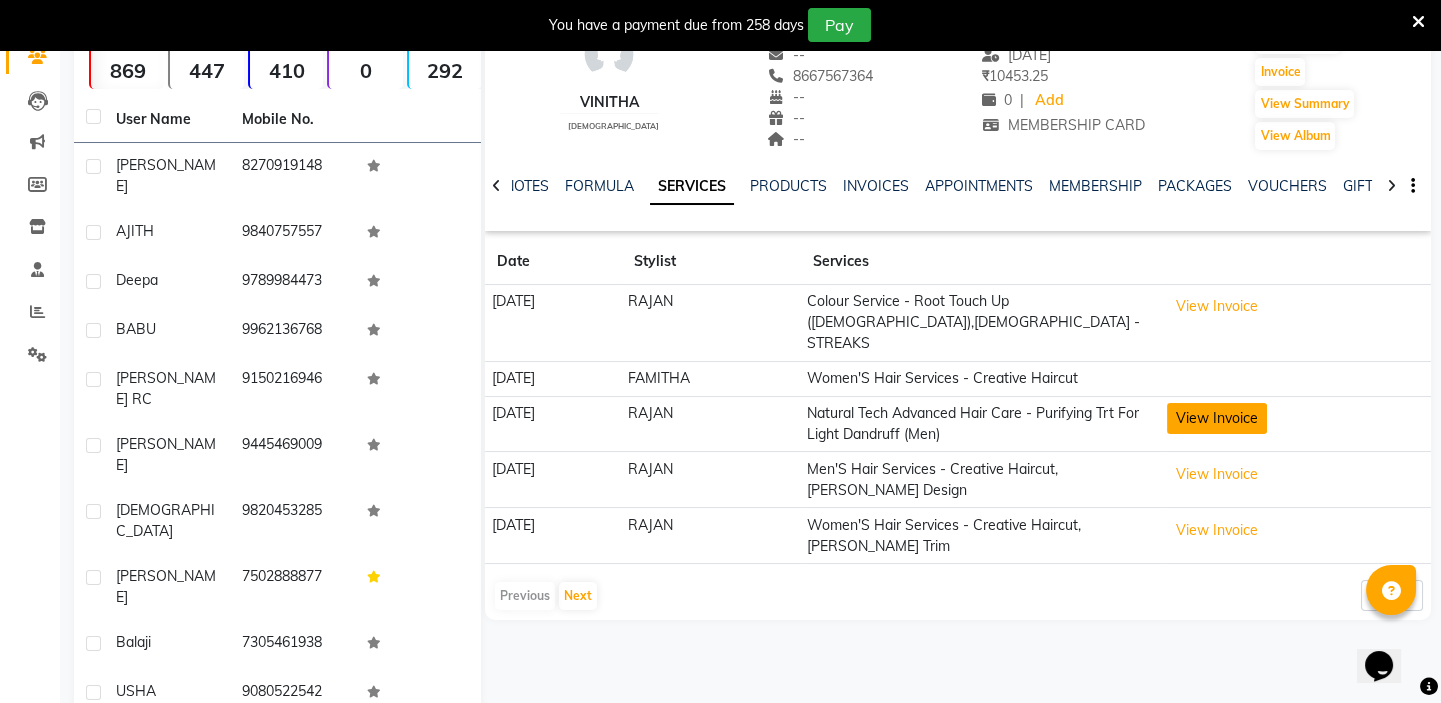click on "View Invoice" 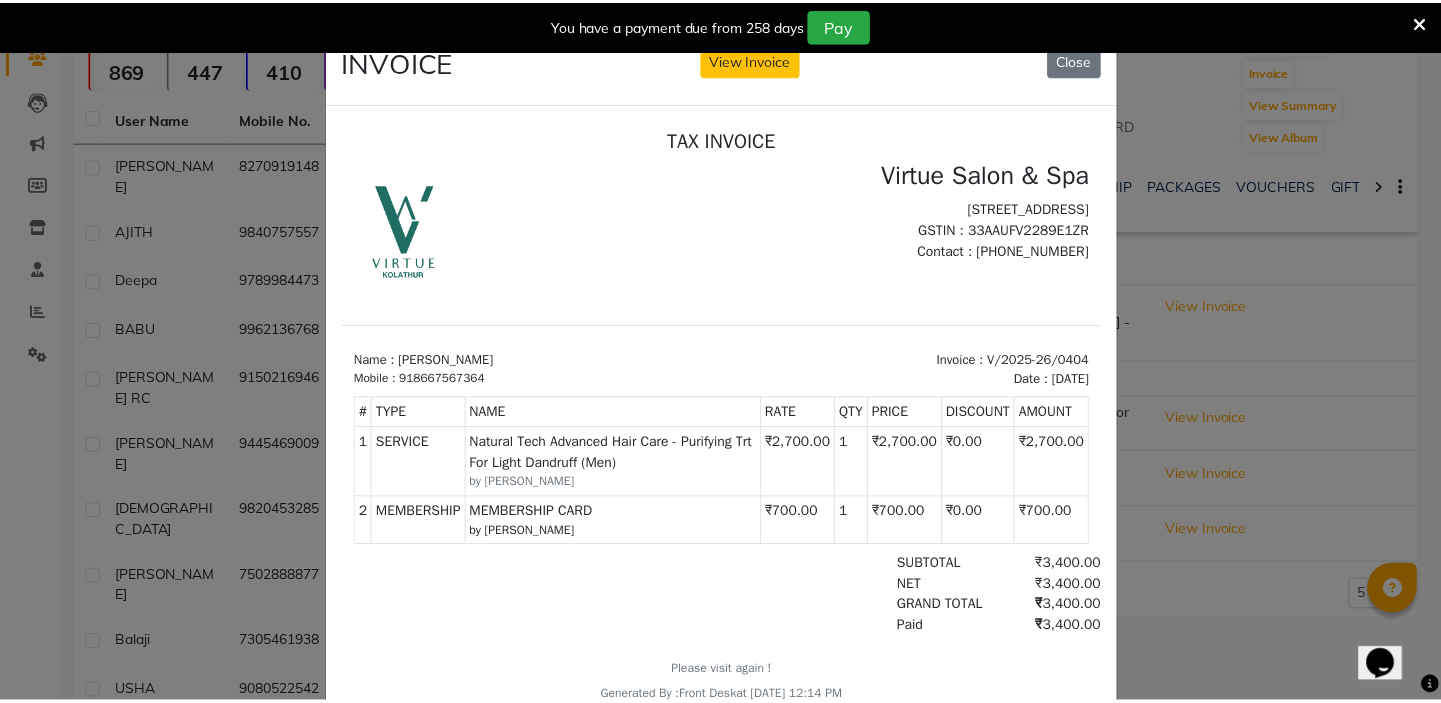 scroll, scrollTop: 0, scrollLeft: 0, axis: both 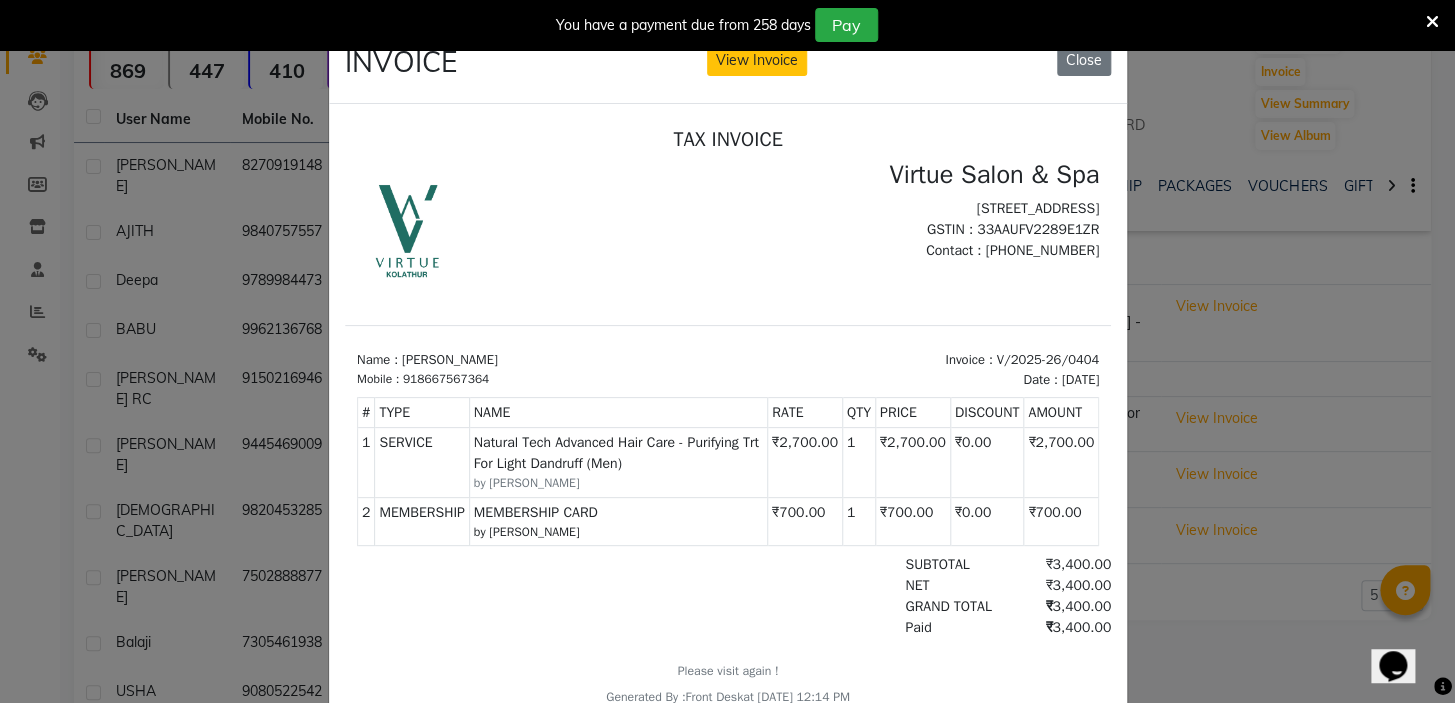 type 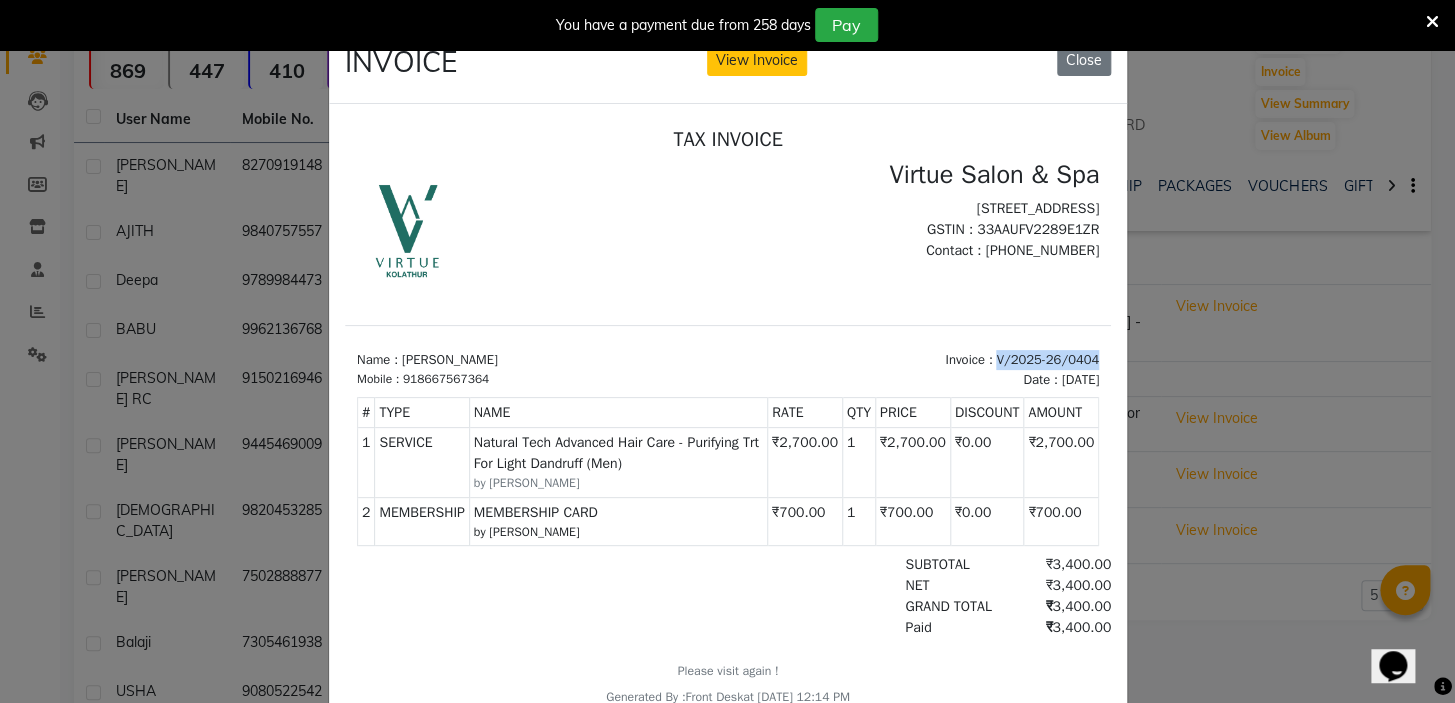 drag, startPoint x: 971, startPoint y: 356, endPoint x: 1068, endPoint y: 366, distance: 97.5141 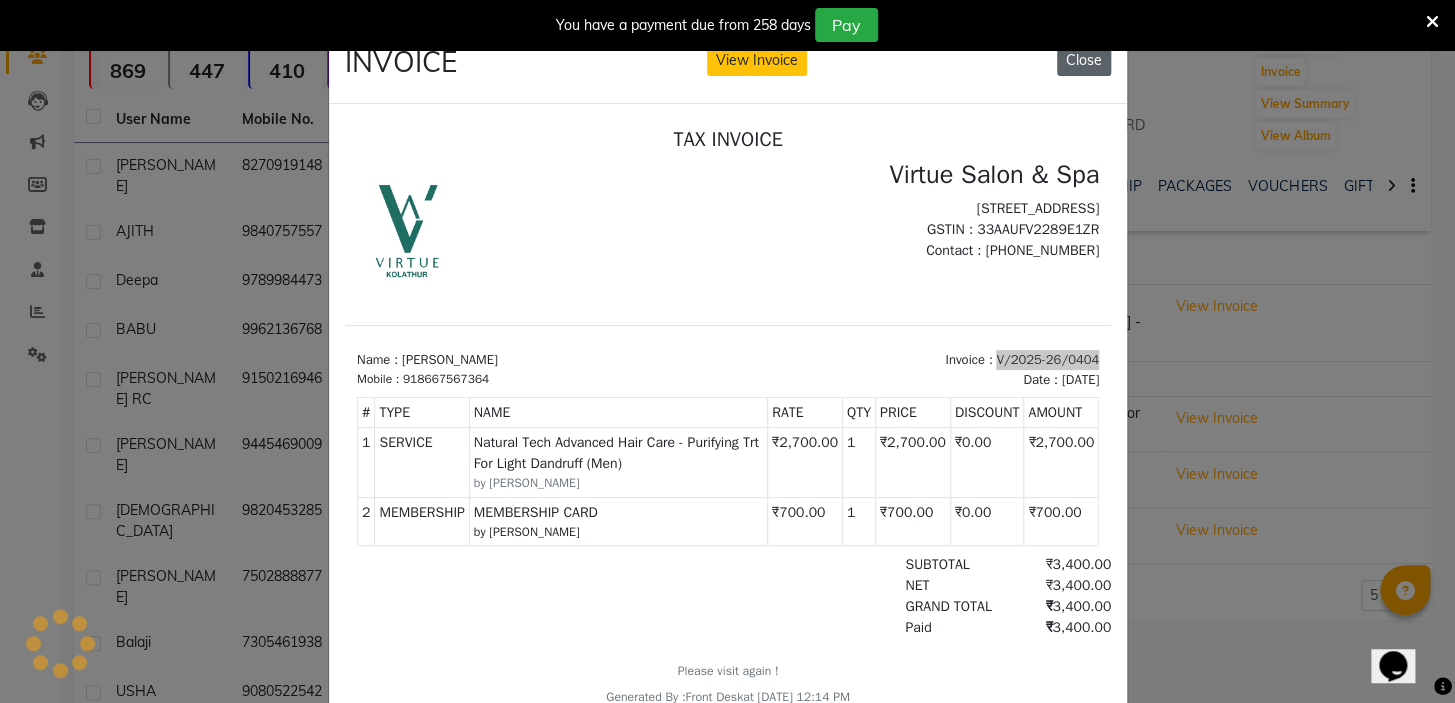 click on "Close" 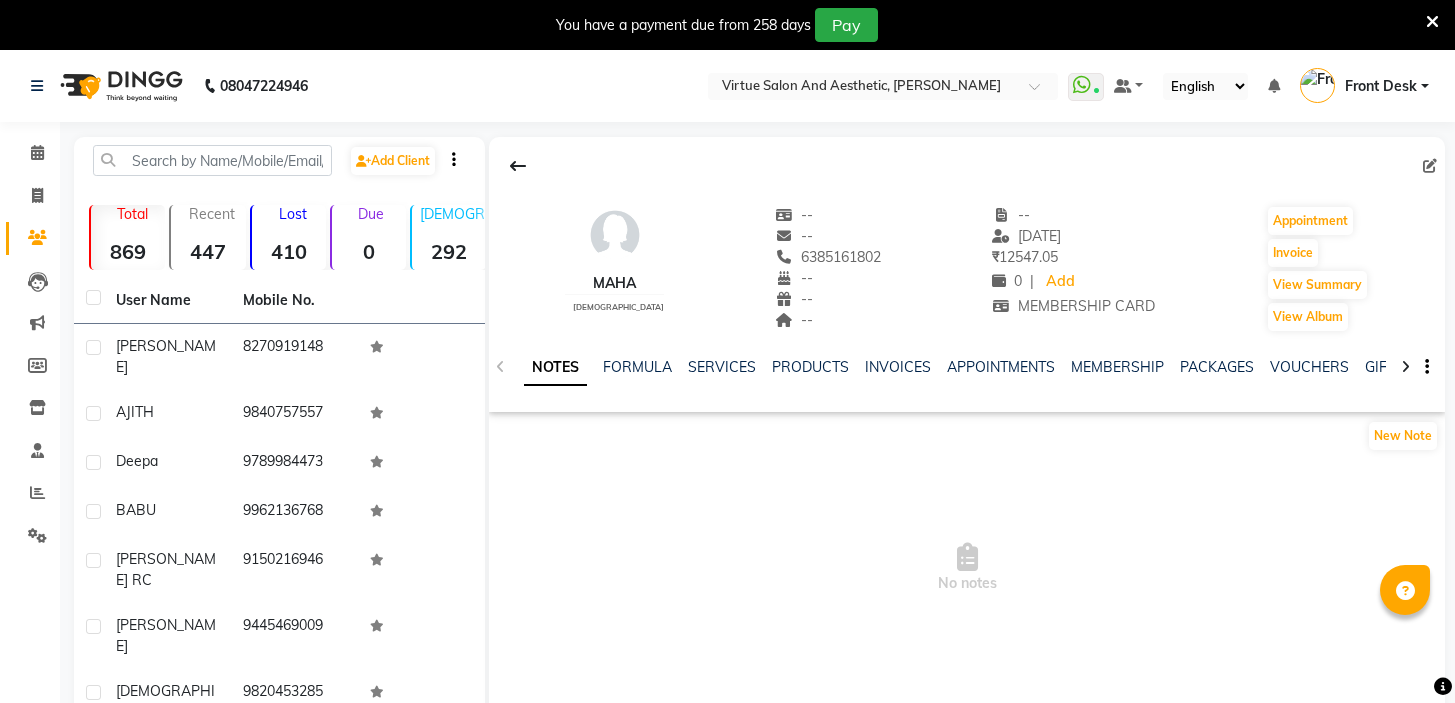click at bounding box center [1432, 22] 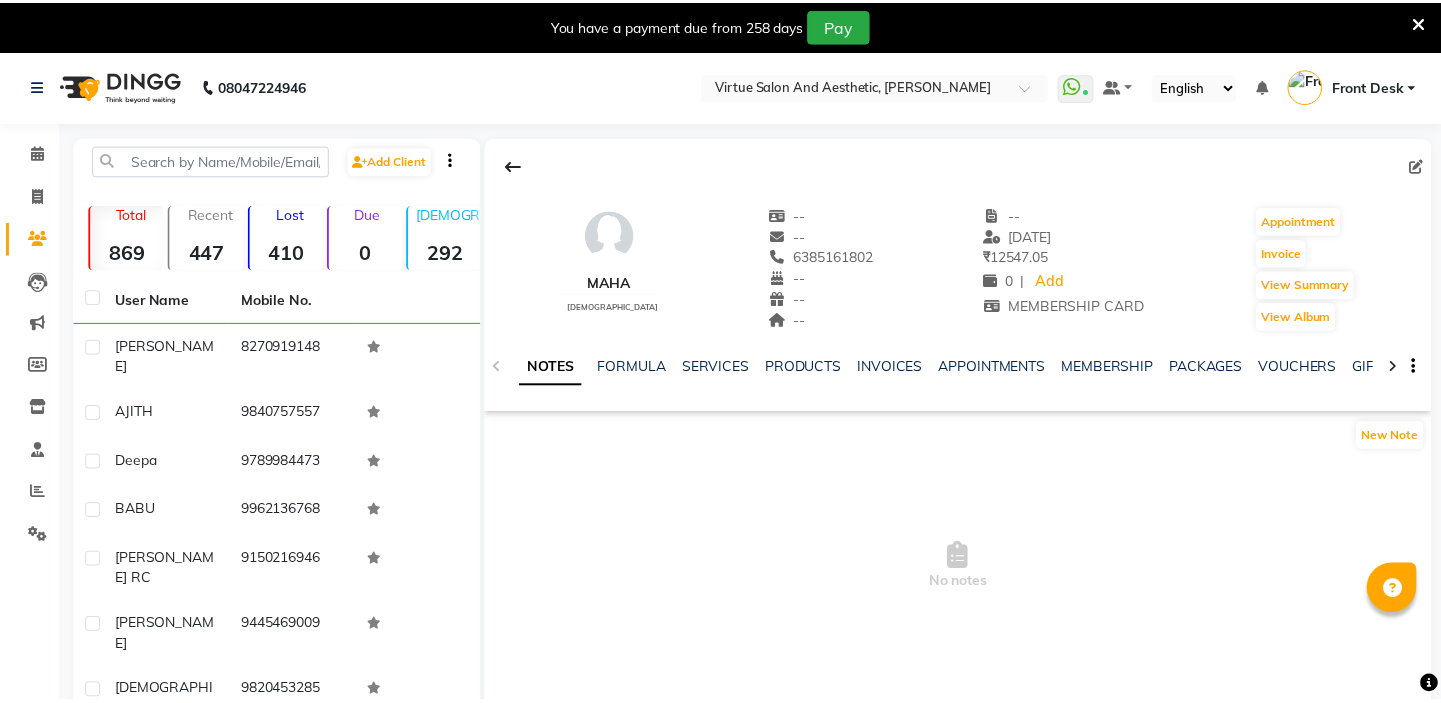 scroll, scrollTop: 0, scrollLeft: 0, axis: both 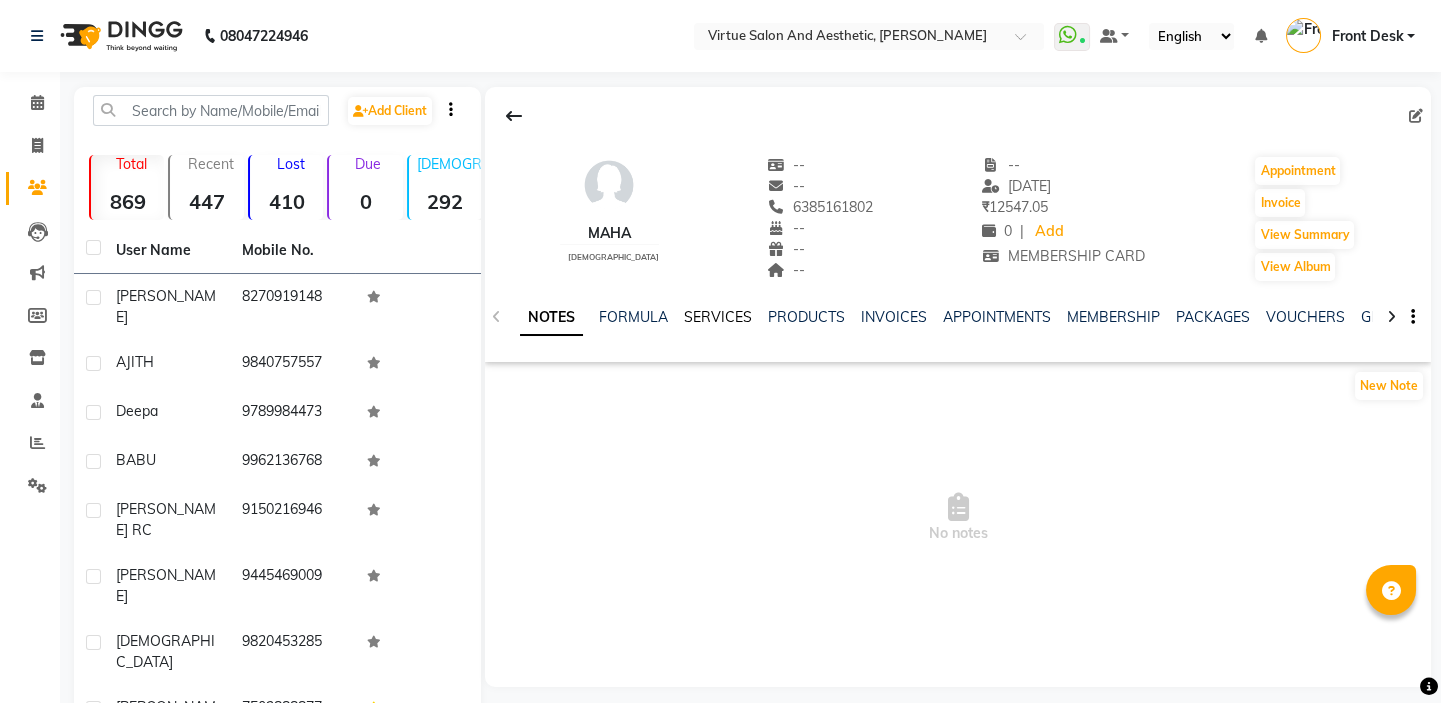 click on "SERVICES" 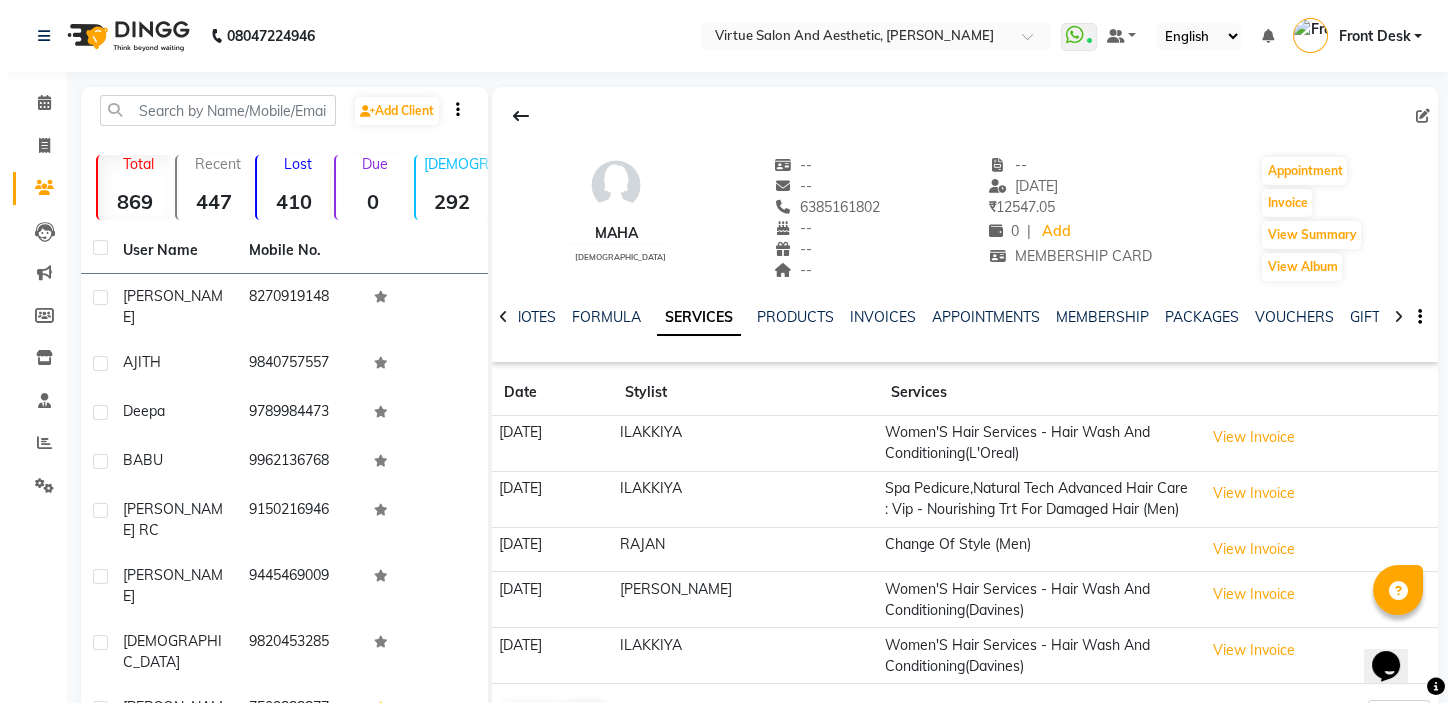 scroll, scrollTop: 0, scrollLeft: 0, axis: both 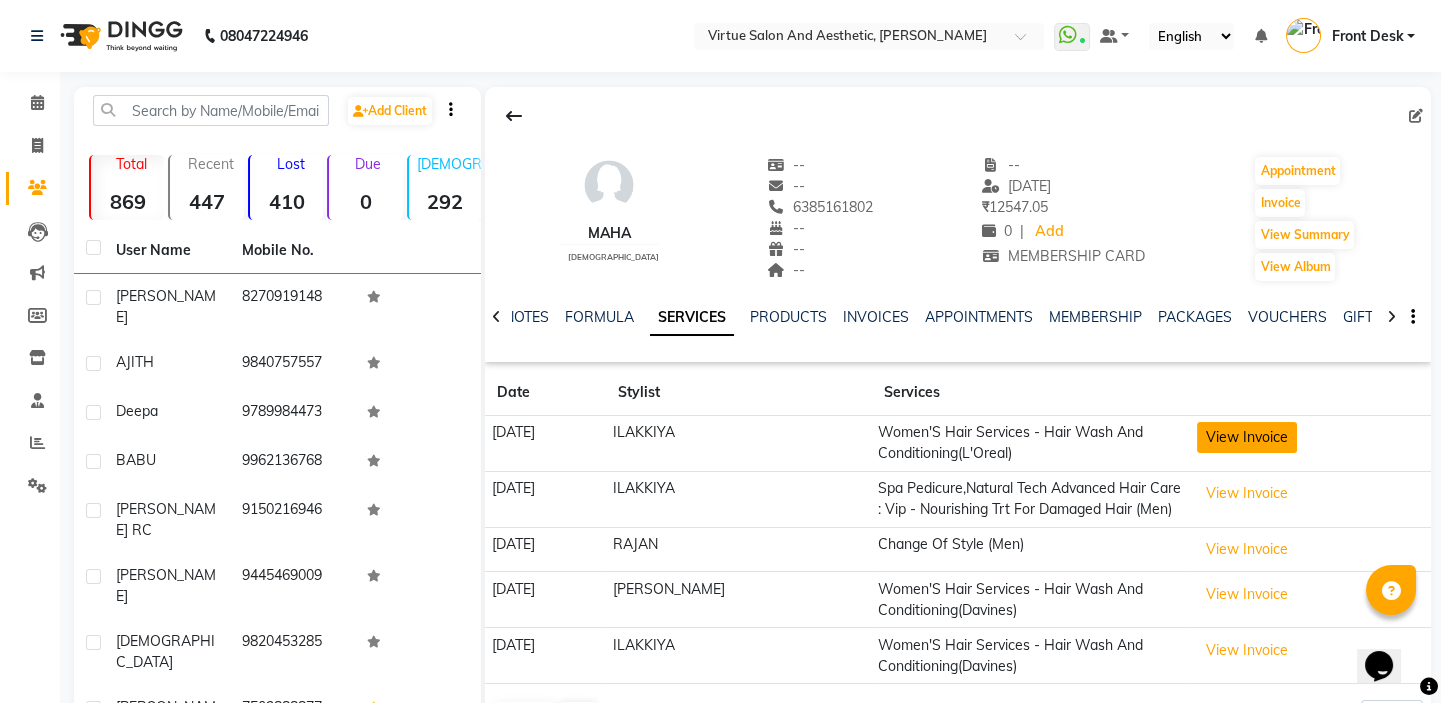 click on "View Invoice" 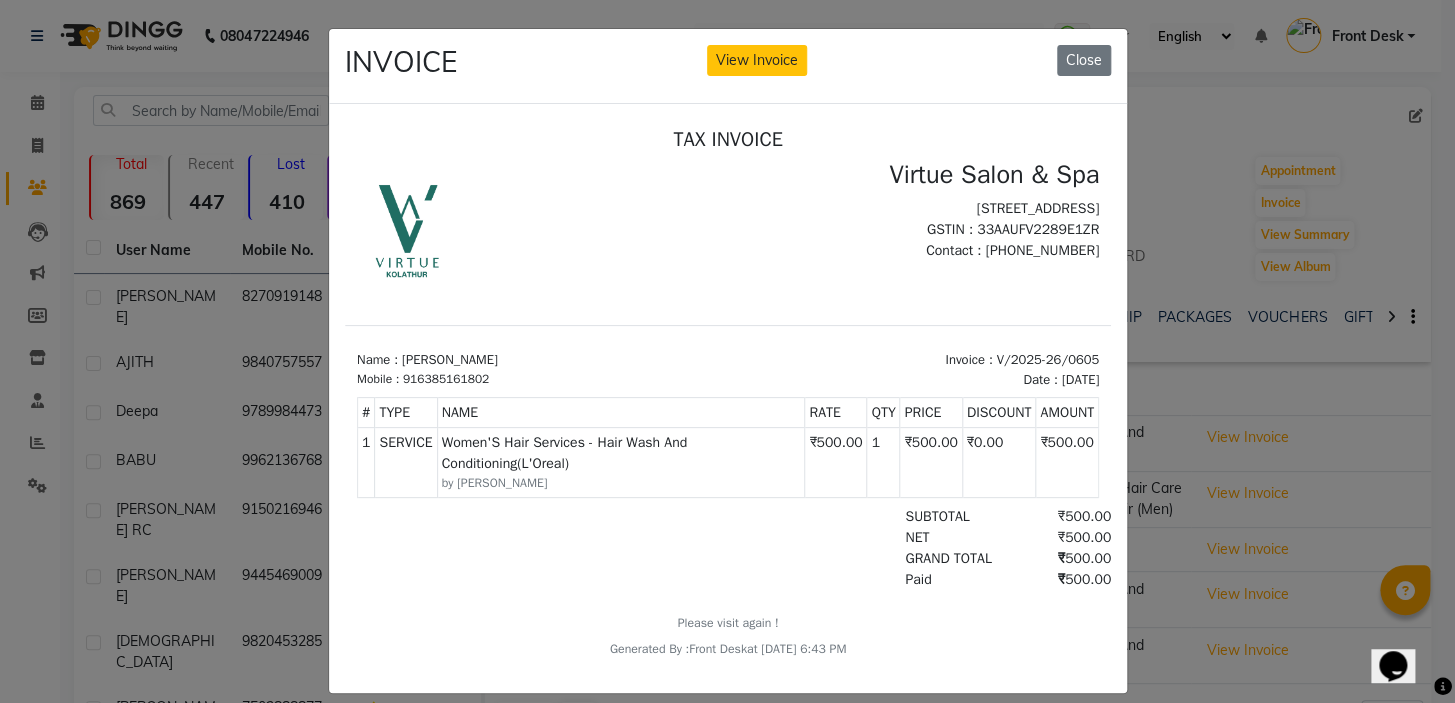 scroll, scrollTop: 0, scrollLeft: 0, axis: both 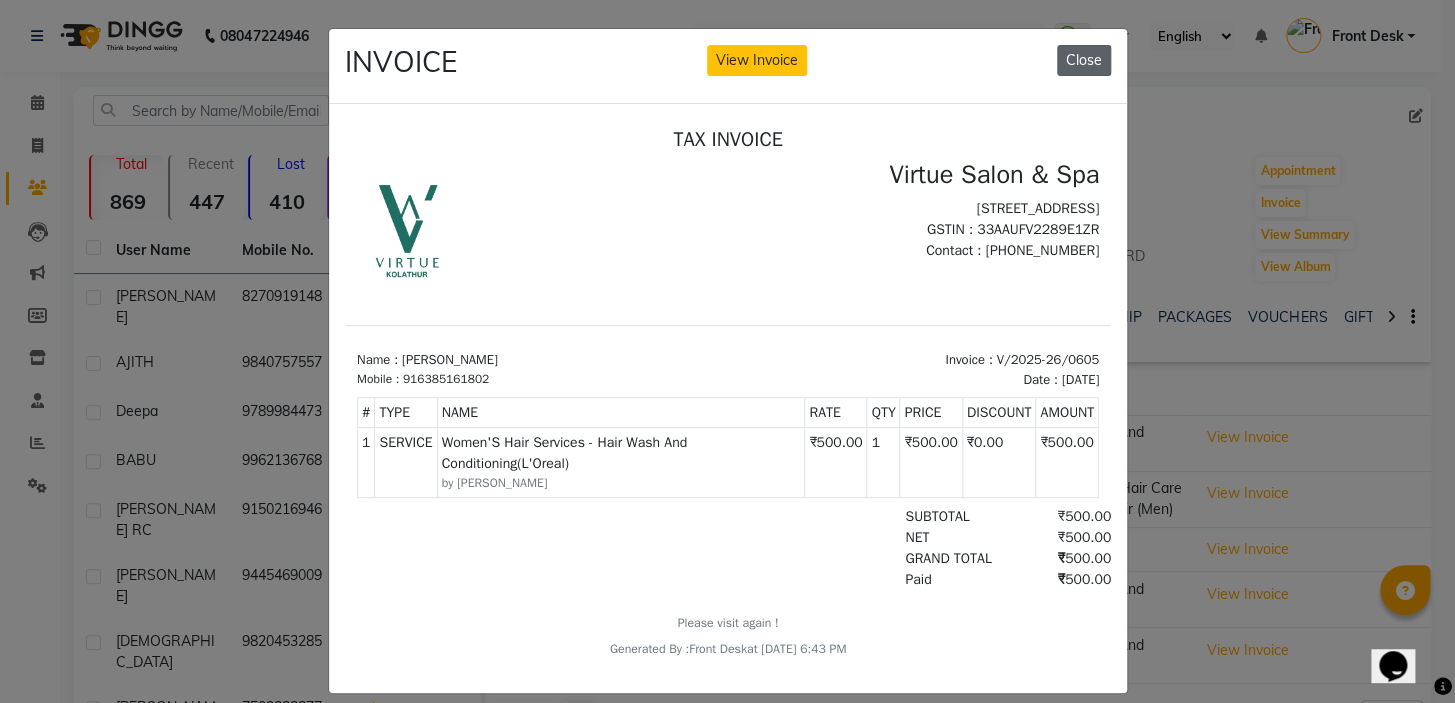 click on "Close" 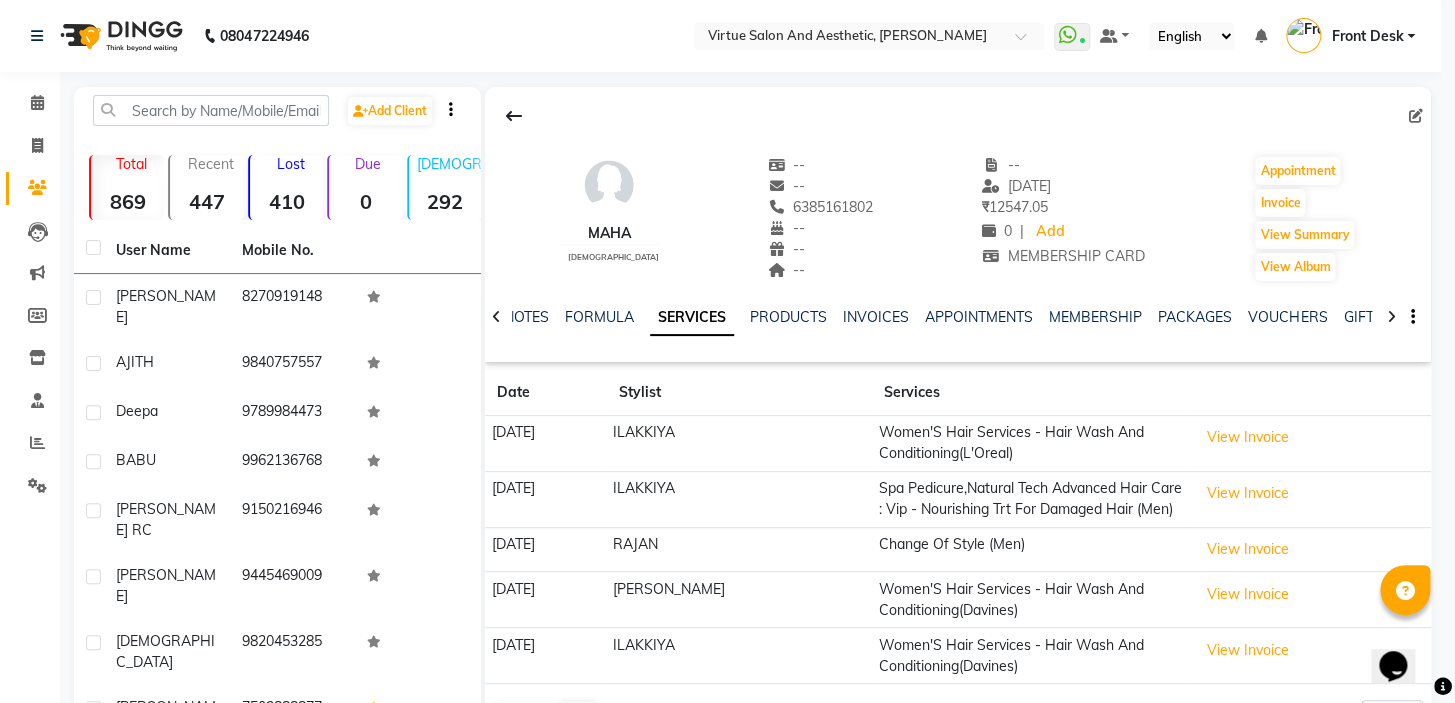 type 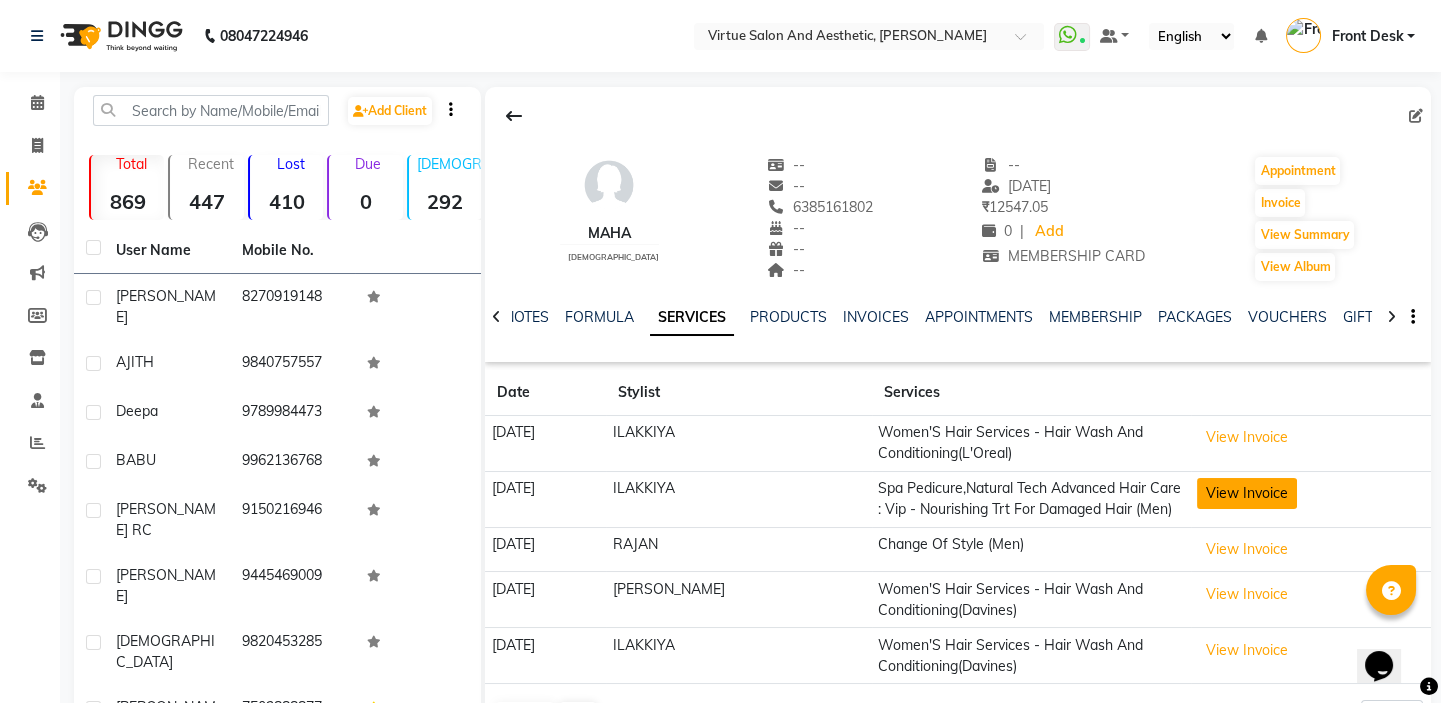 click on "View Invoice" 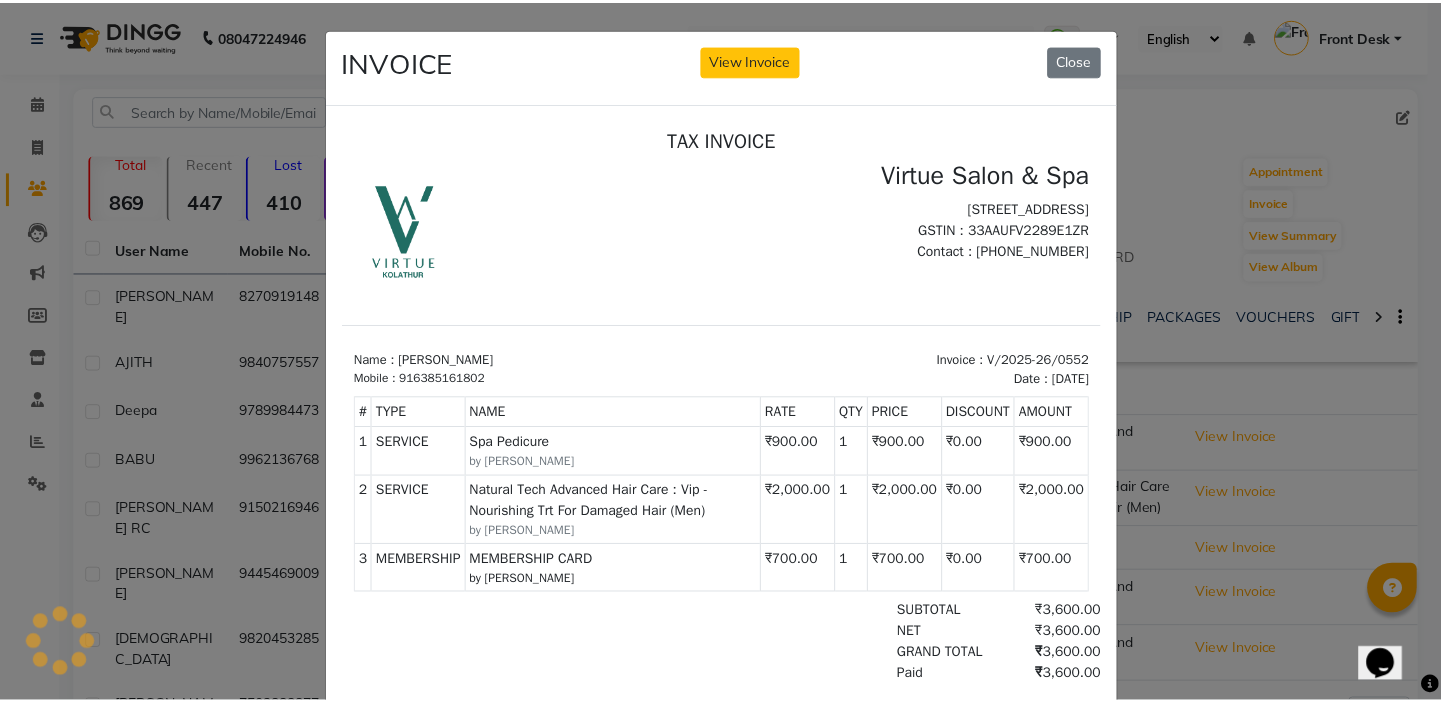scroll, scrollTop: 0, scrollLeft: 0, axis: both 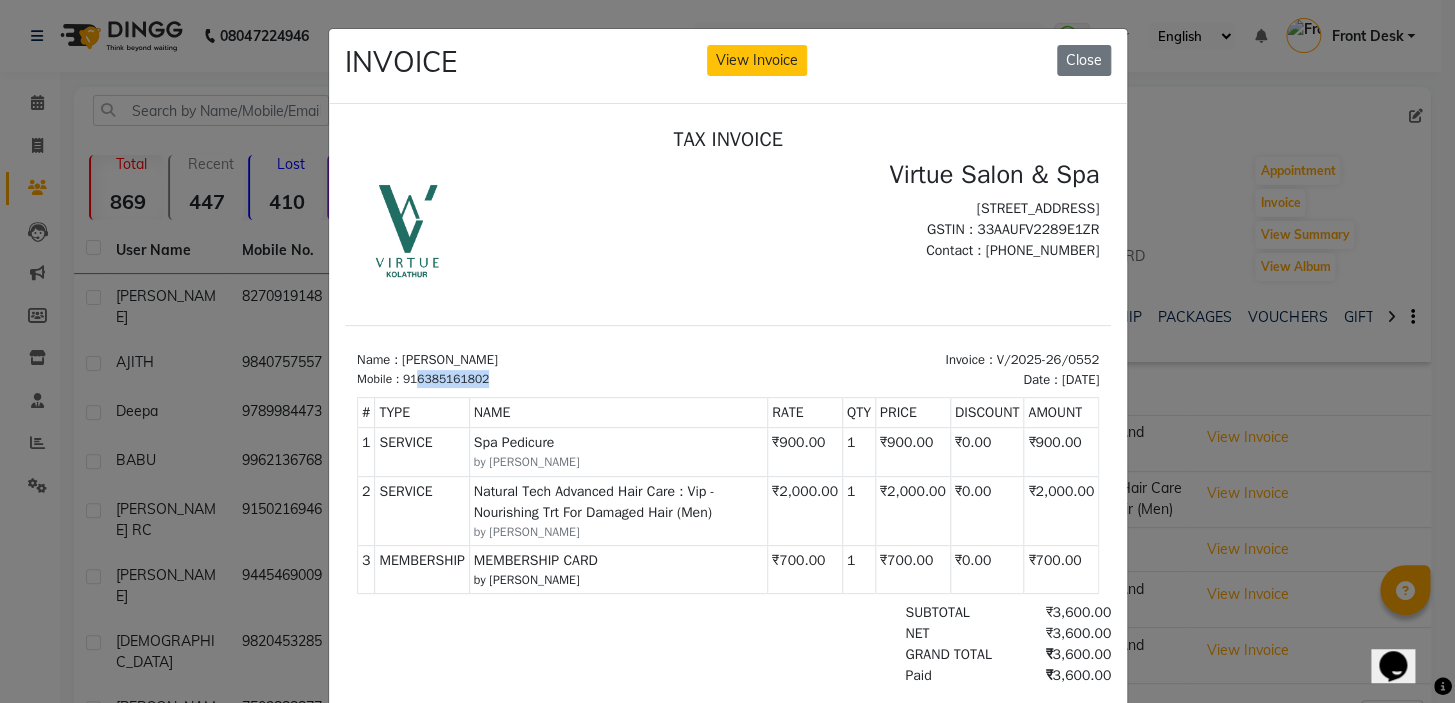 drag, startPoint x: 416, startPoint y: 377, endPoint x: 508, endPoint y: 378, distance: 92.00543 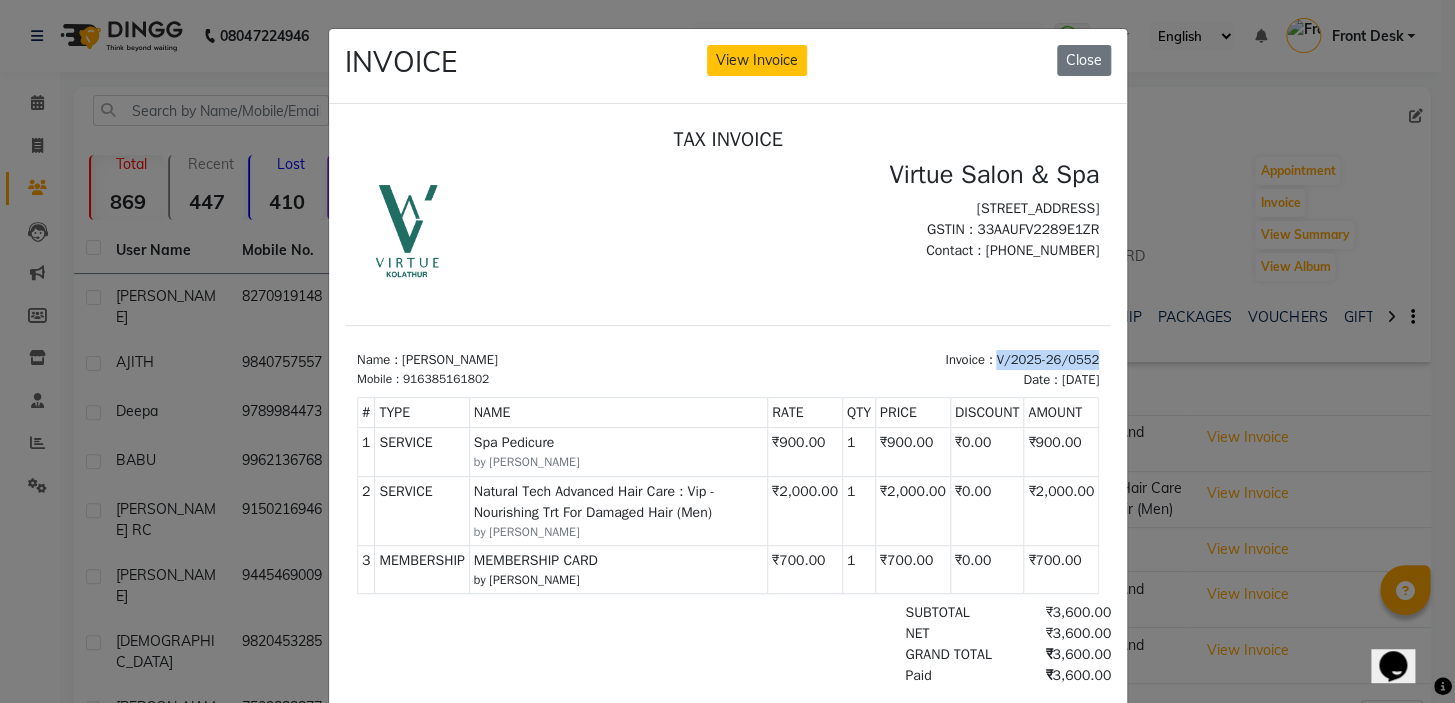 drag, startPoint x: 971, startPoint y: 355, endPoint x: 1070, endPoint y: 360, distance: 99.12618 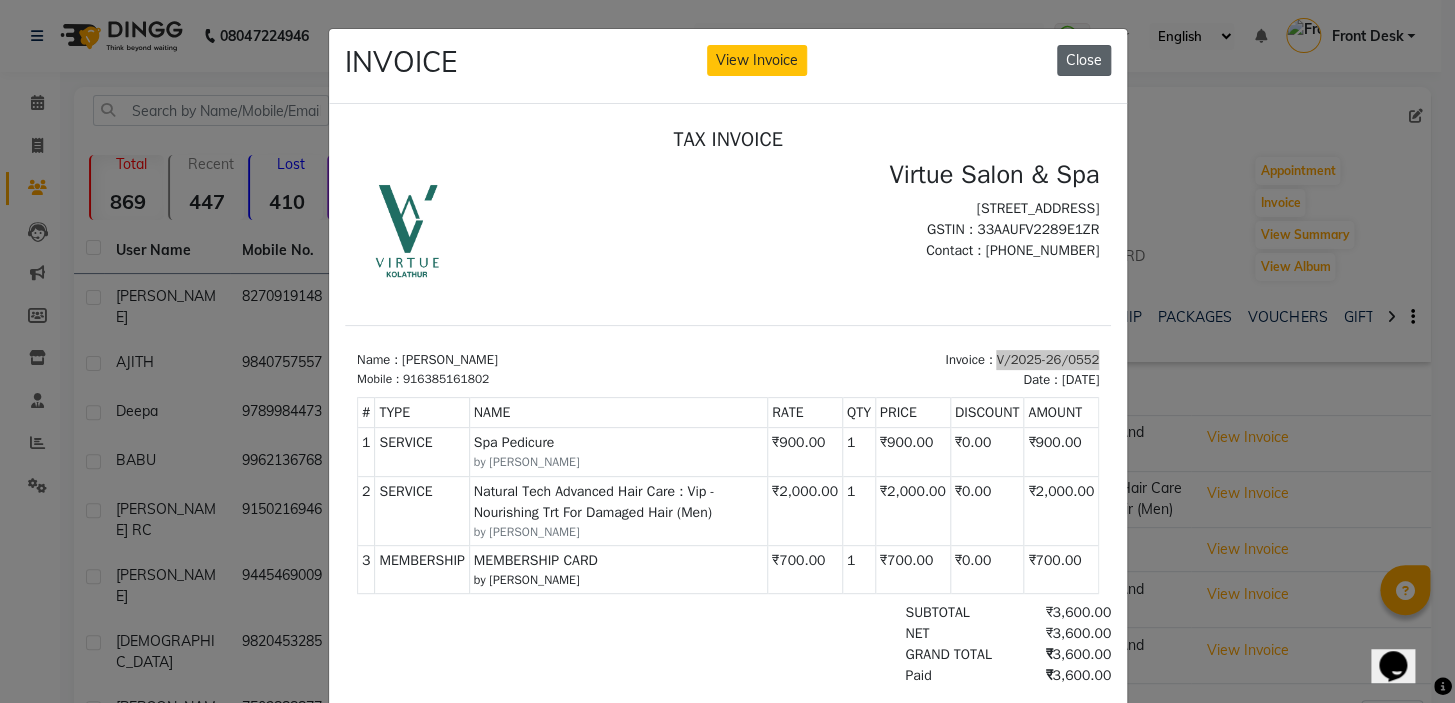 click on "Close" 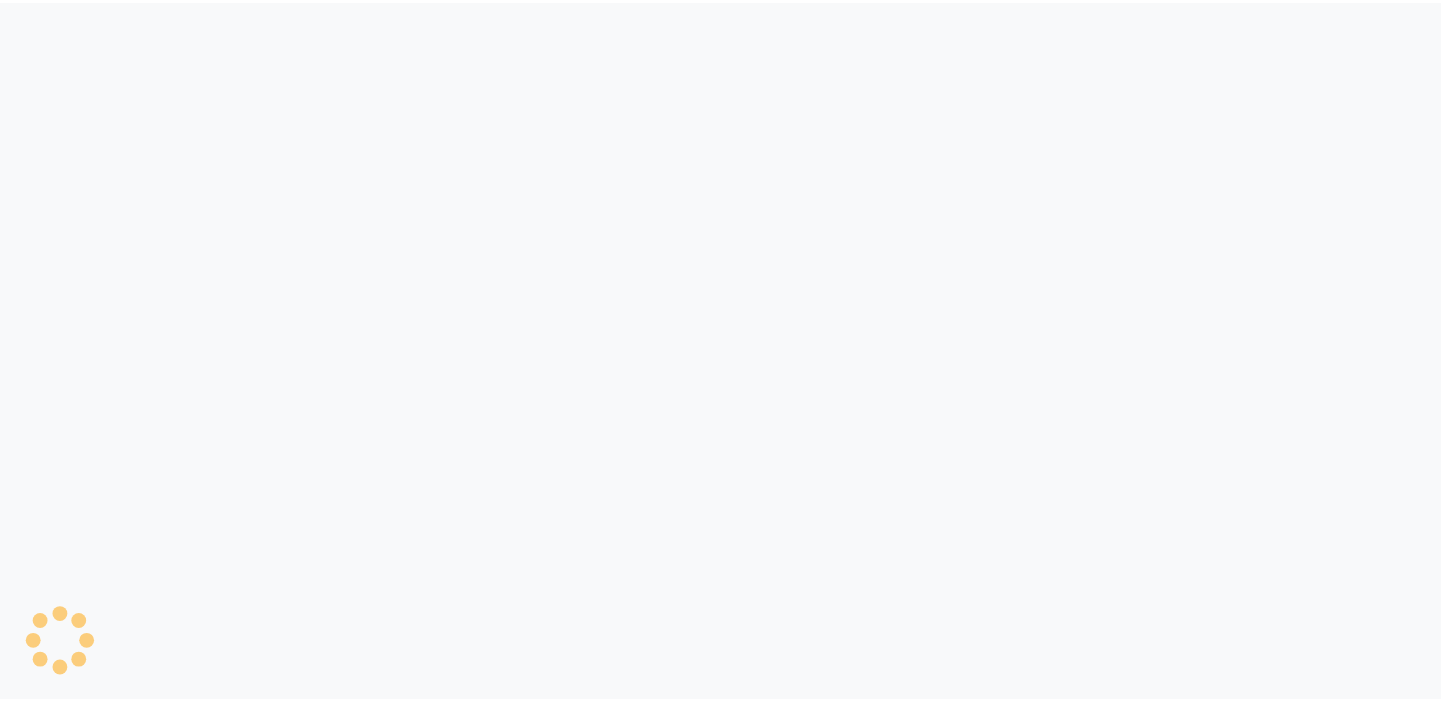 scroll, scrollTop: 0, scrollLeft: 0, axis: both 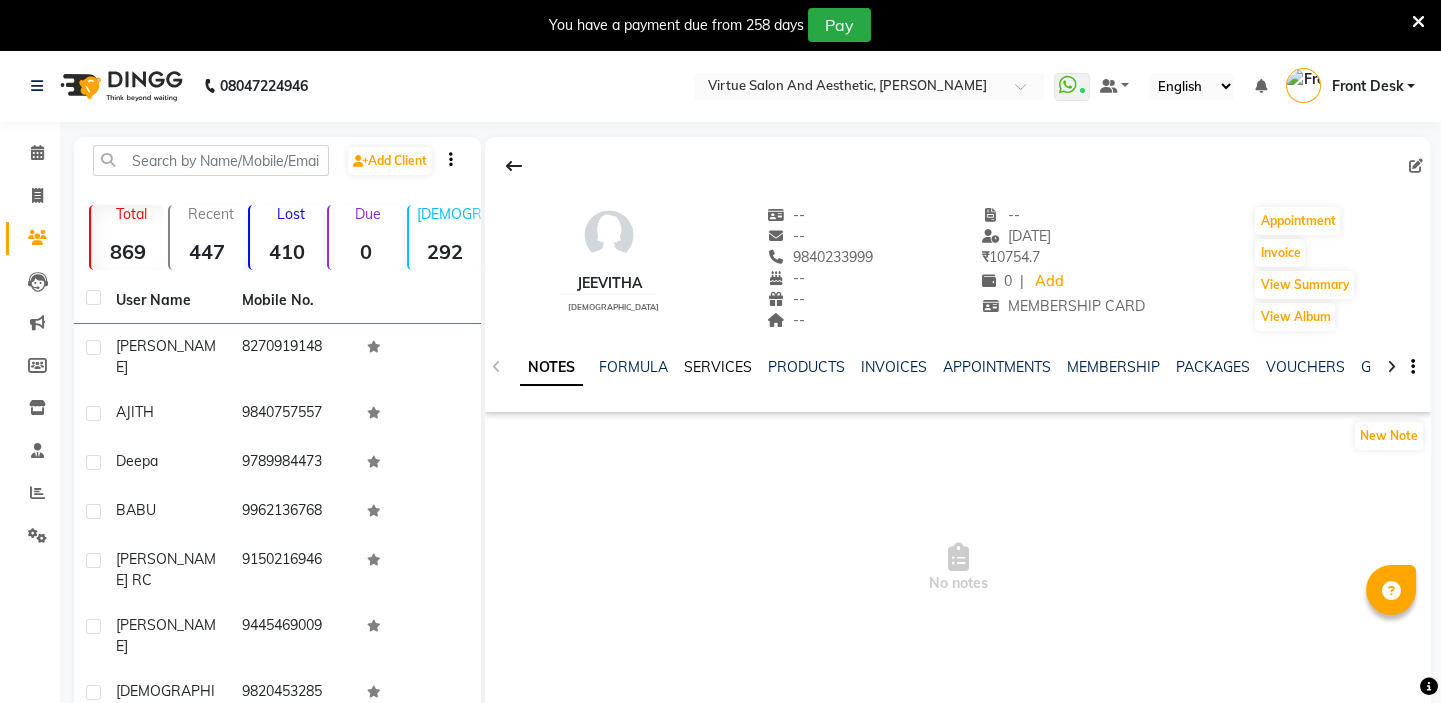 click on "SERVICES" 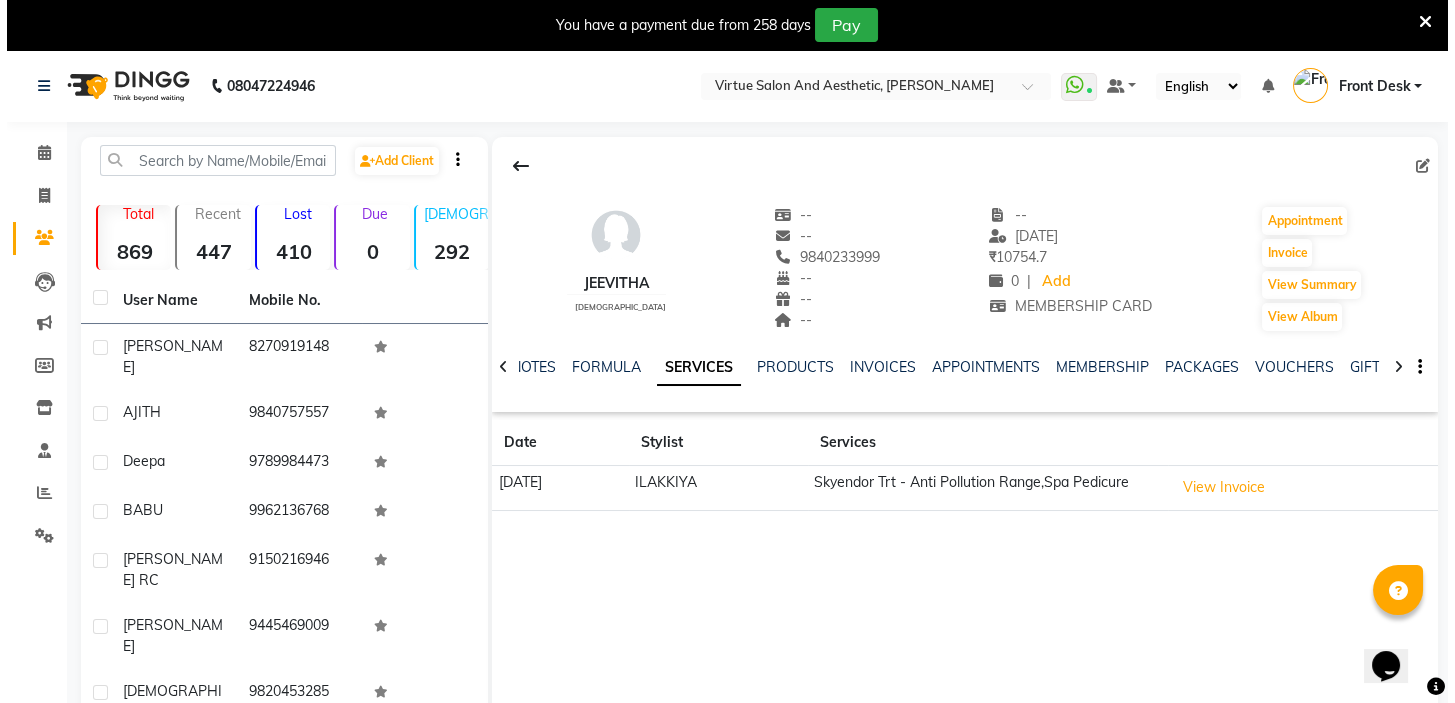 scroll, scrollTop: 0, scrollLeft: 0, axis: both 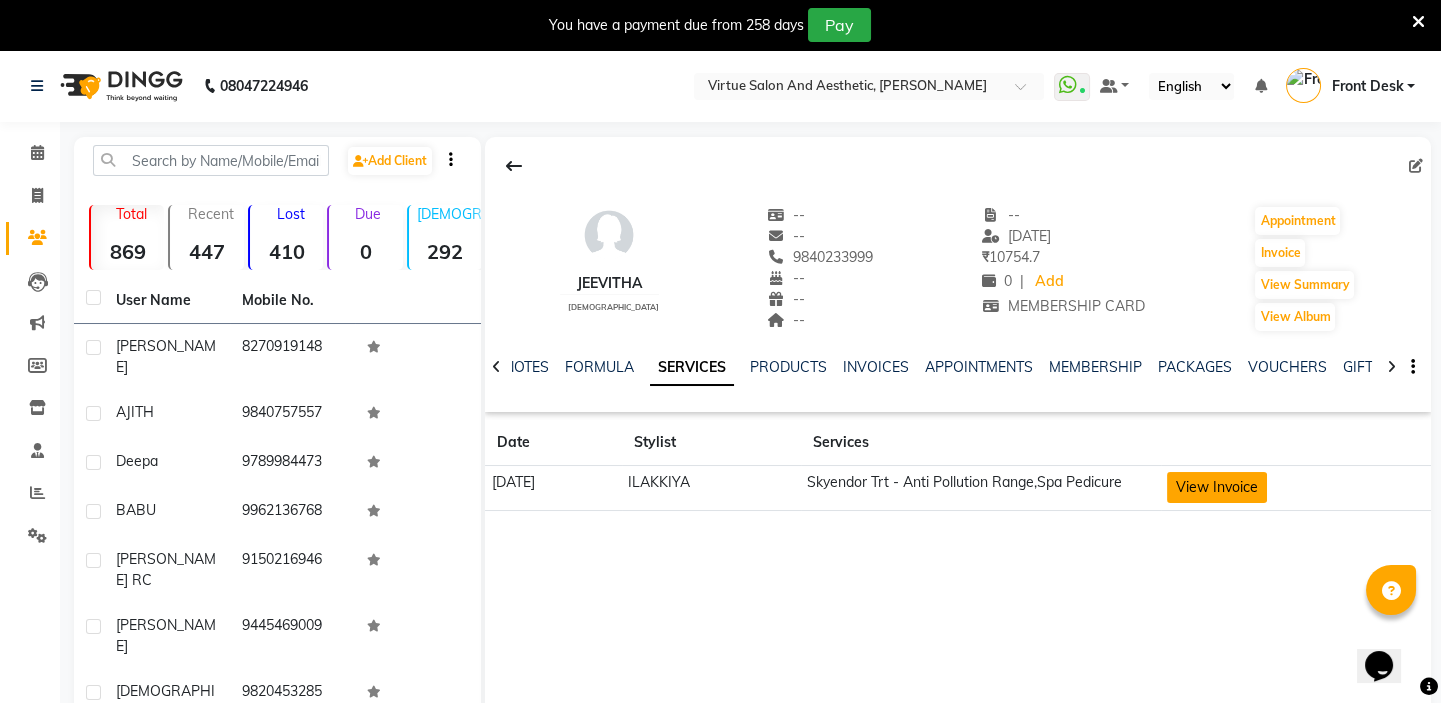 click on "View Invoice" 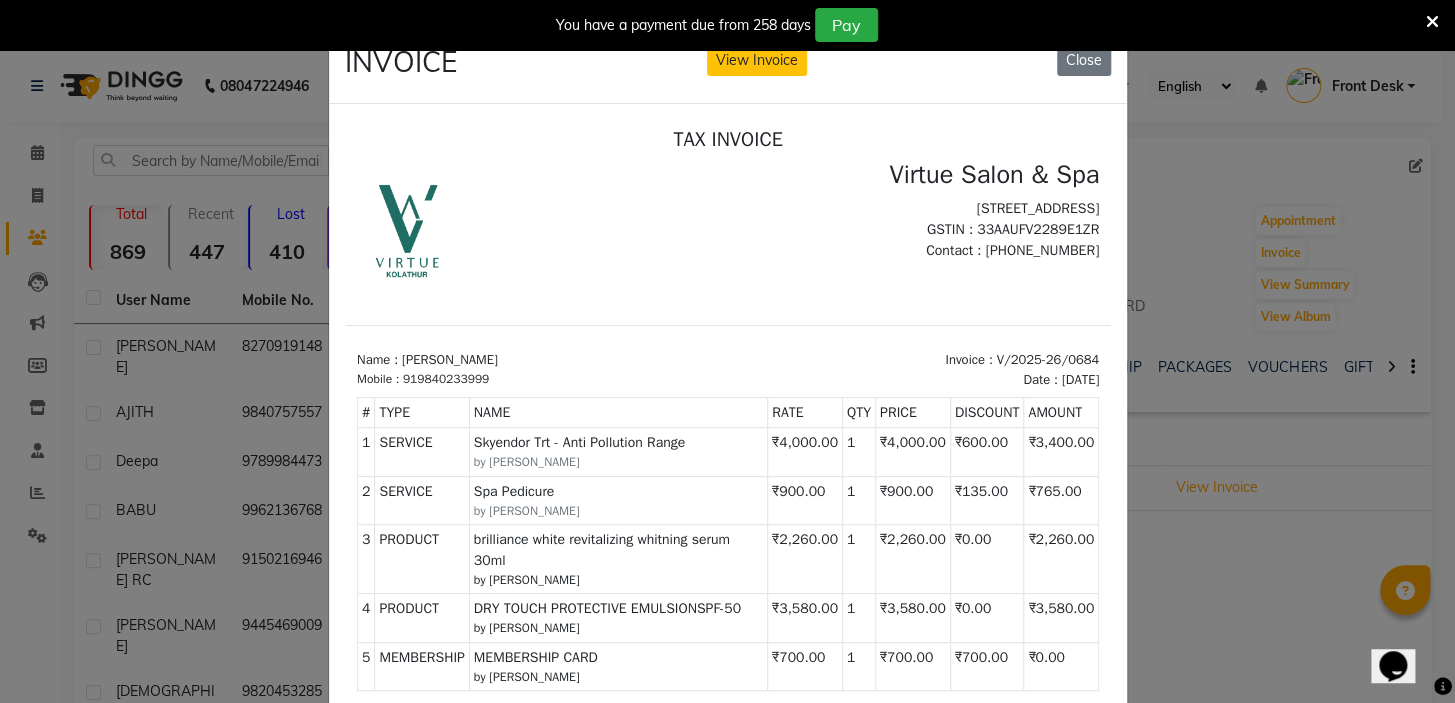 scroll, scrollTop: 16, scrollLeft: 0, axis: vertical 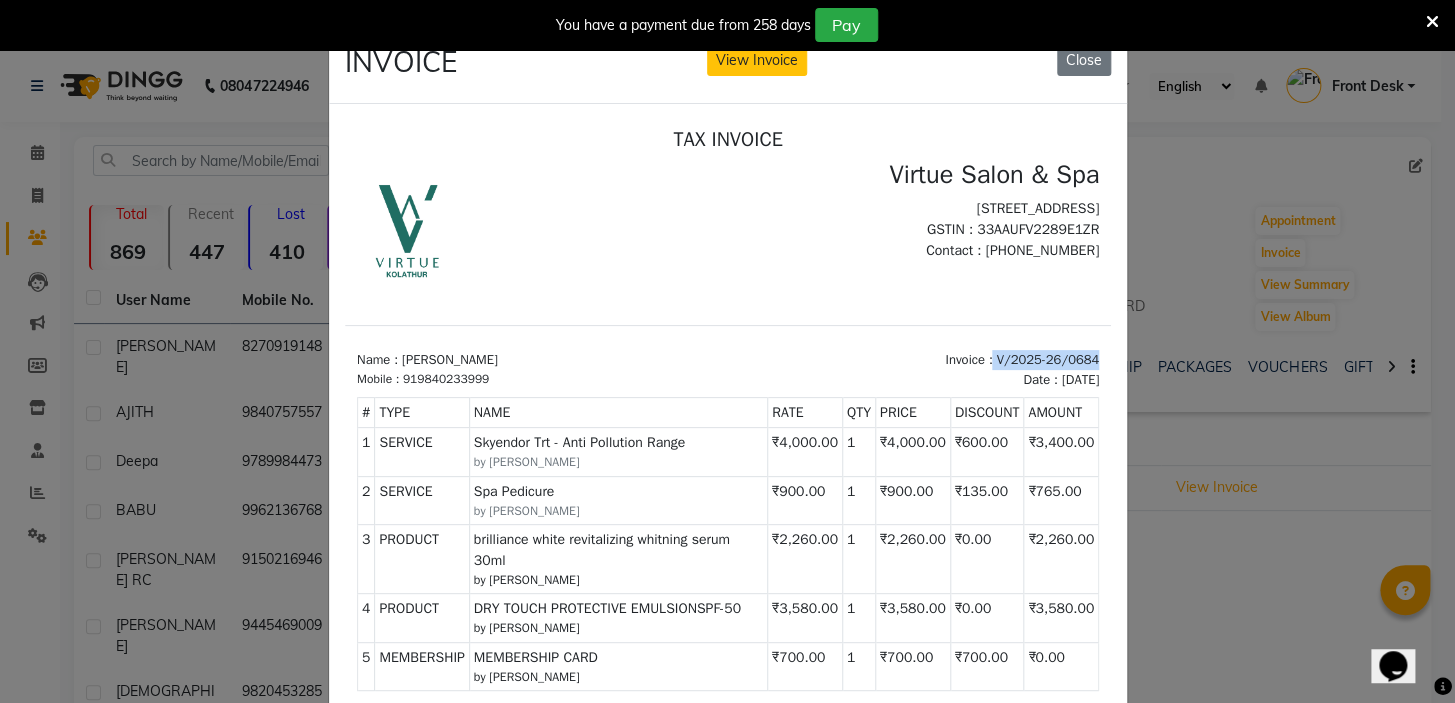 drag, startPoint x: 967, startPoint y: 343, endPoint x: 1069, endPoint y: 343, distance: 102 